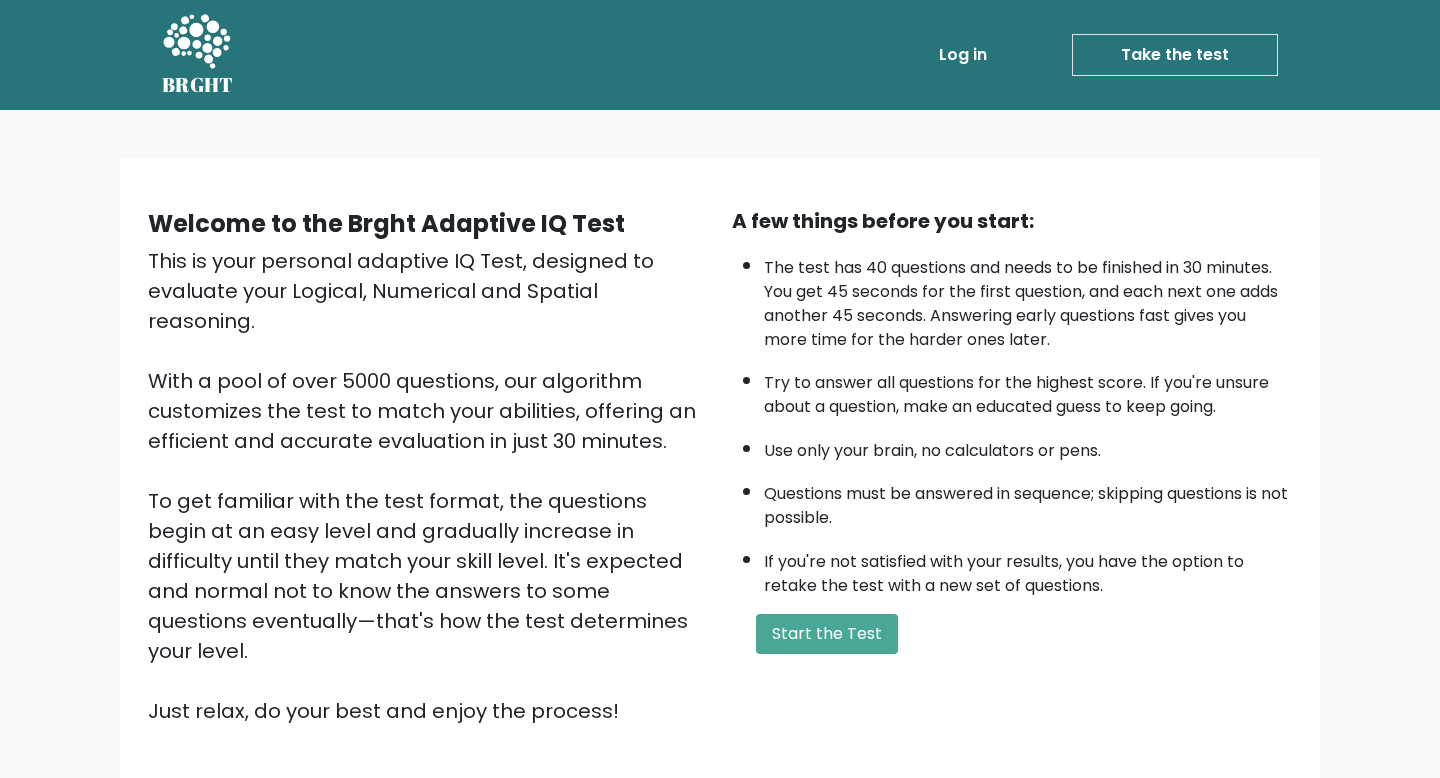 click on "A few things before you start:
The test has 40 questions and needs to be finished in 30 minutes. You get 45 seconds for the first question, and each next one adds another 45 seconds. Answering early questions fast gives you more time for the harder ones later.
Try to answer all questions for the highest score. If you're unsure about a question, make an educated guess to keep going.
Use only your brain, no calculators or pens.
Questions must be answered in sequence; skipping questions is not possible.
If you're not satisfied with your results, you have the option to retake the test with a new set of questions.
Start the Test" at bounding box center (1012, 466) 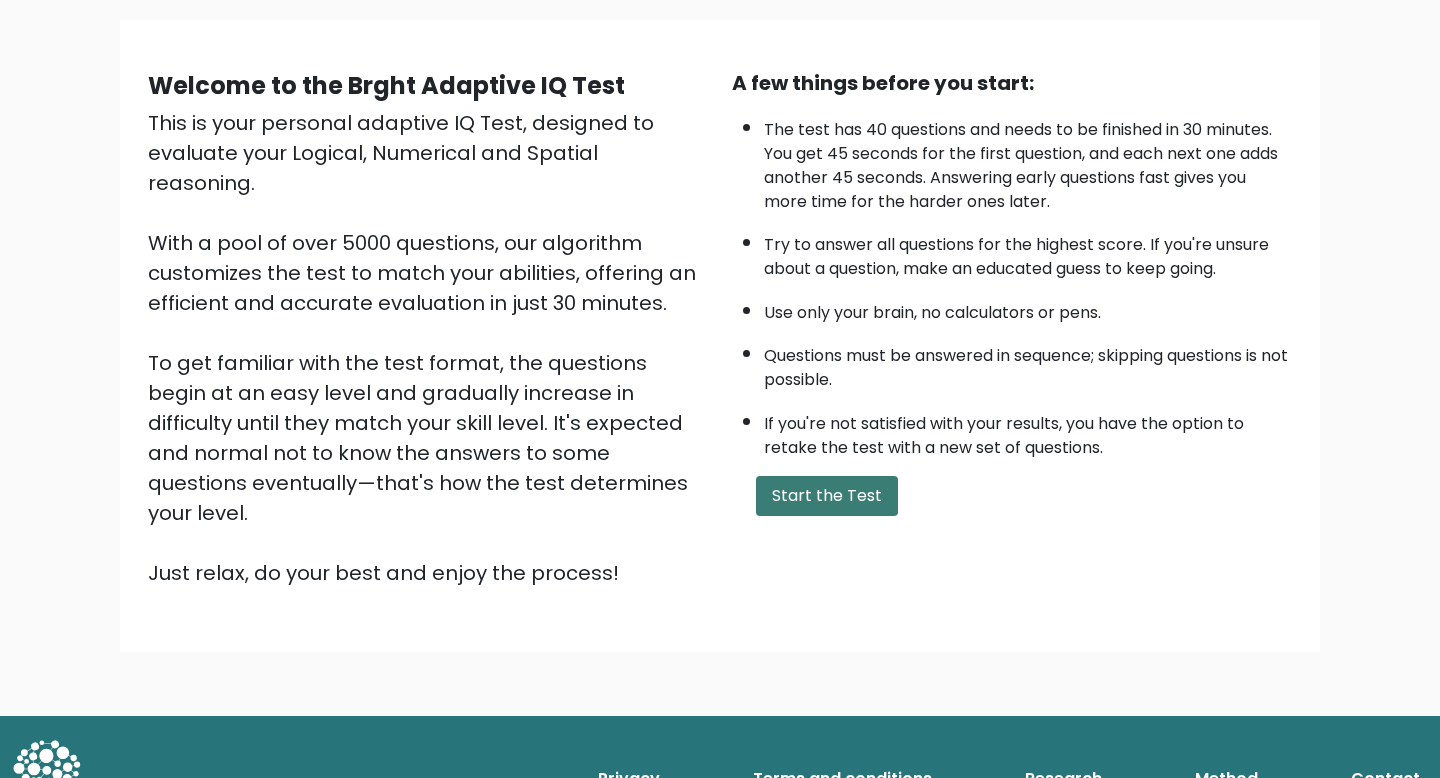 click on "Start the Test" at bounding box center [827, 496] 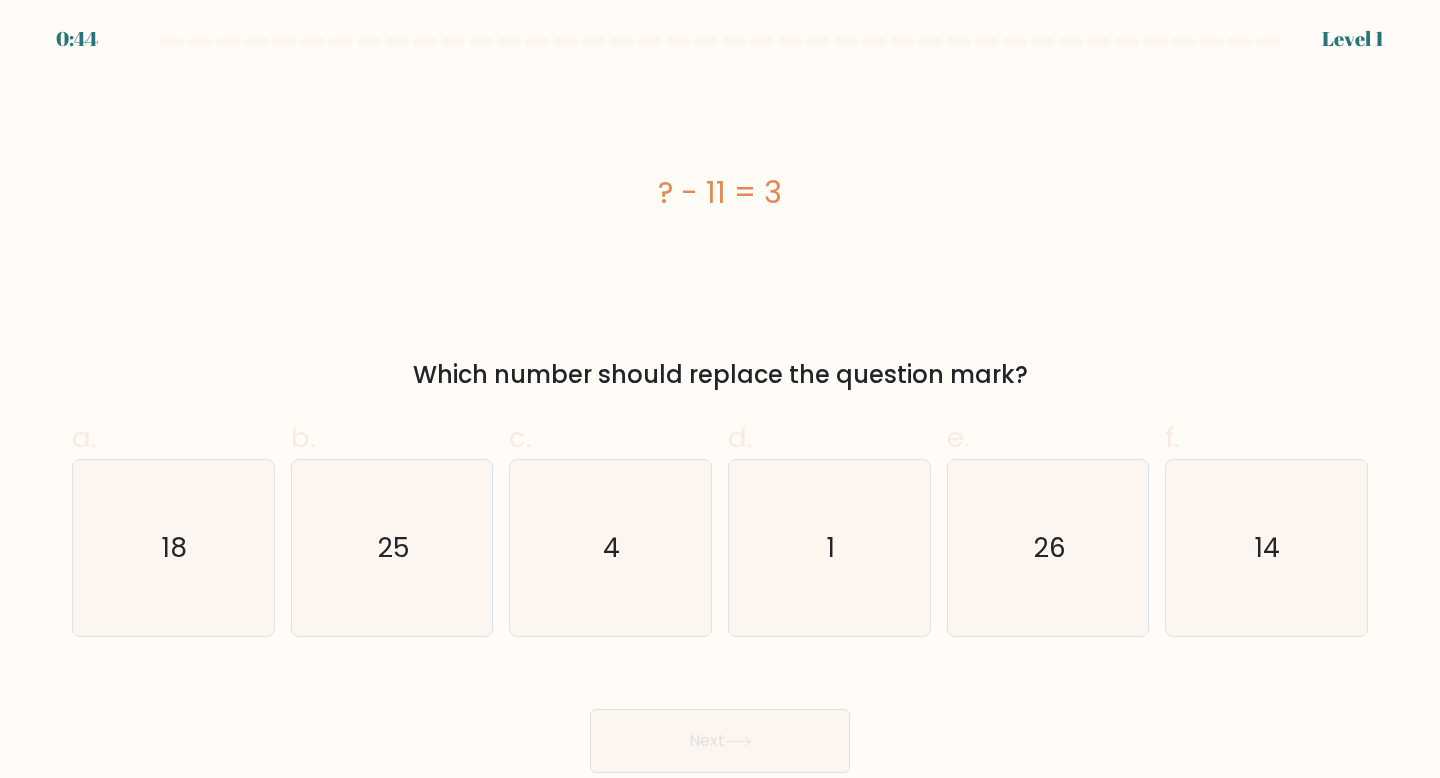 scroll, scrollTop: 0, scrollLeft: 0, axis: both 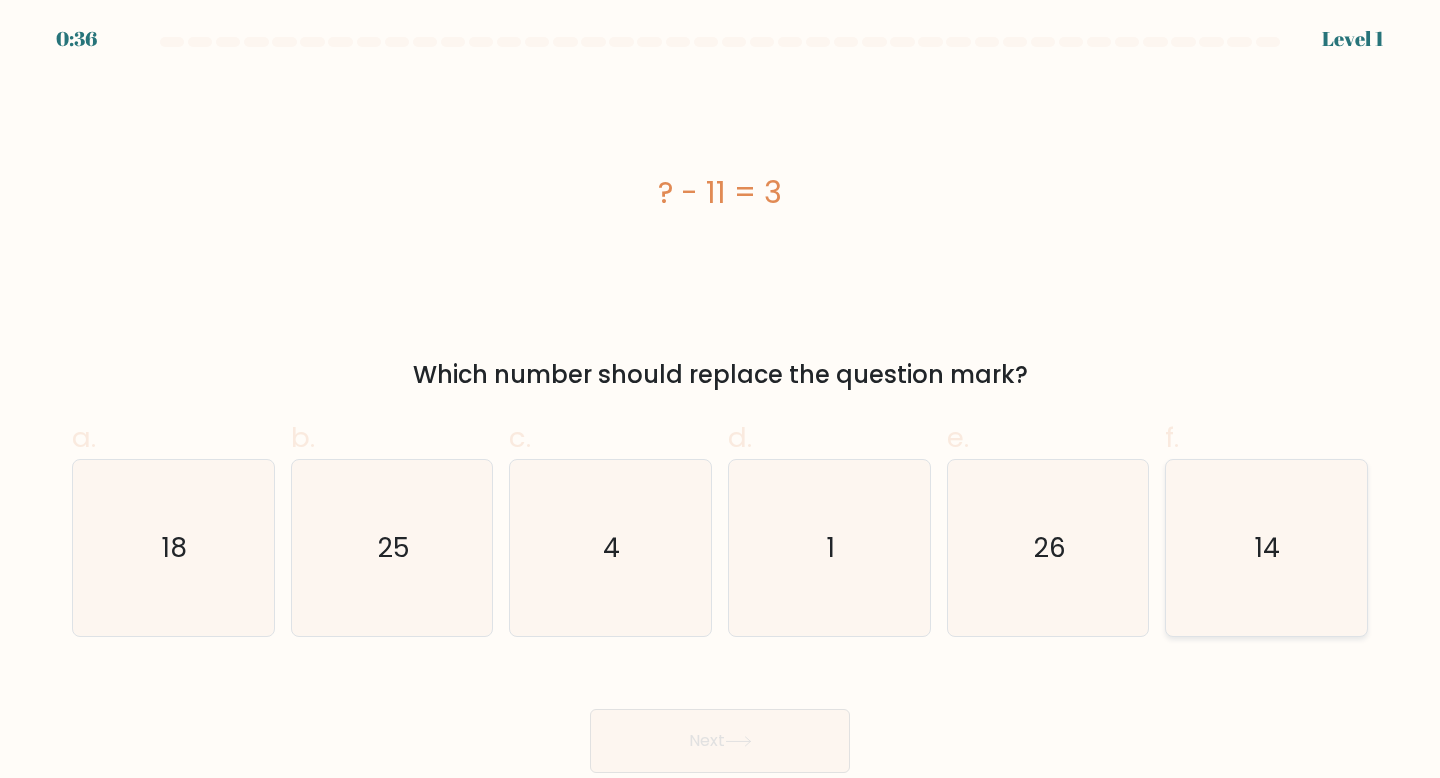 click on "14" 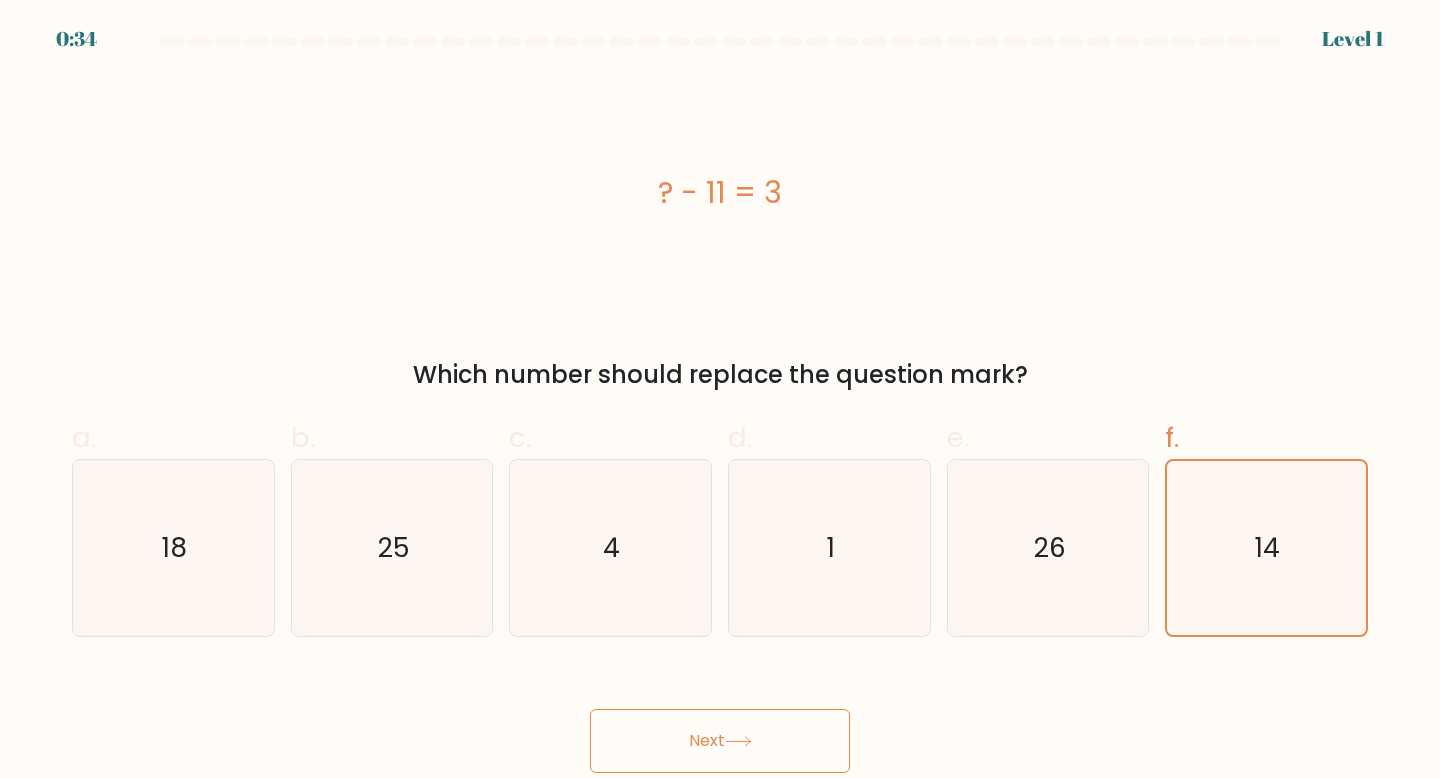 click on "Next" at bounding box center [720, 741] 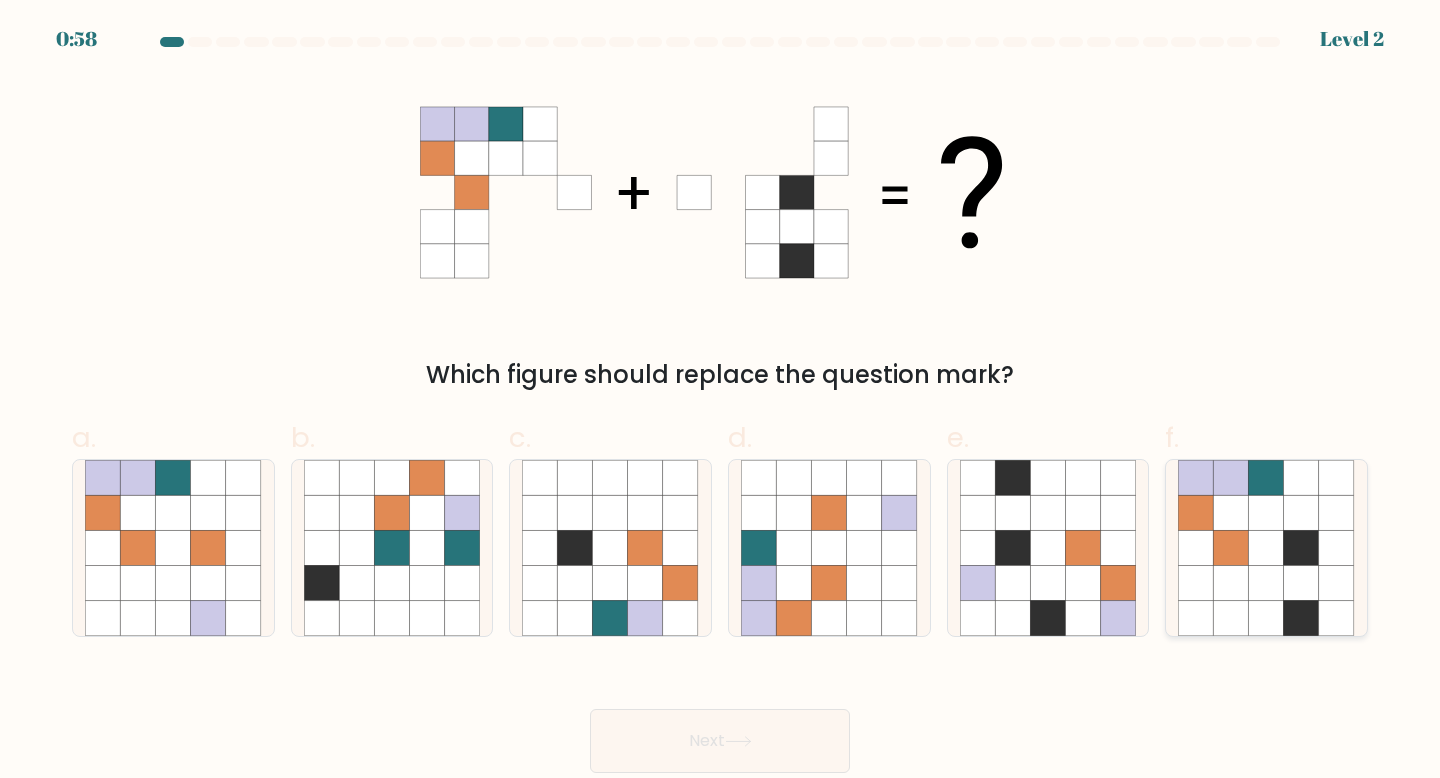 click 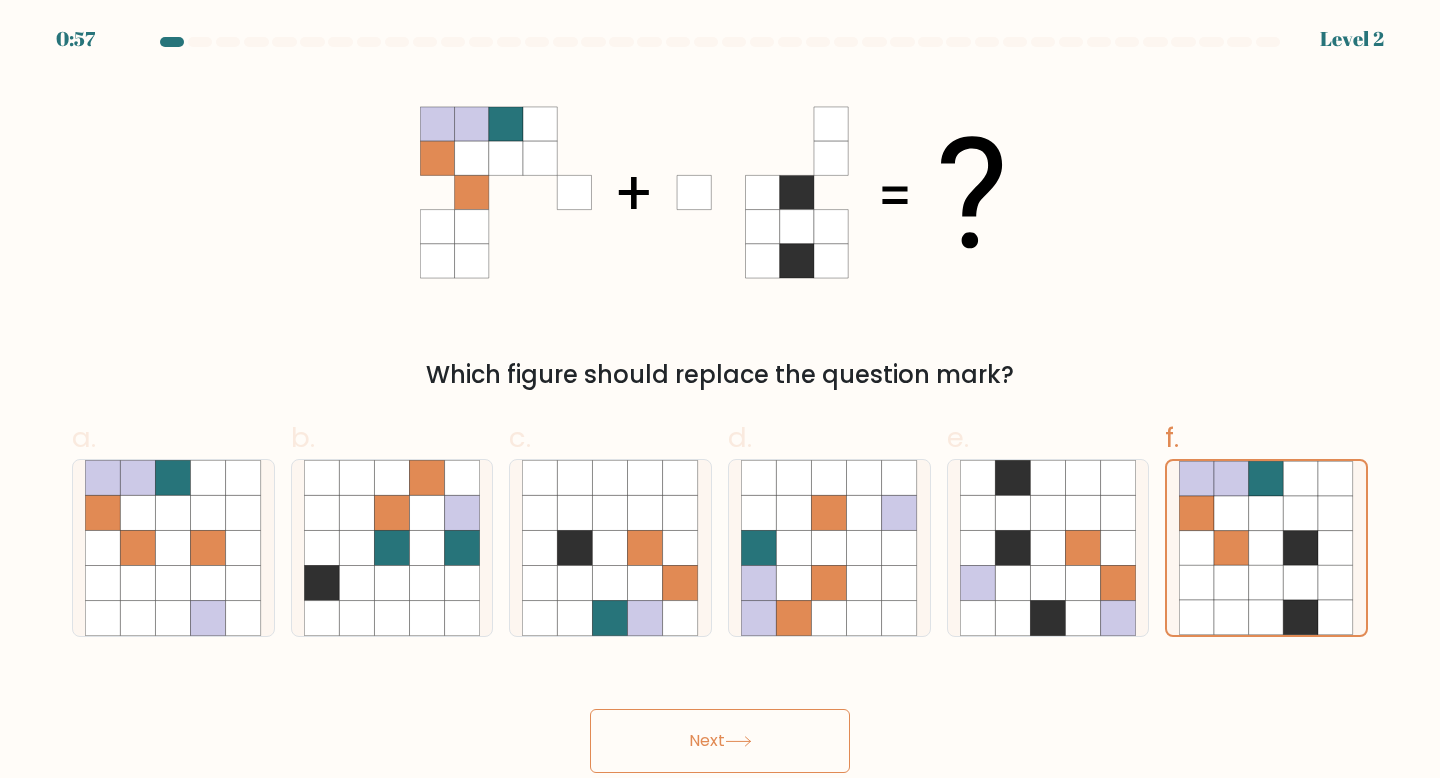 click on "Next" at bounding box center (720, 741) 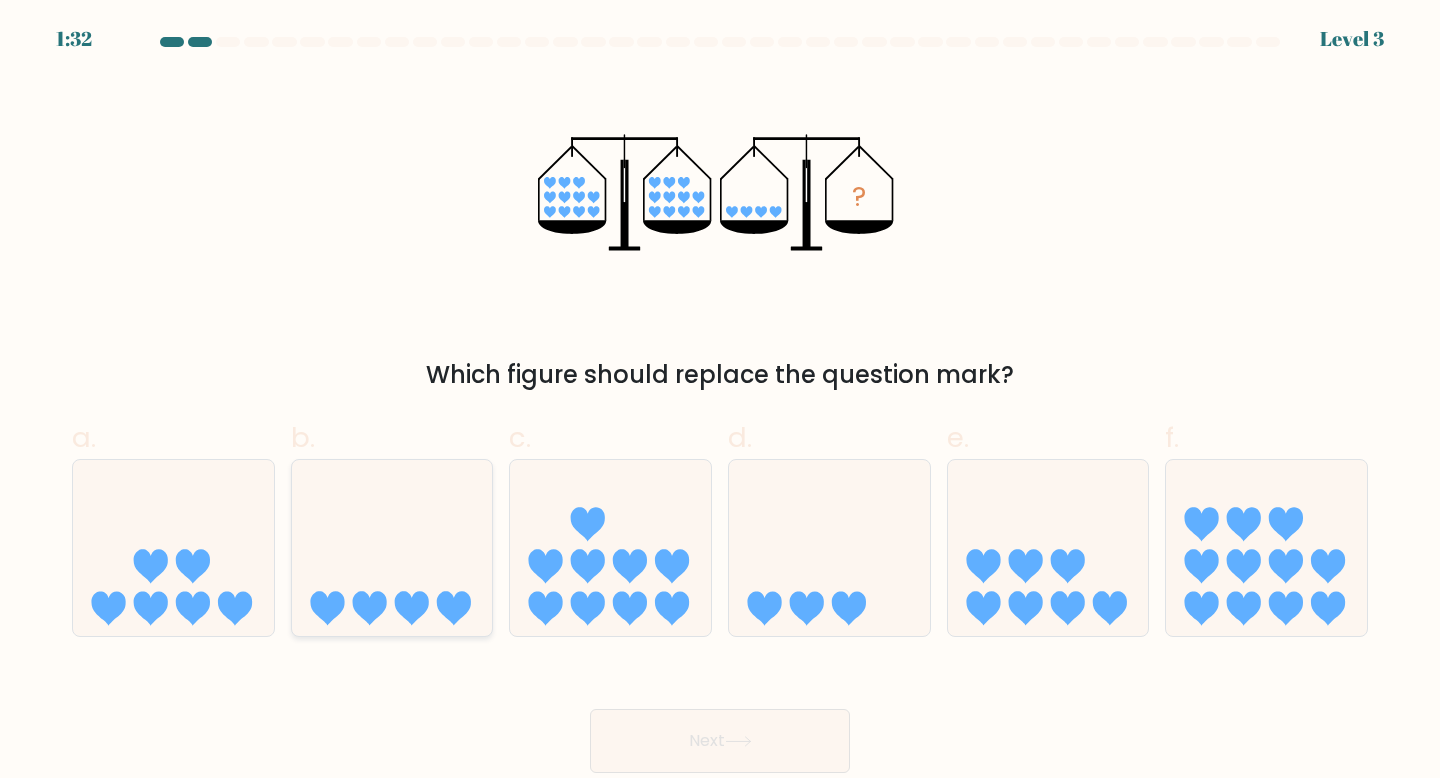 click 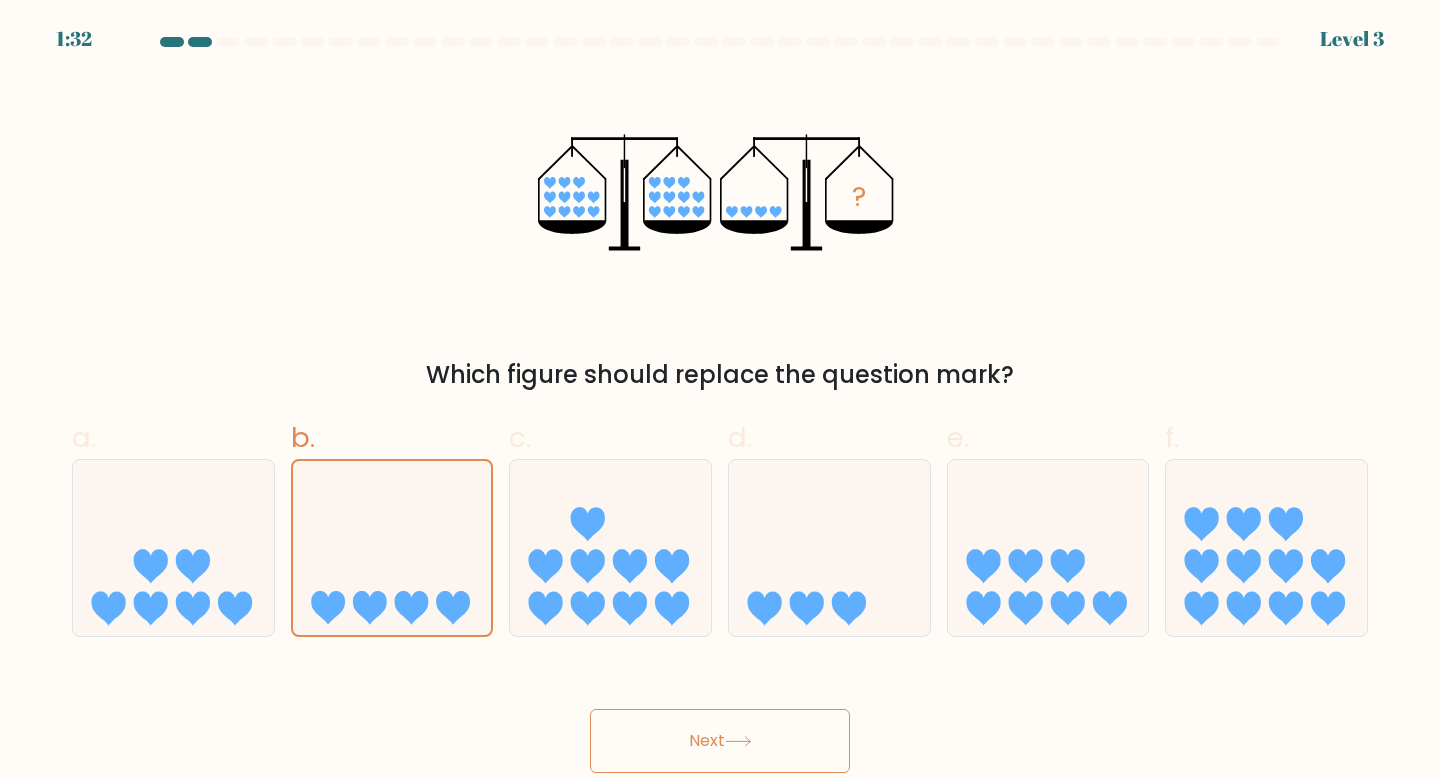 click on "Next" at bounding box center [720, 741] 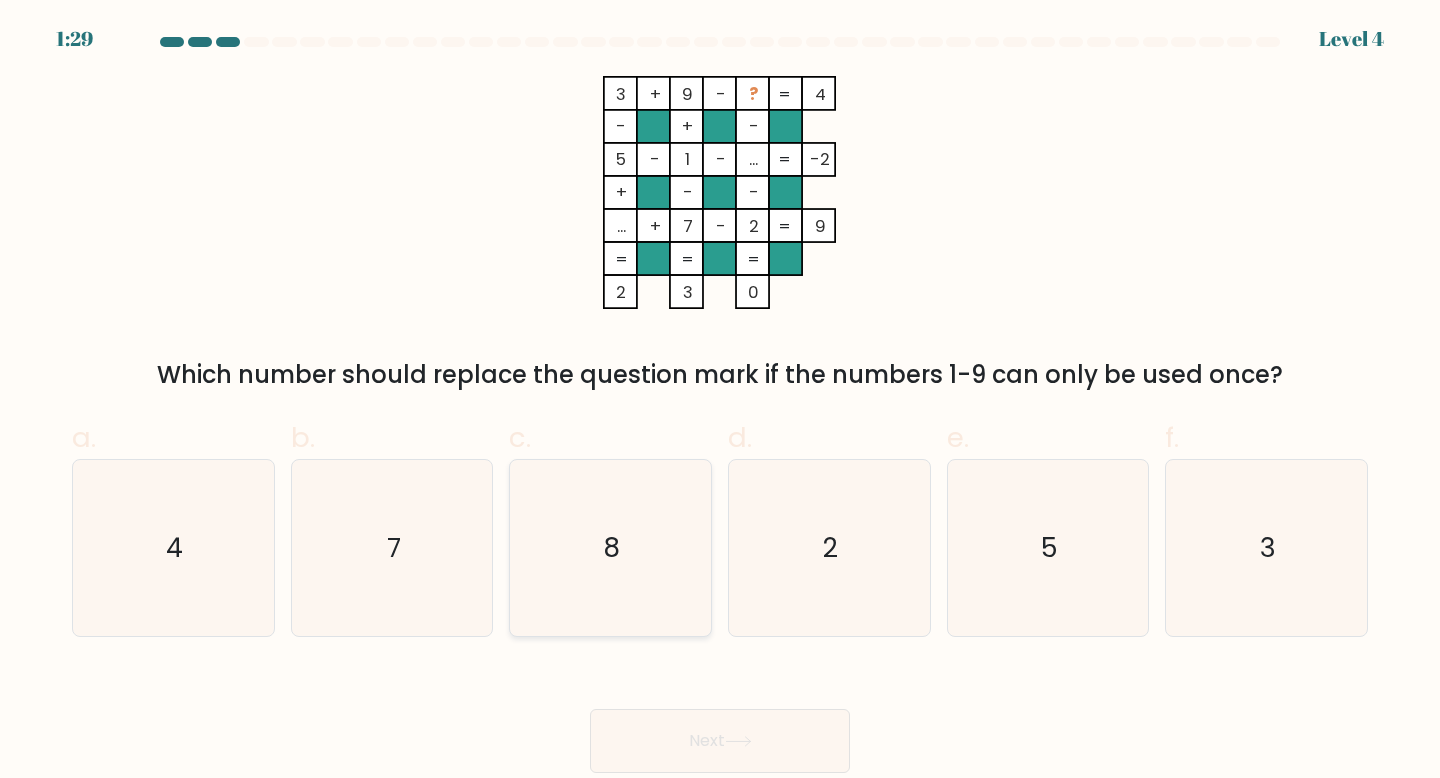 click on "8" 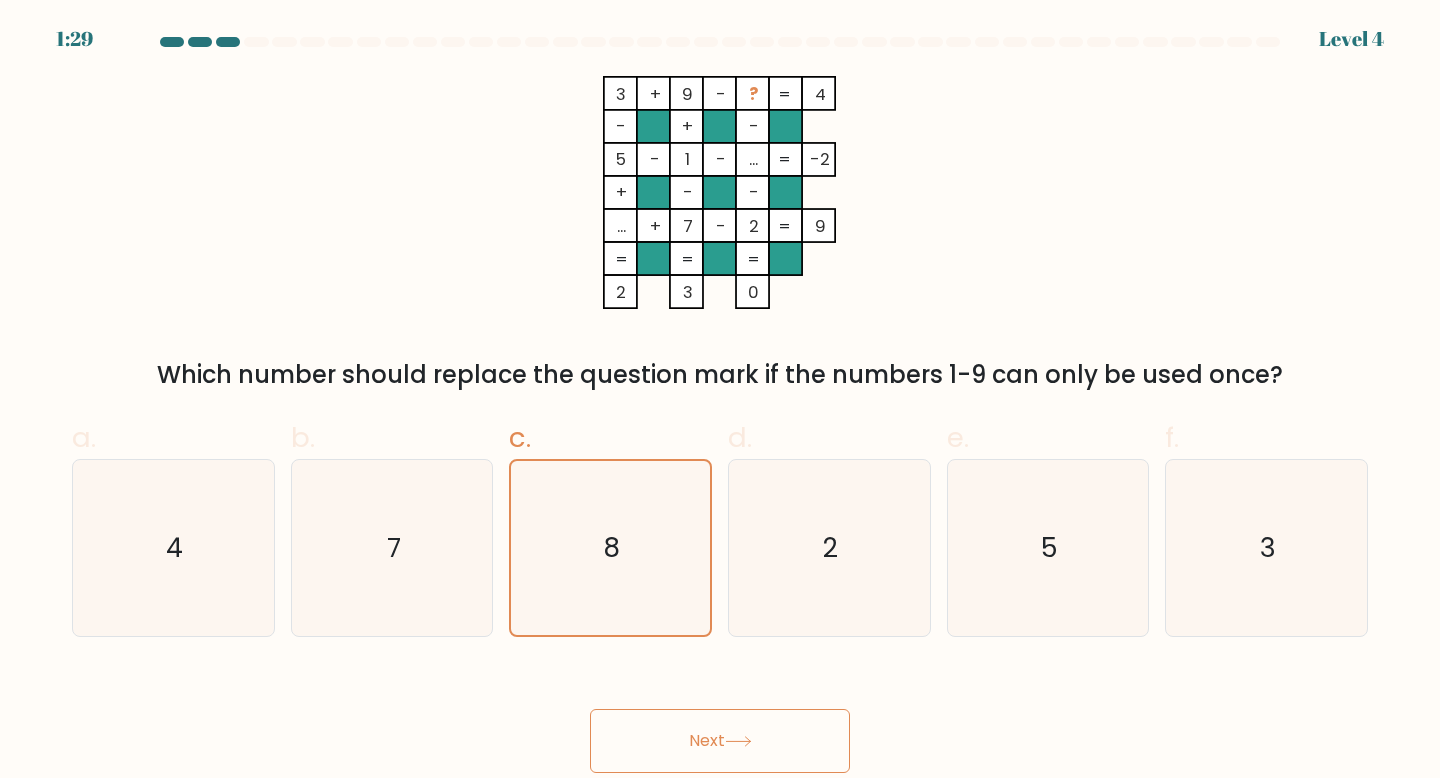 click on "Next" at bounding box center [720, 741] 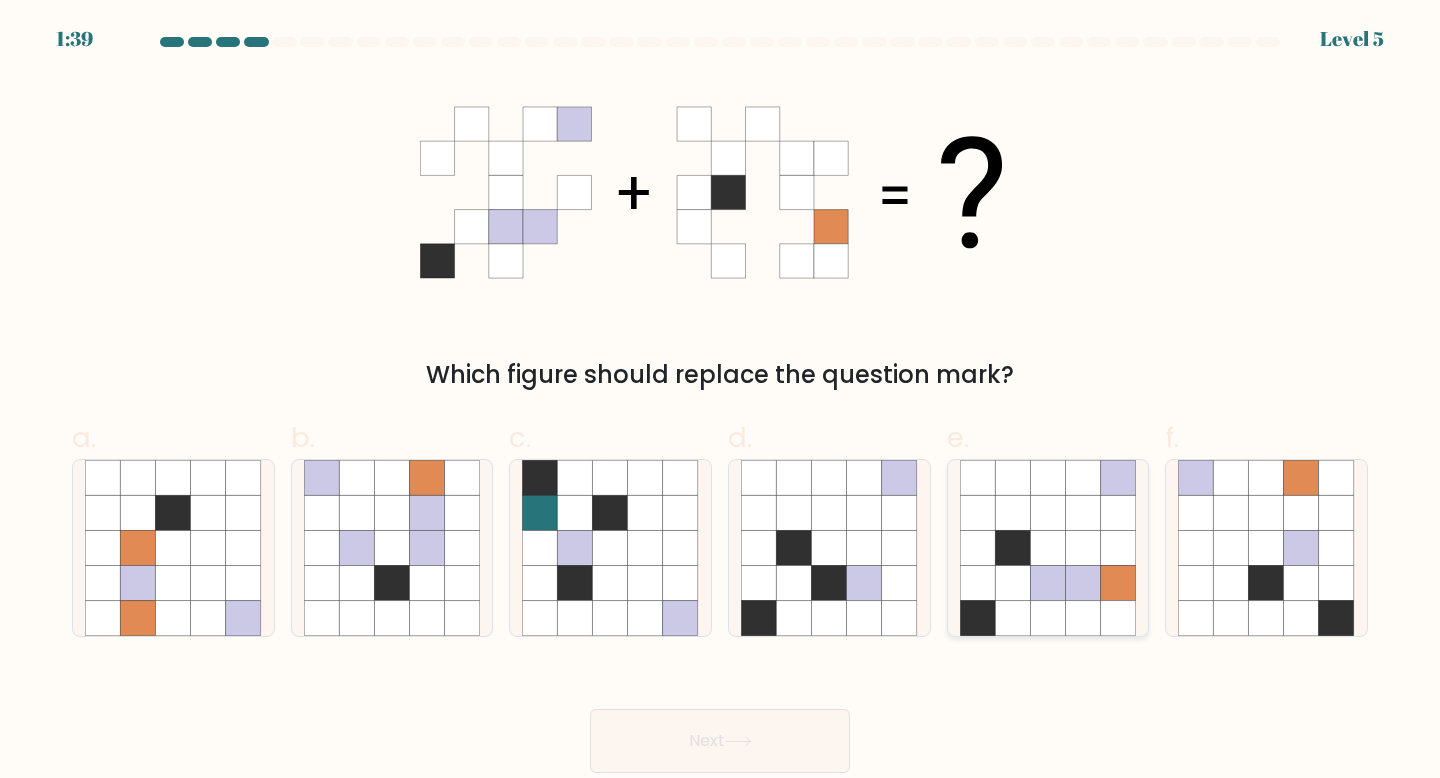 click 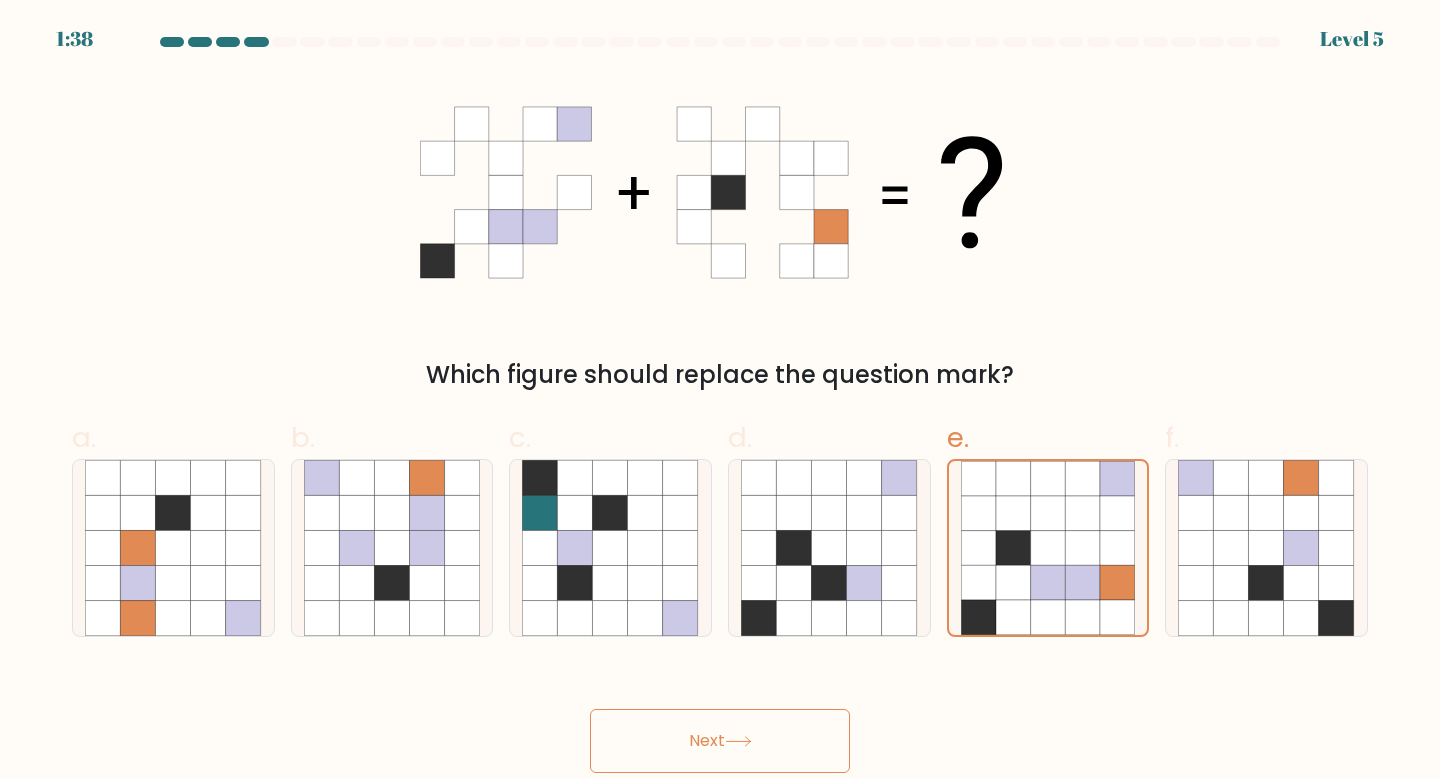 click on "Next" at bounding box center [720, 741] 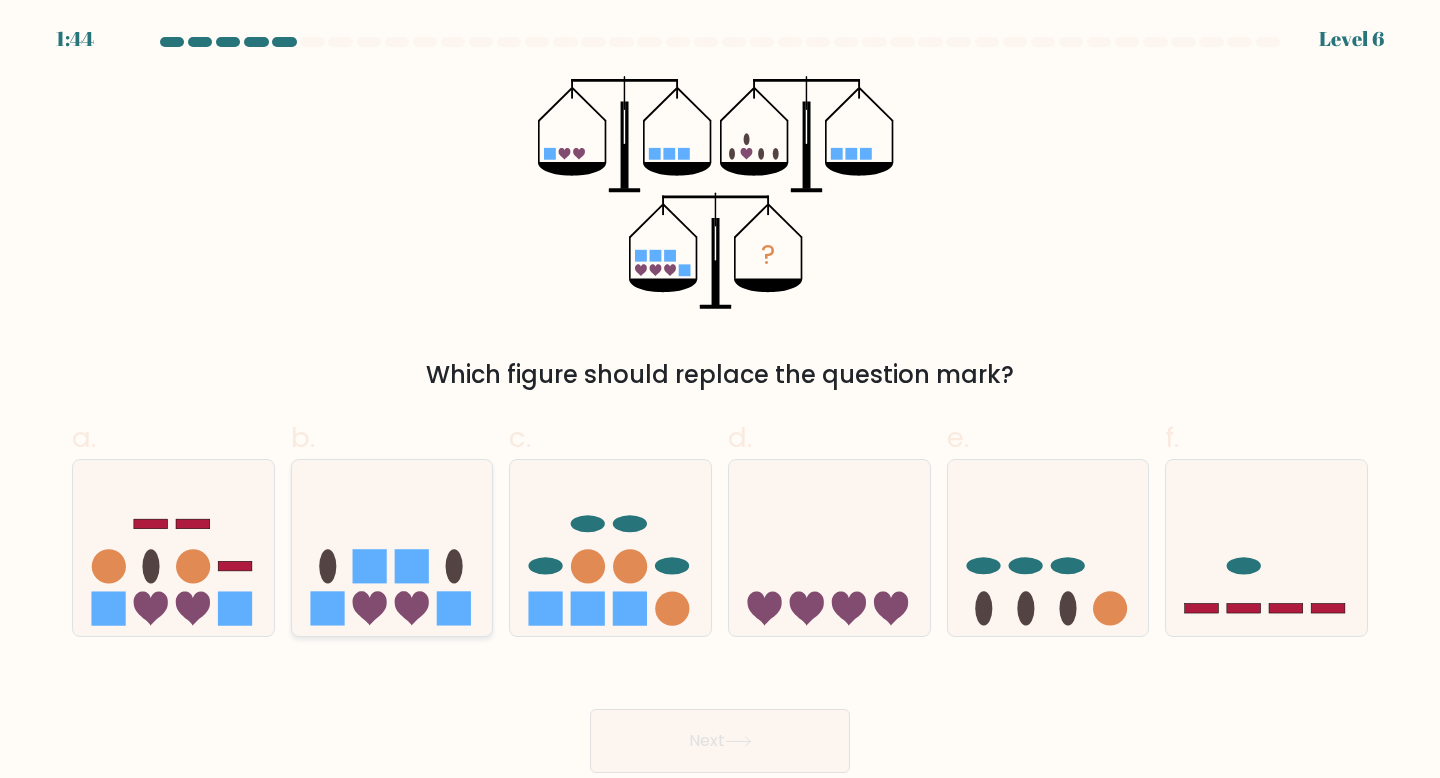 click 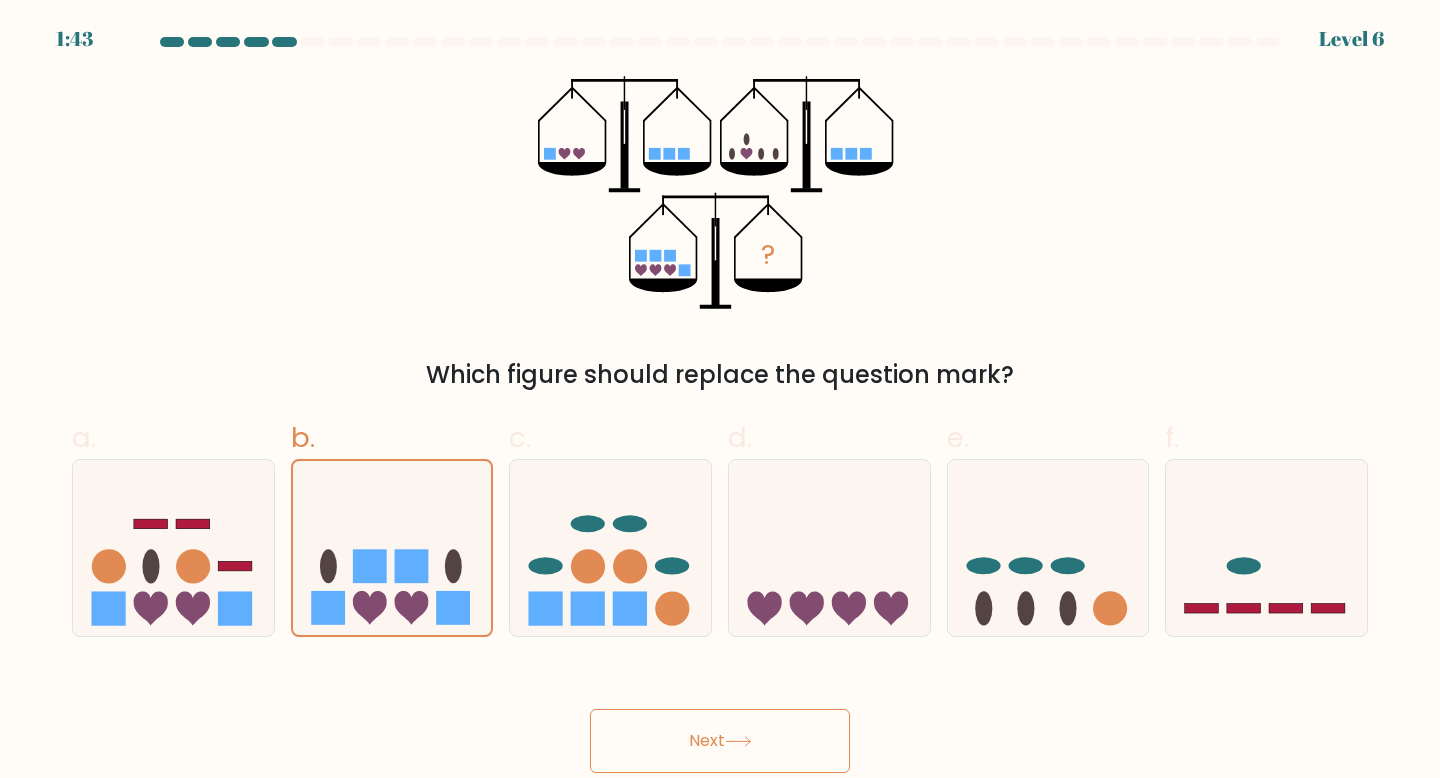 click on "Next" at bounding box center (720, 741) 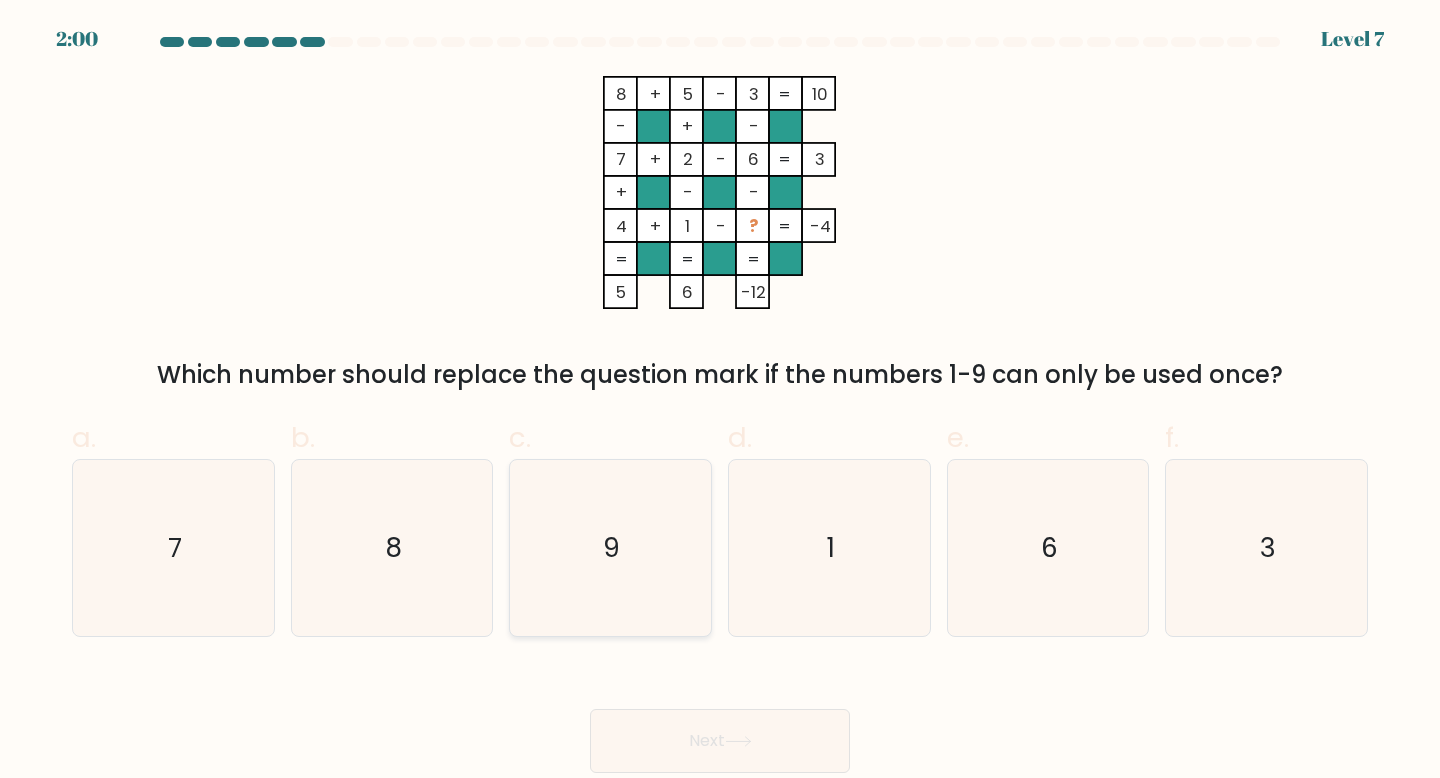 click on "9" 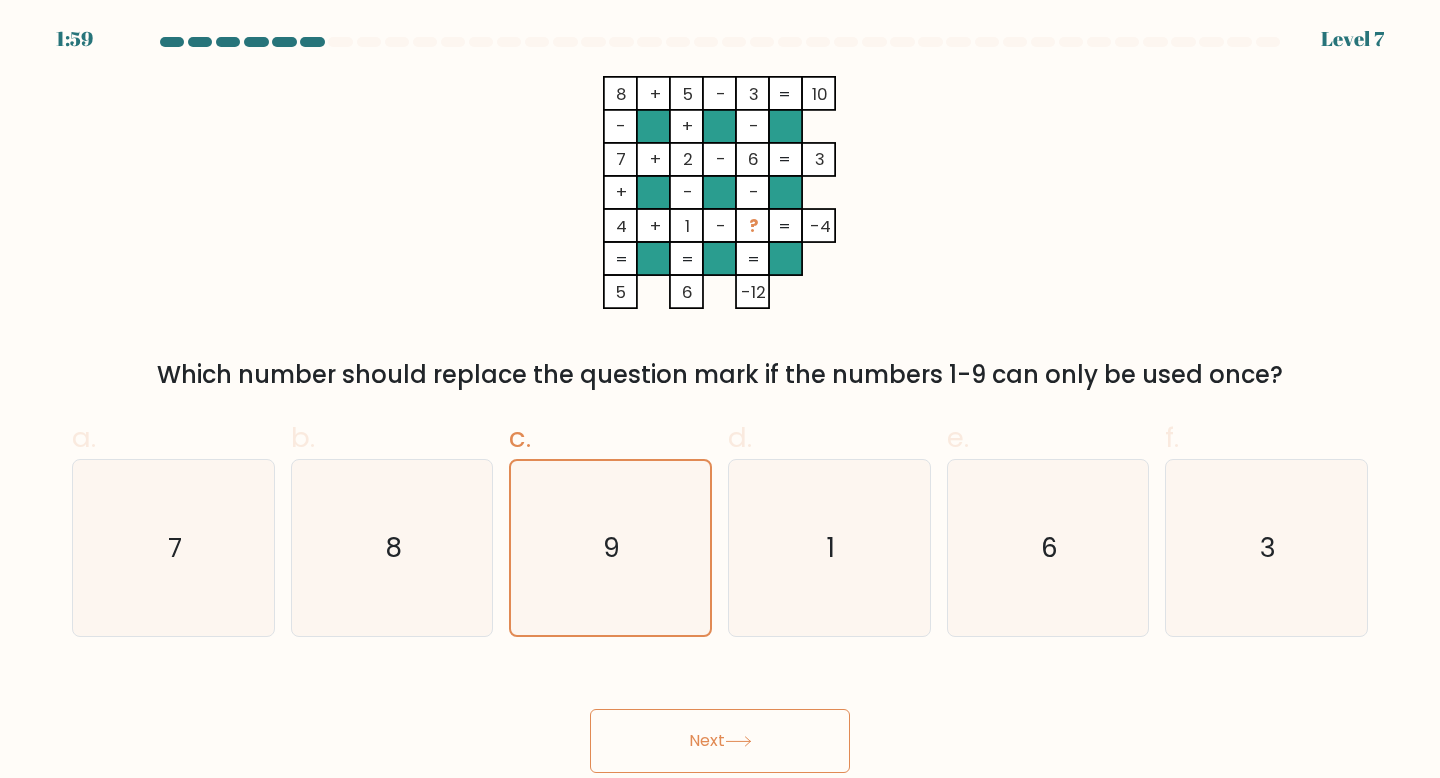 click on "Next" at bounding box center (720, 741) 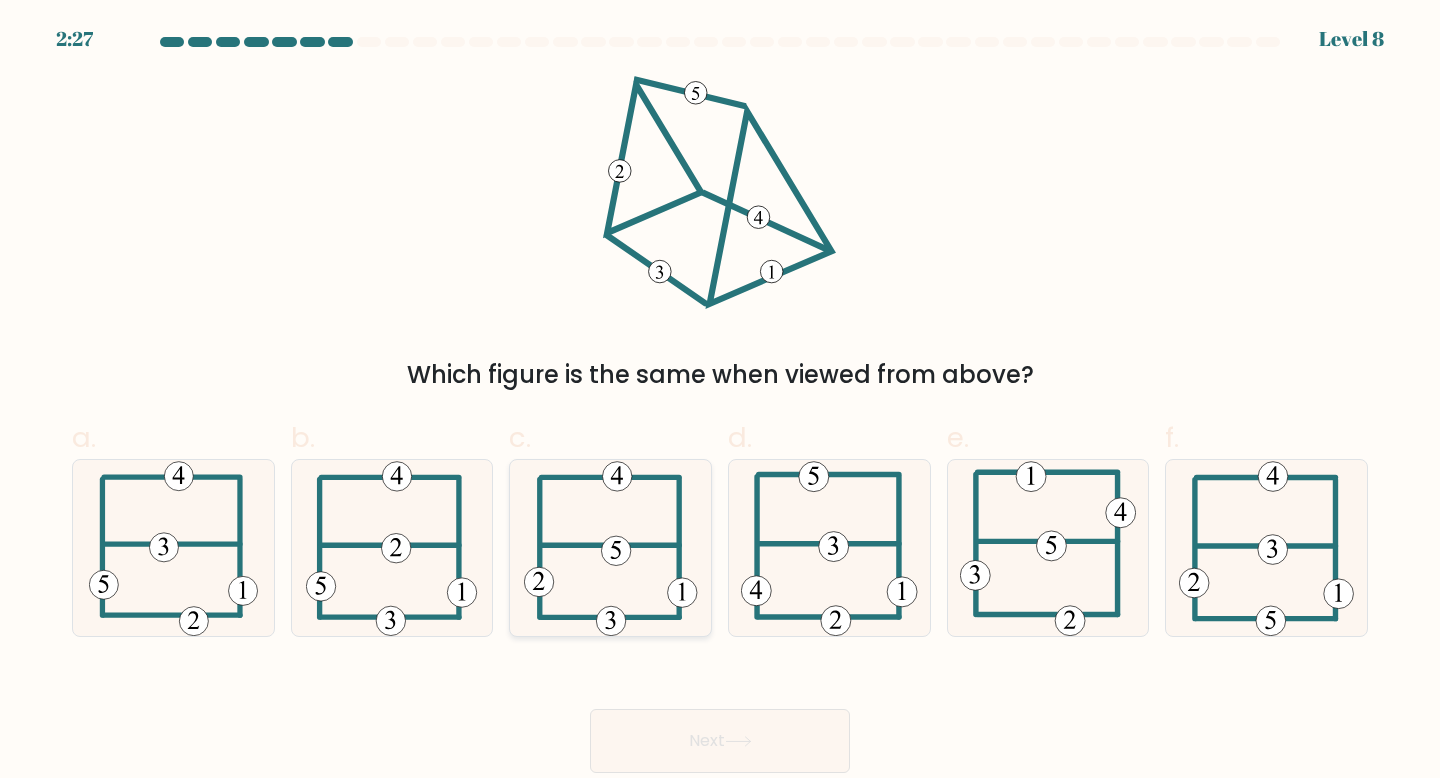 click 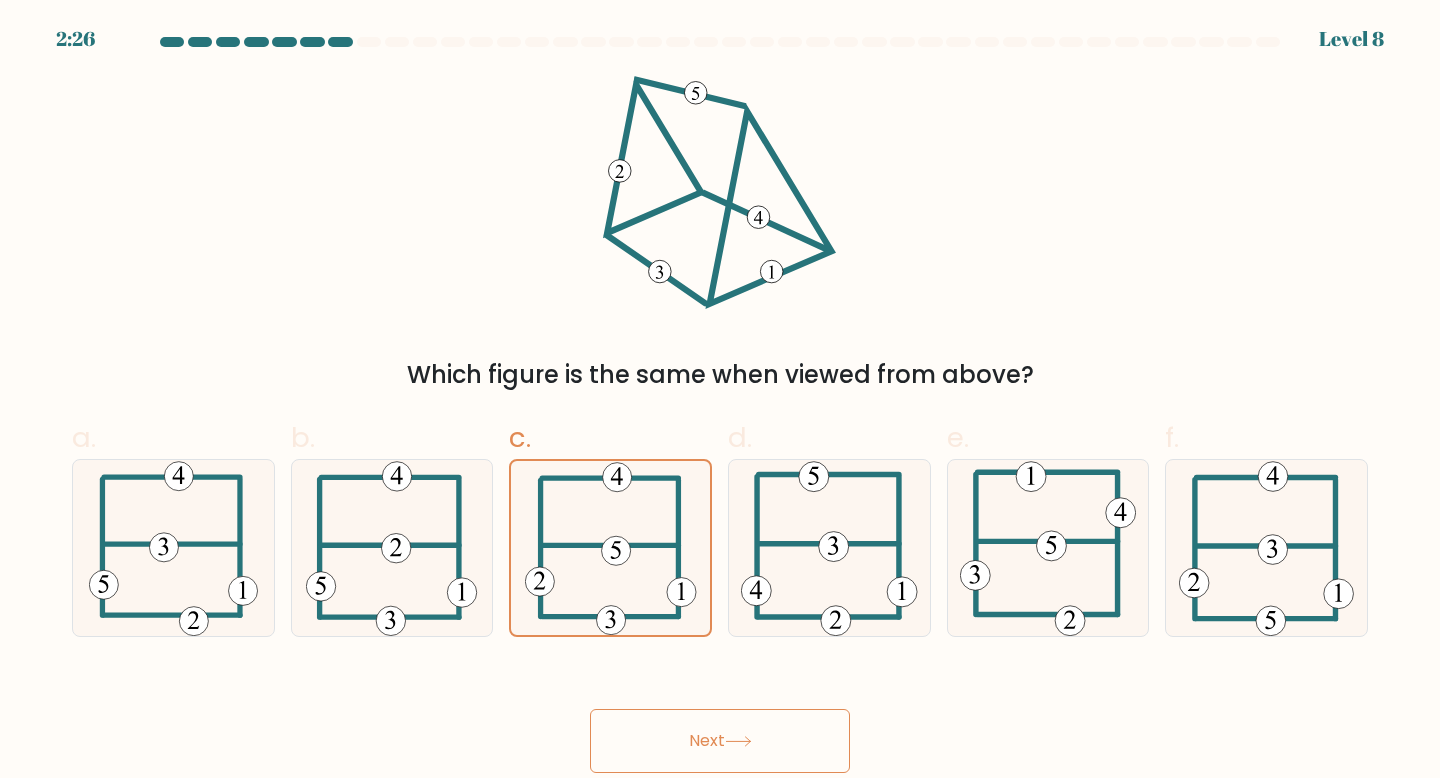 click on "Next" at bounding box center [720, 741] 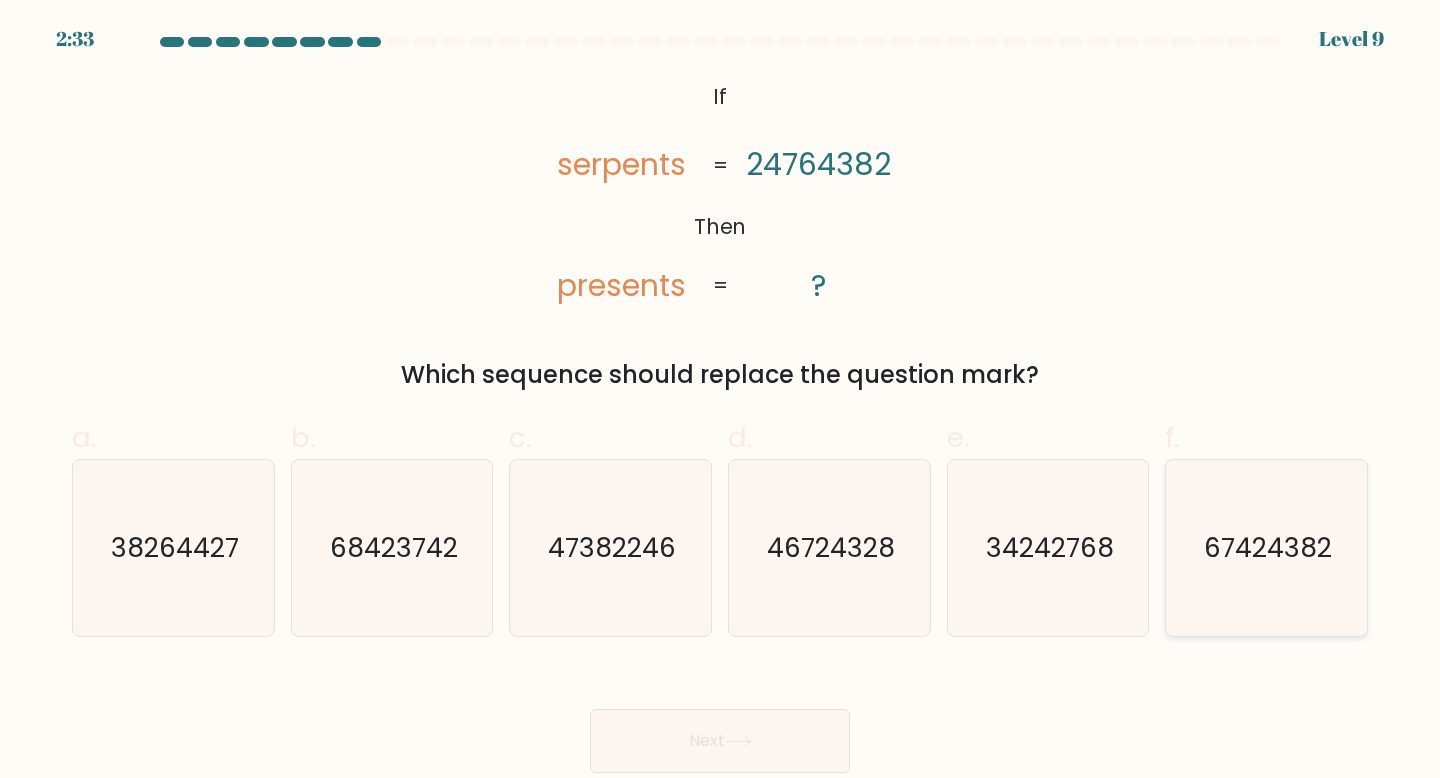 click on "67424382" 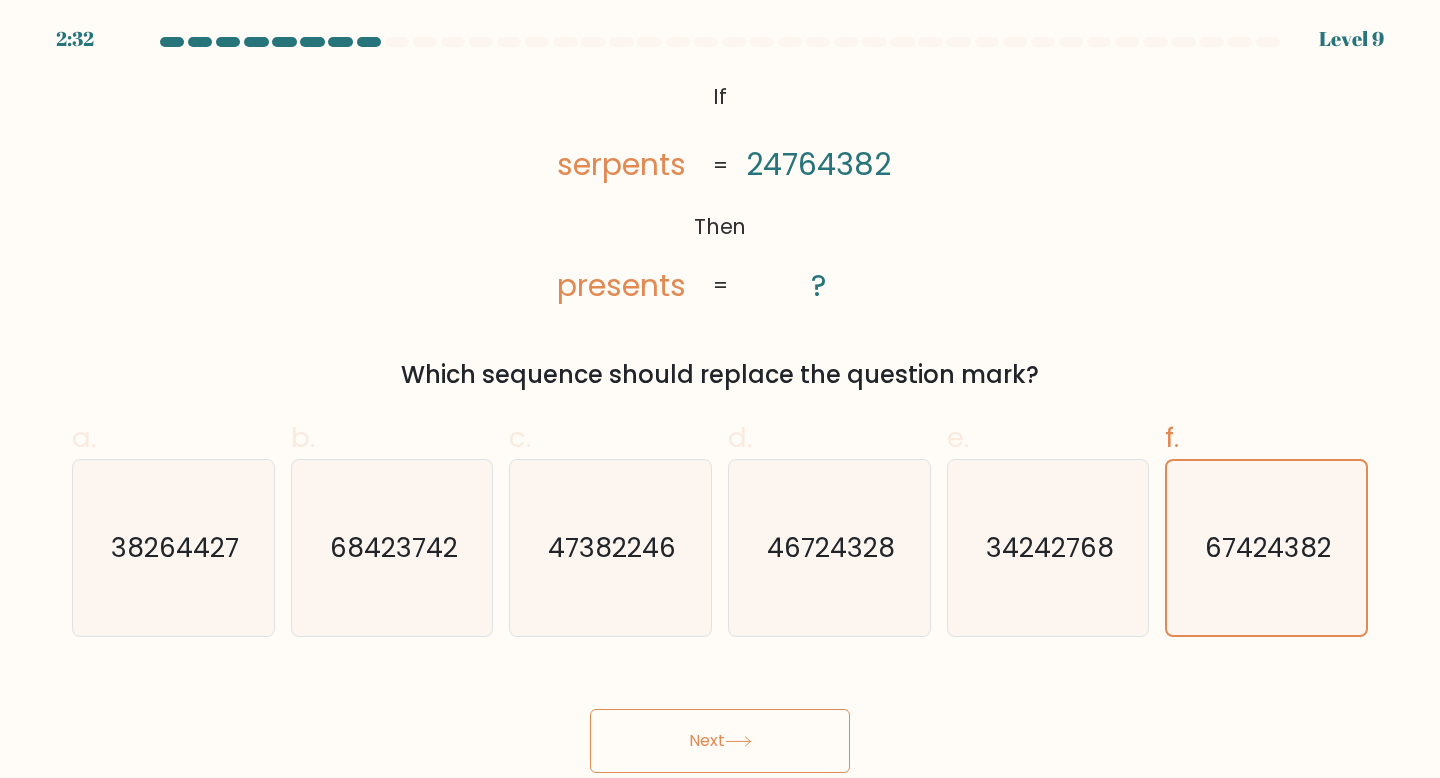 click on "Next" at bounding box center [720, 741] 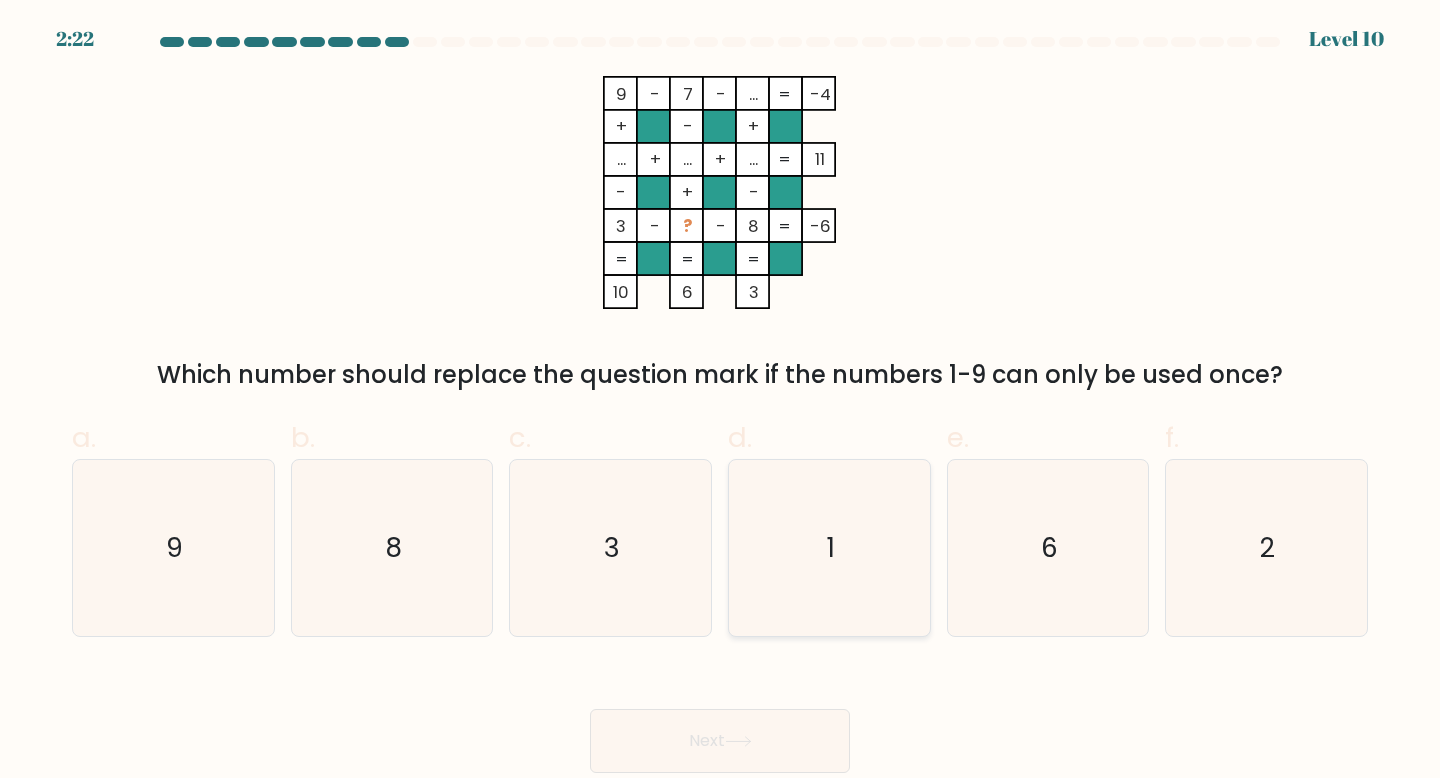 click on "1" 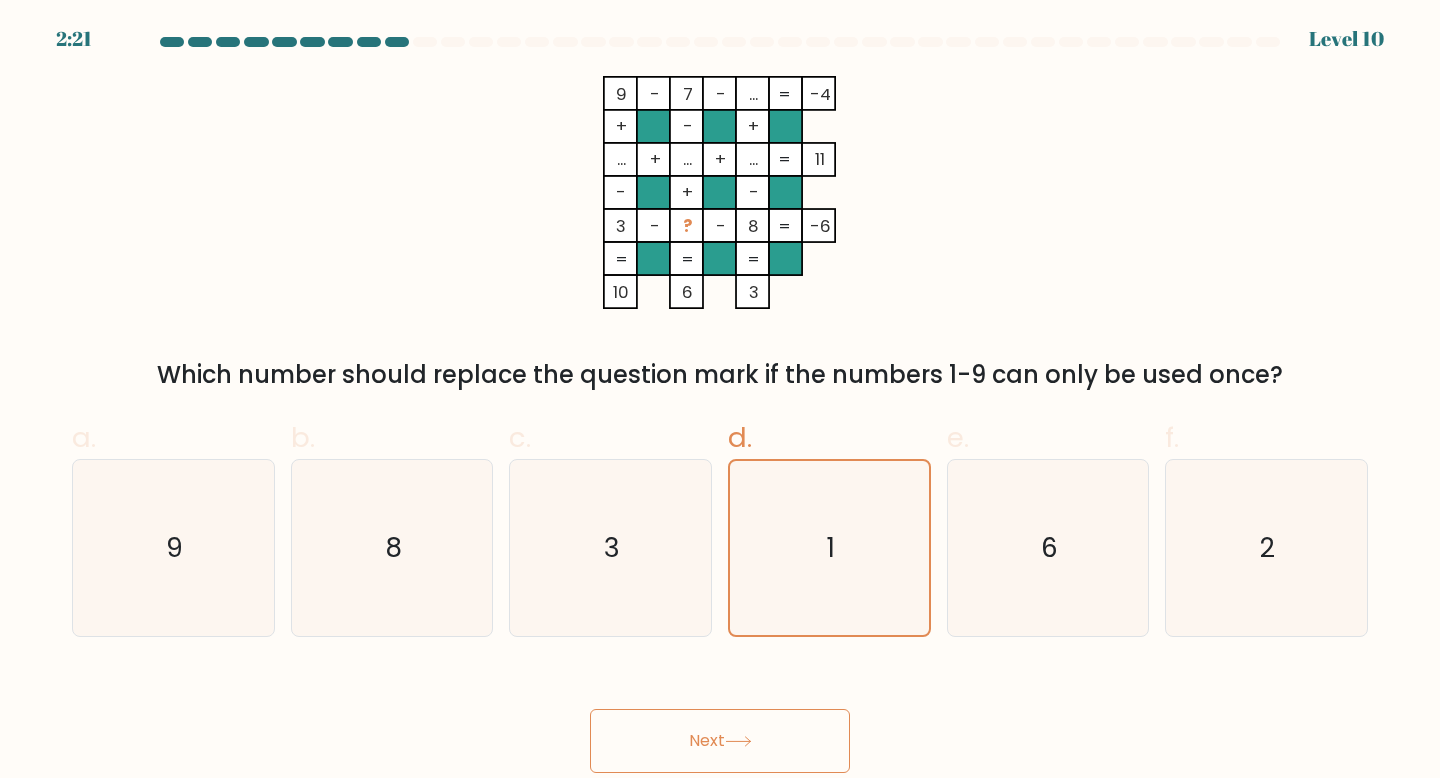 click on "Next" at bounding box center (720, 741) 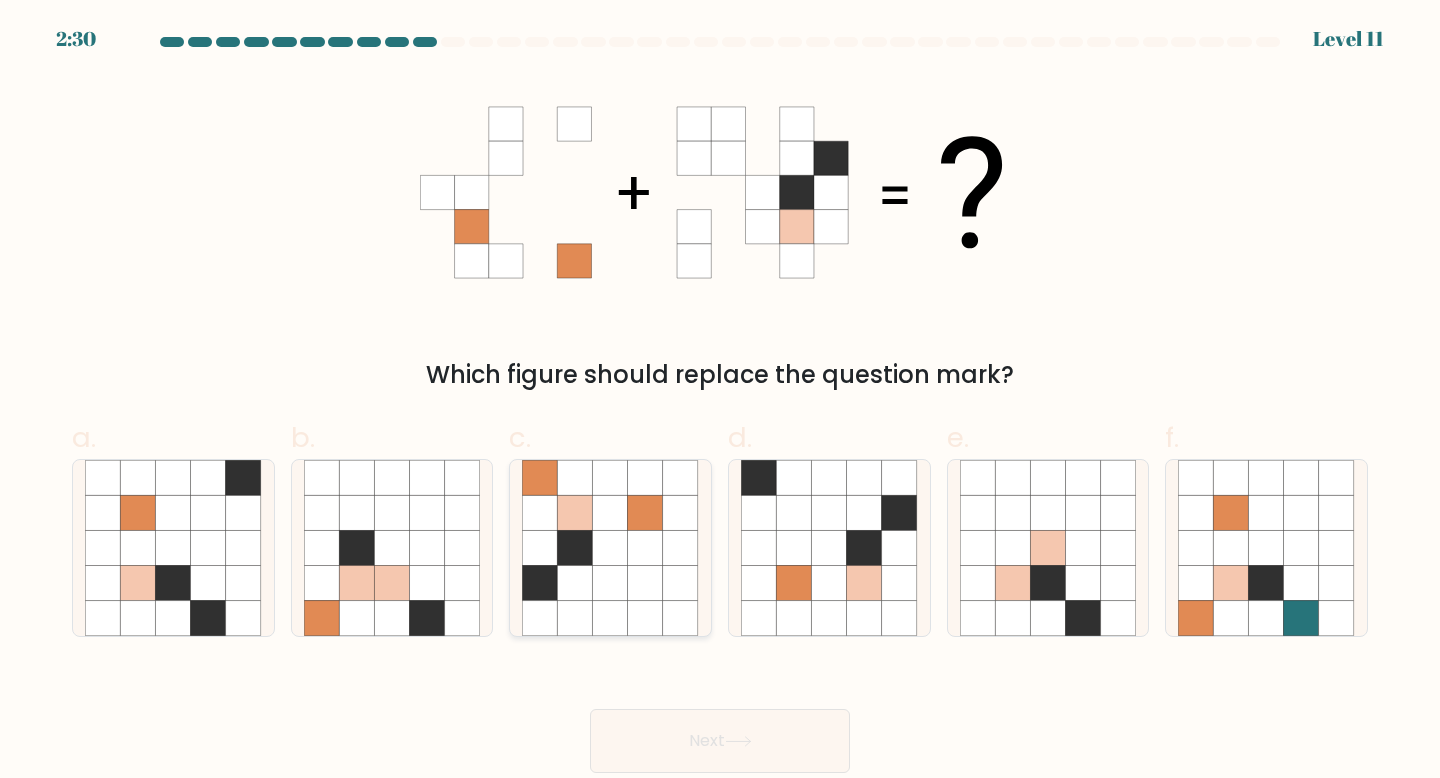 click 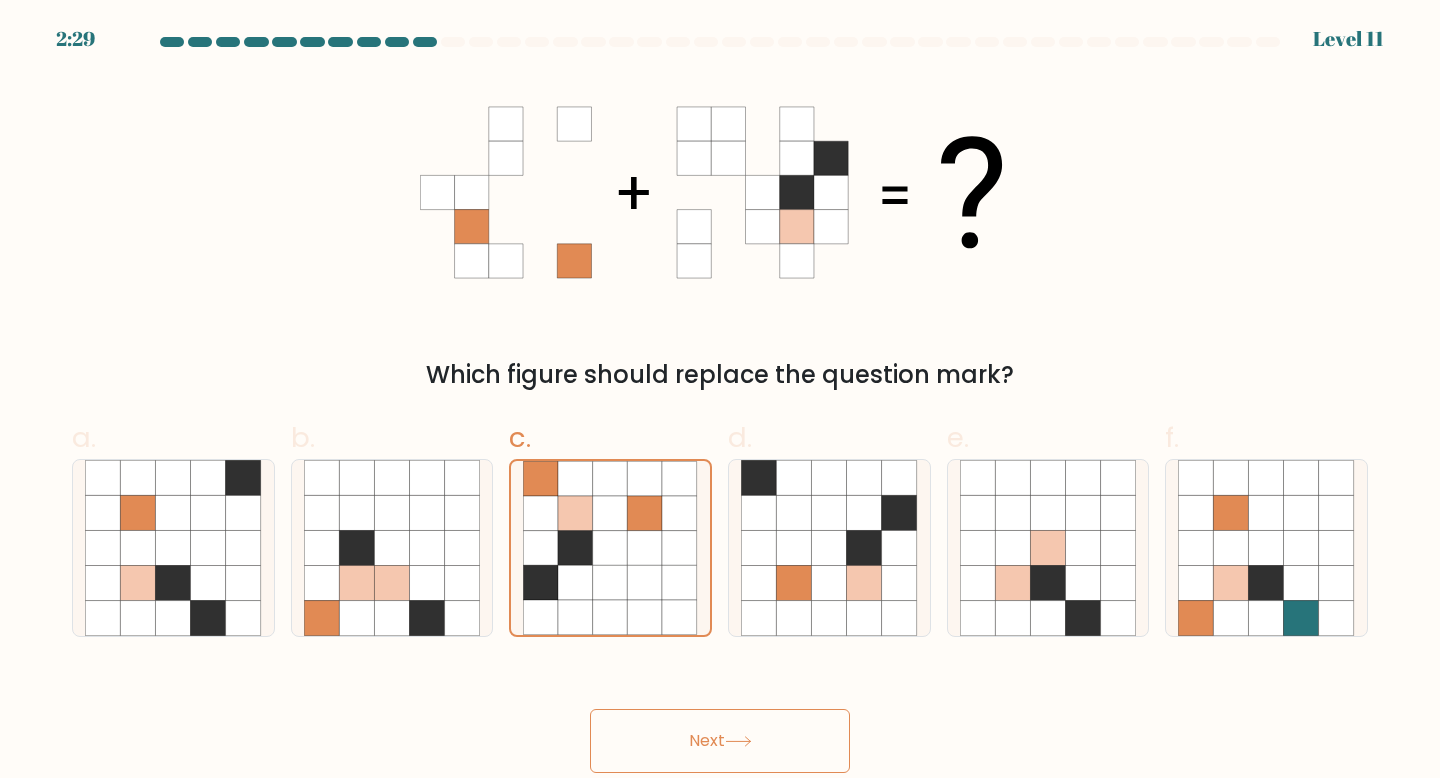 click on "Next" at bounding box center [720, 741] 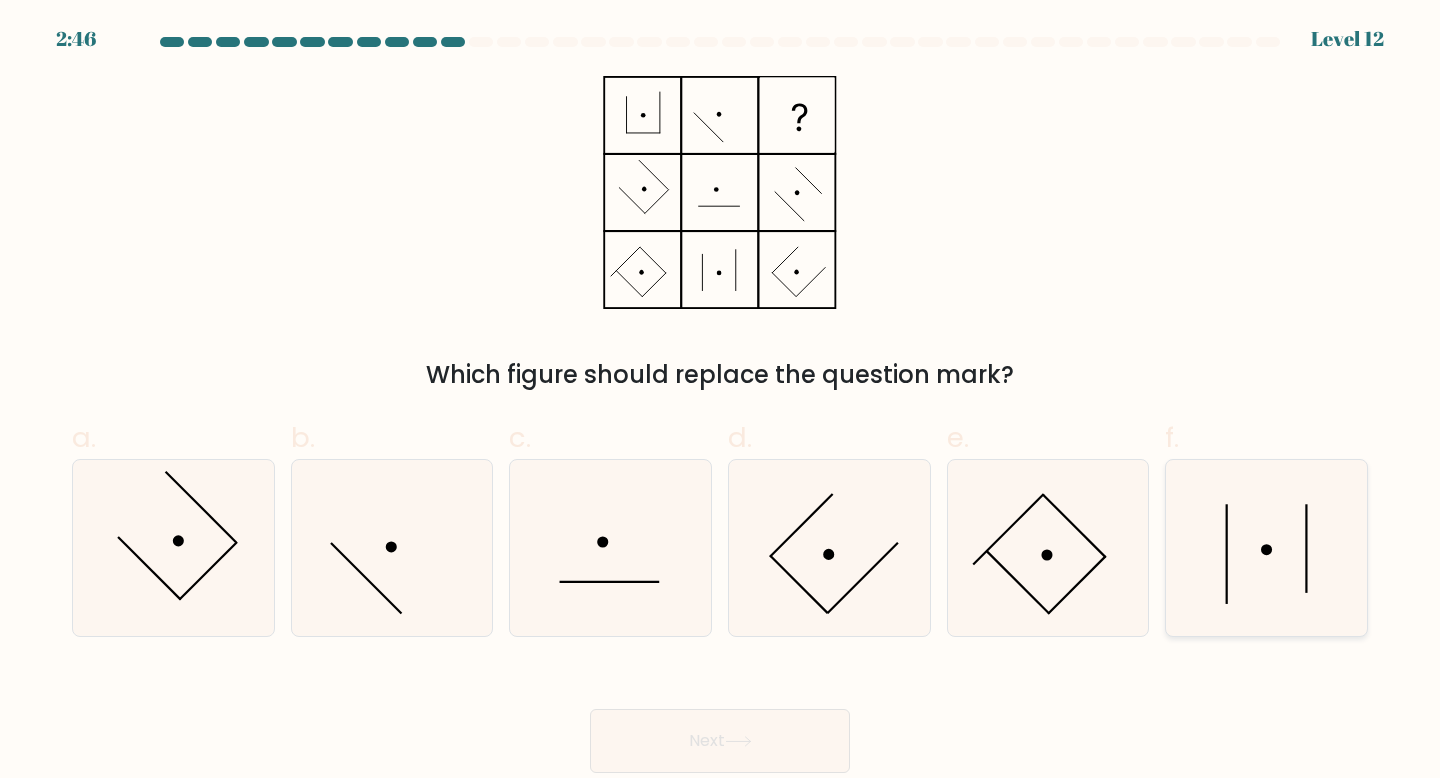 click 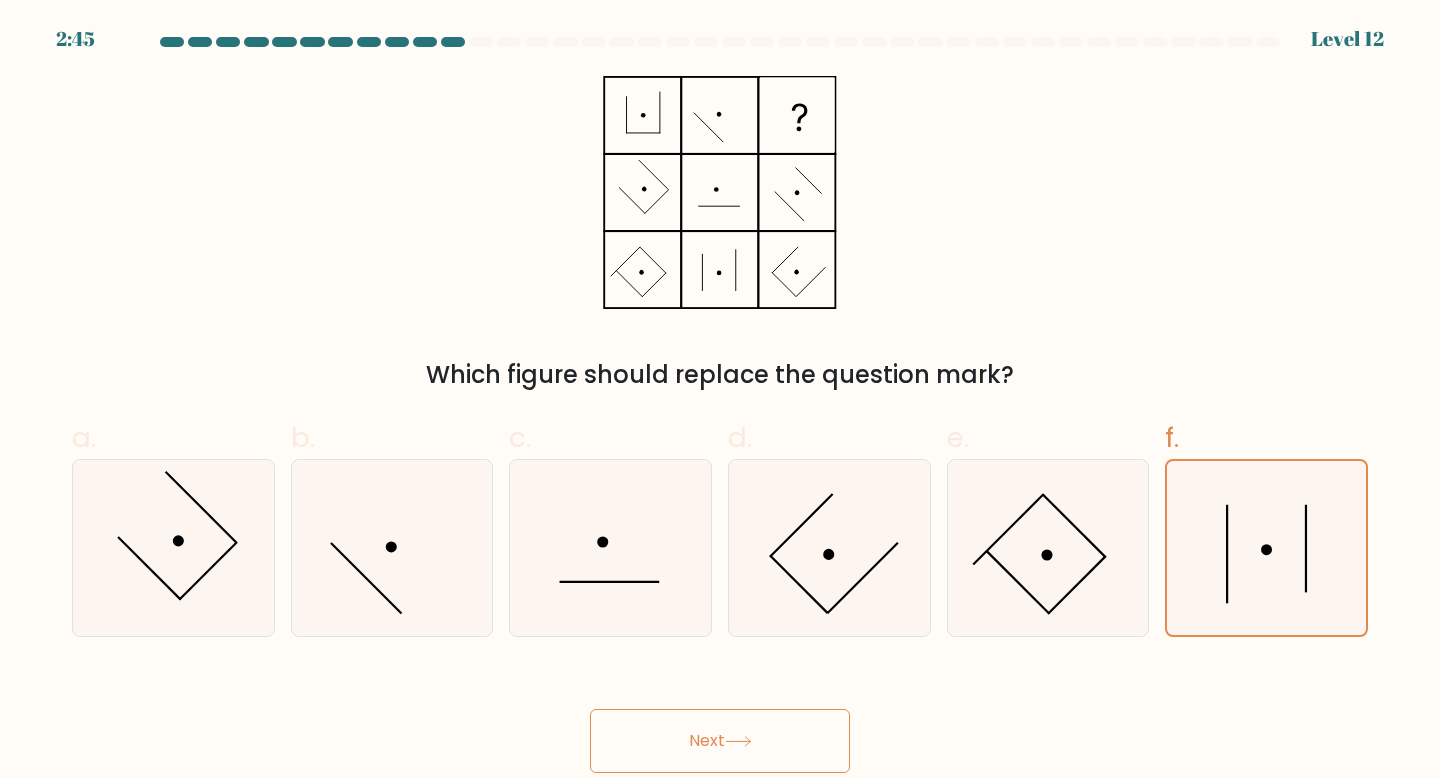 click on "Next" at bounding box center [720, 741] 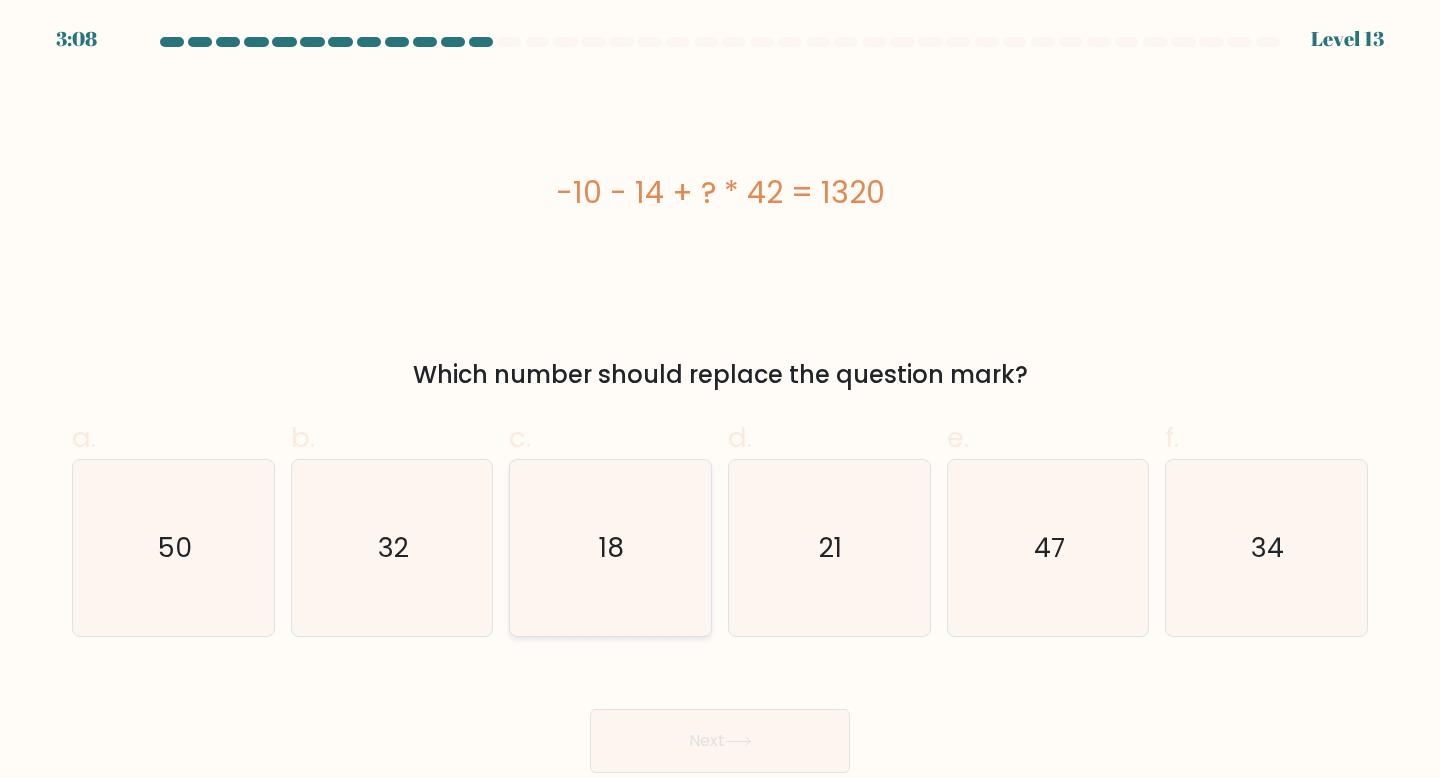 click on "18" 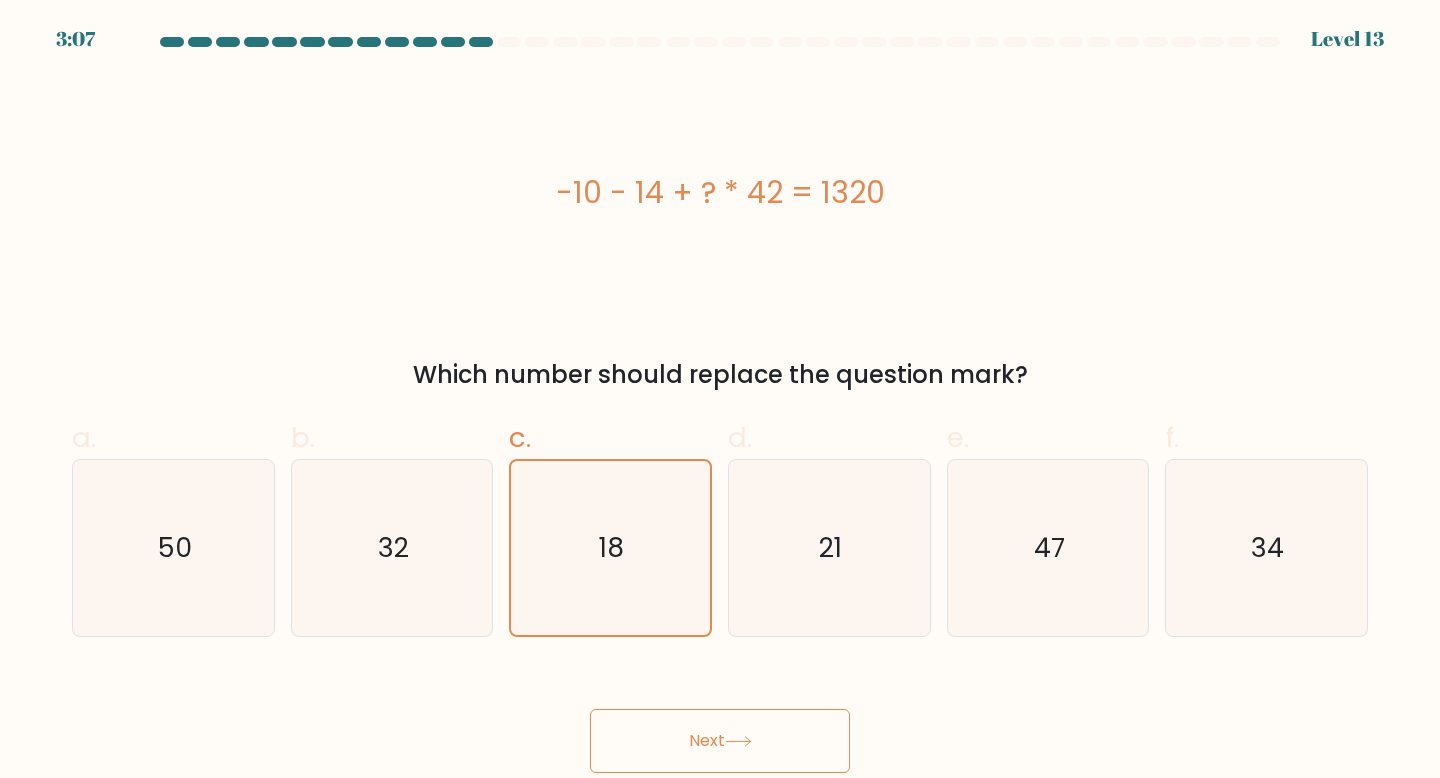 click on "Next" at bounding box center (720, 741) 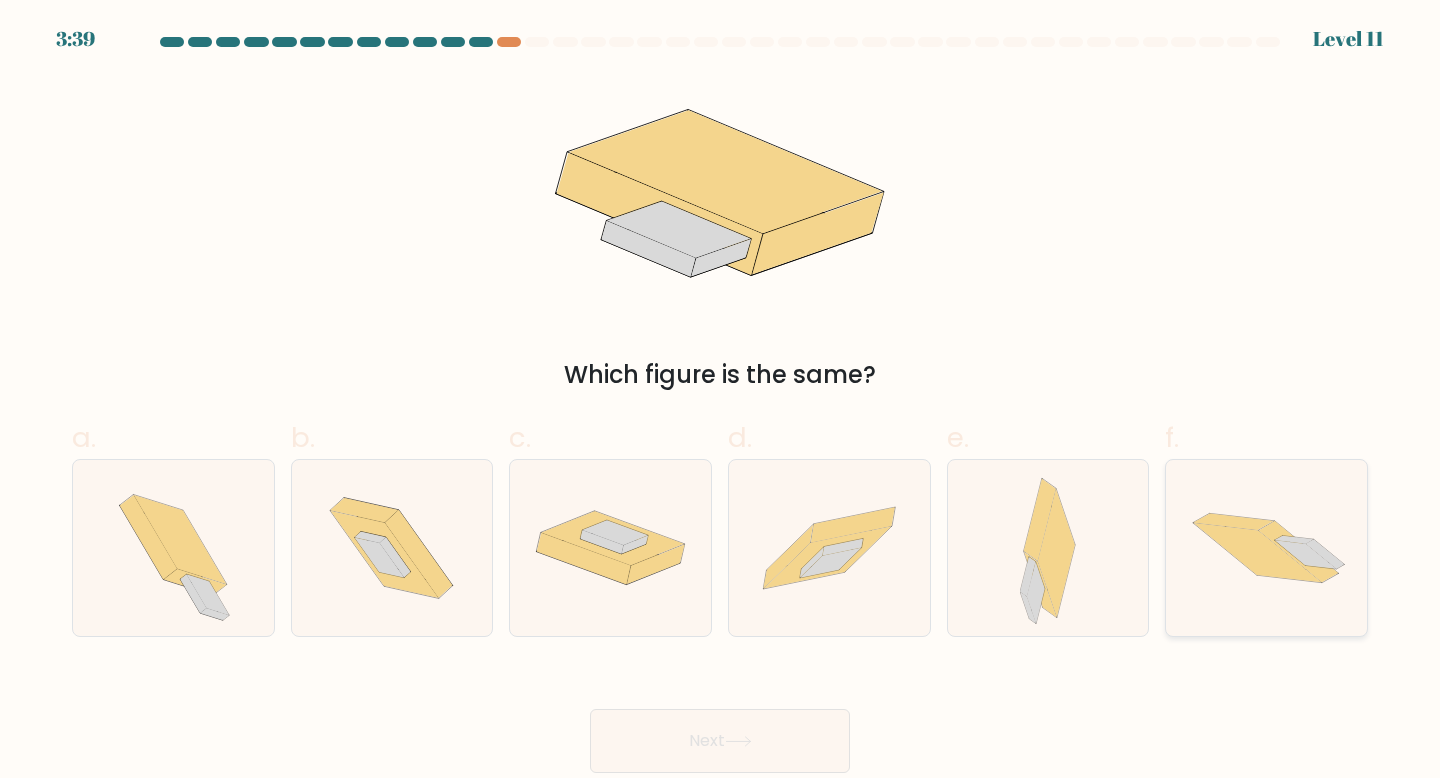 click 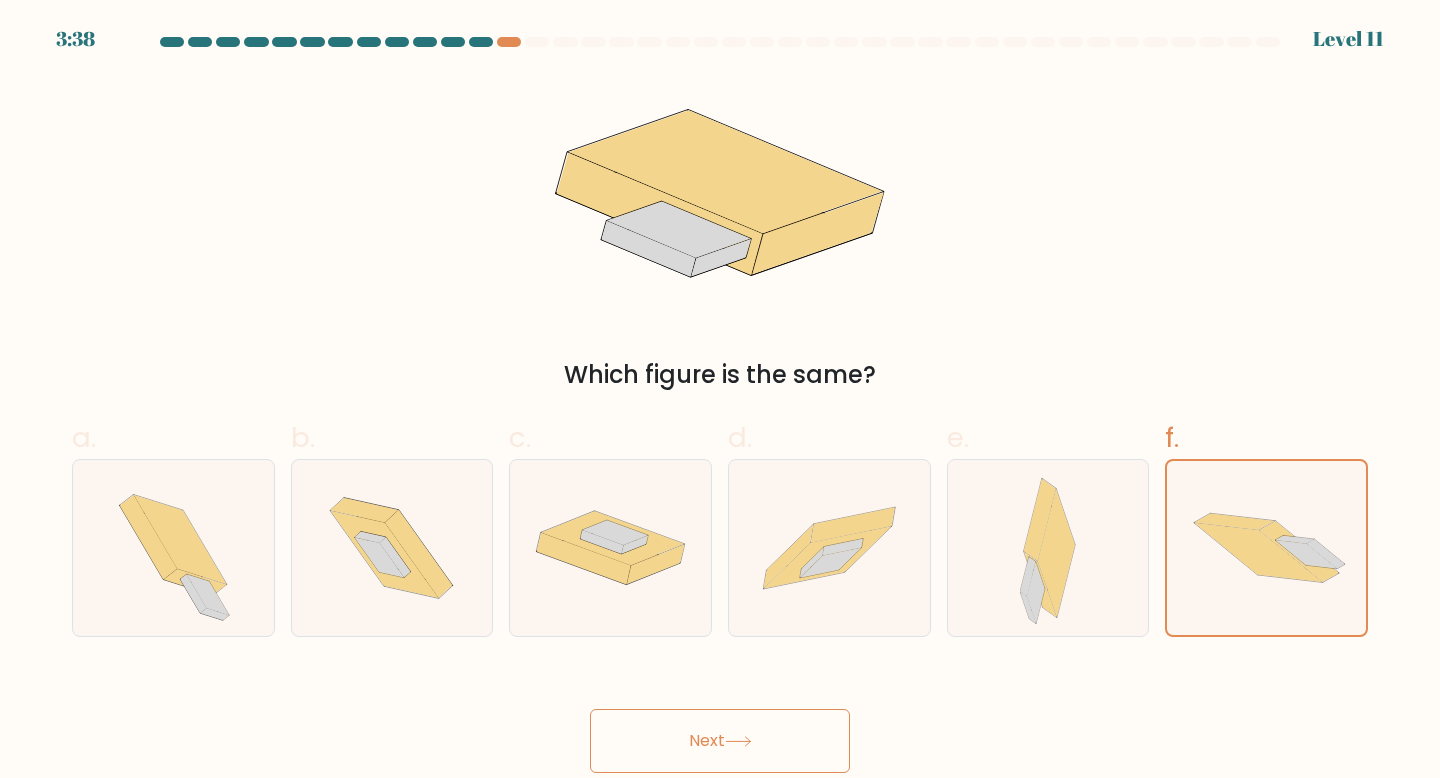 click on "Next" at bounding box center [720, 741] 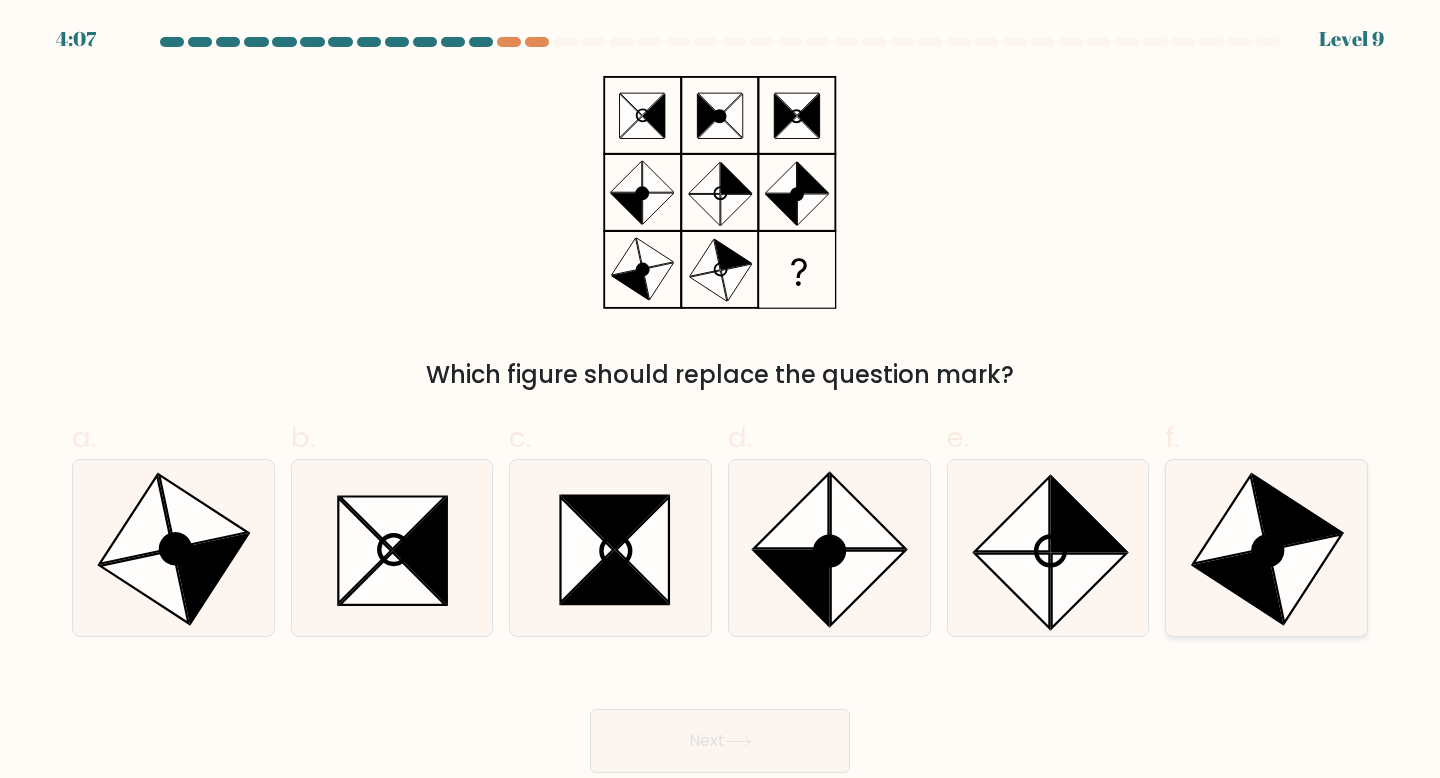 click at bounding box center (1266, 548) 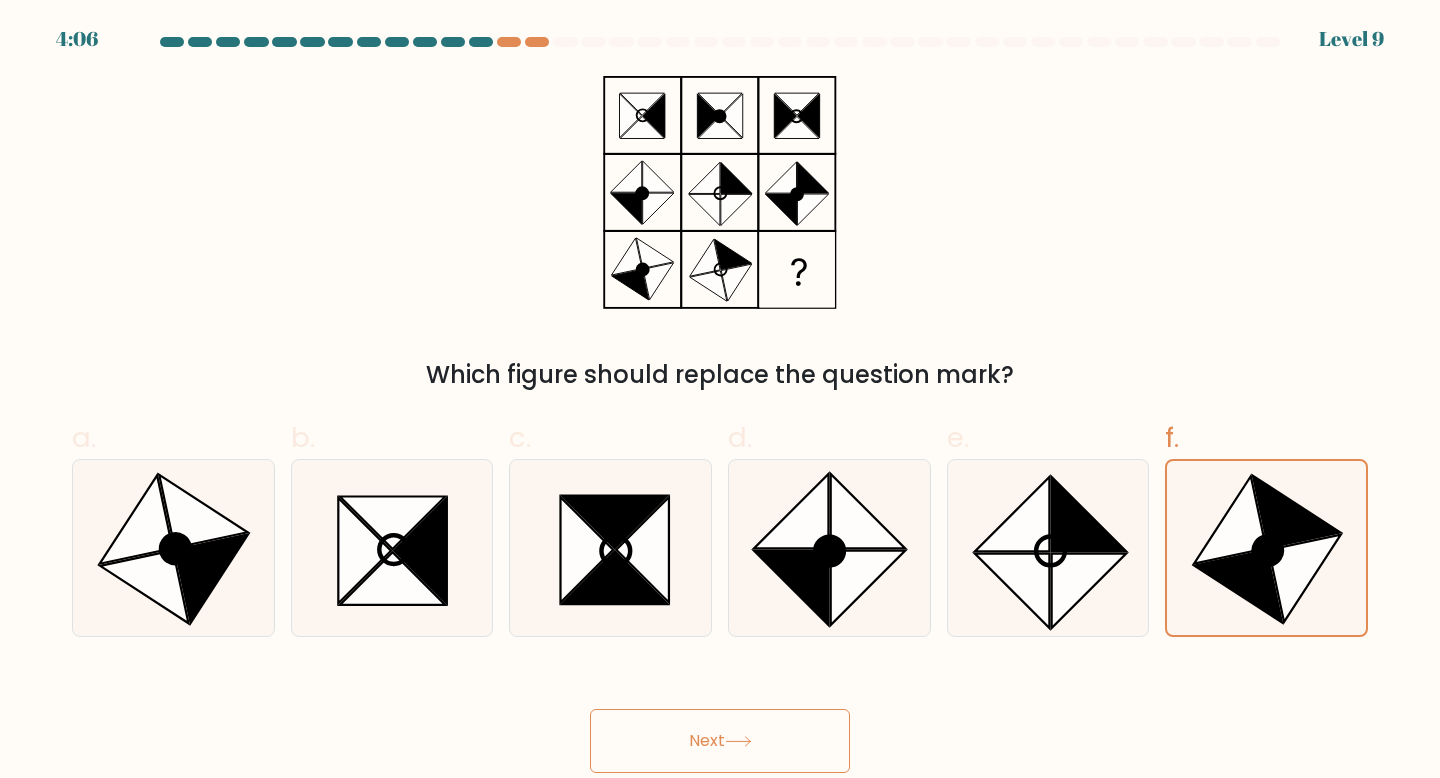 click on "Next" at bounding box center (720, 741) 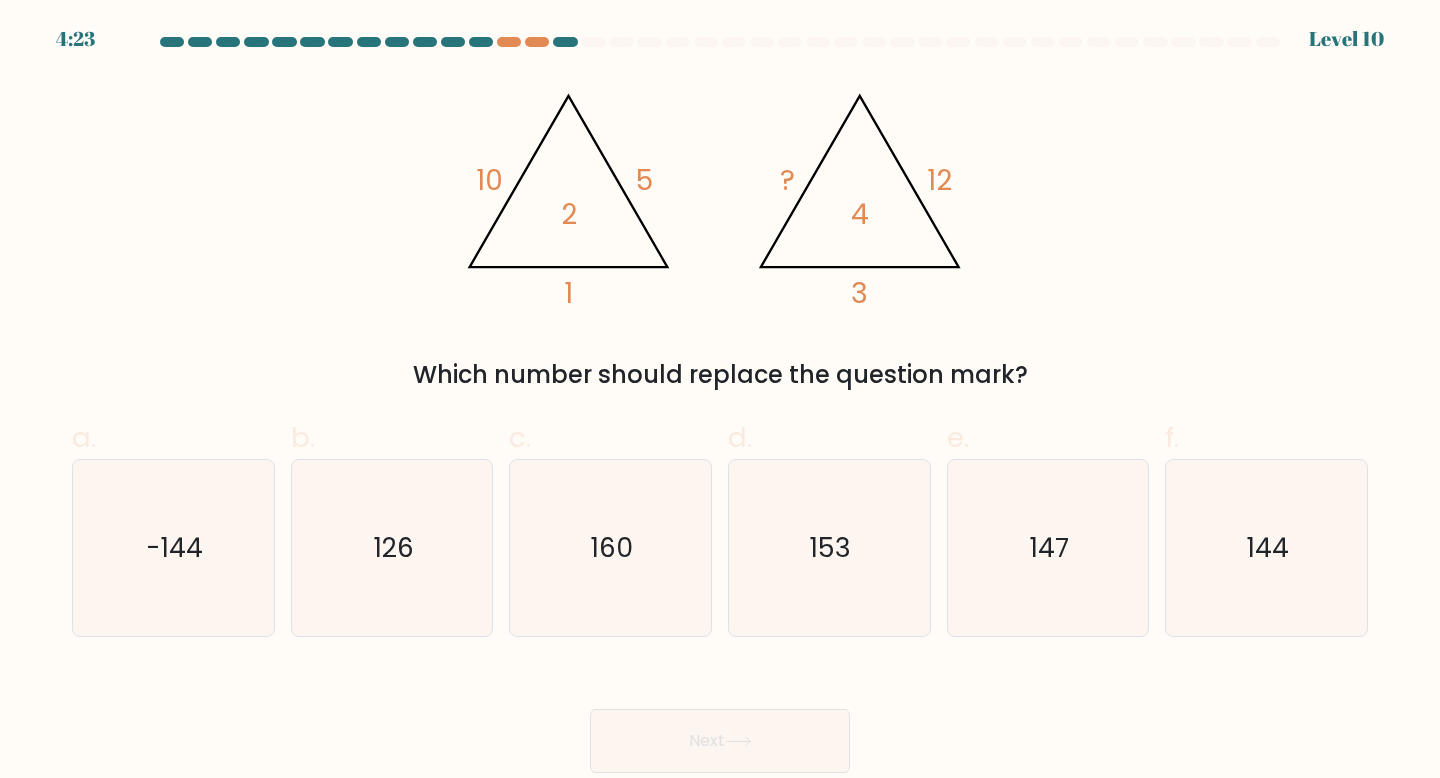 click on "e.
147" at bounding box center [1048, 527] 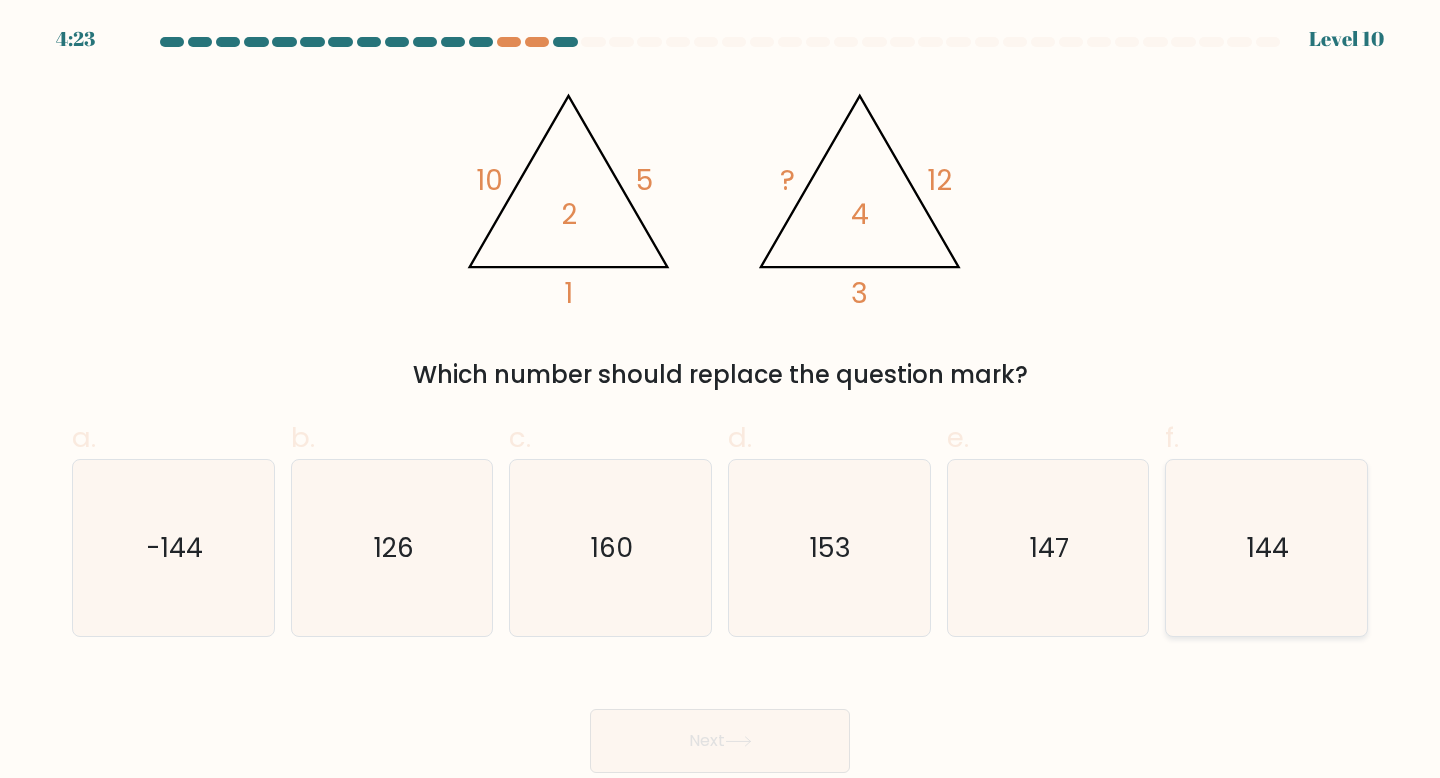 click on "144" 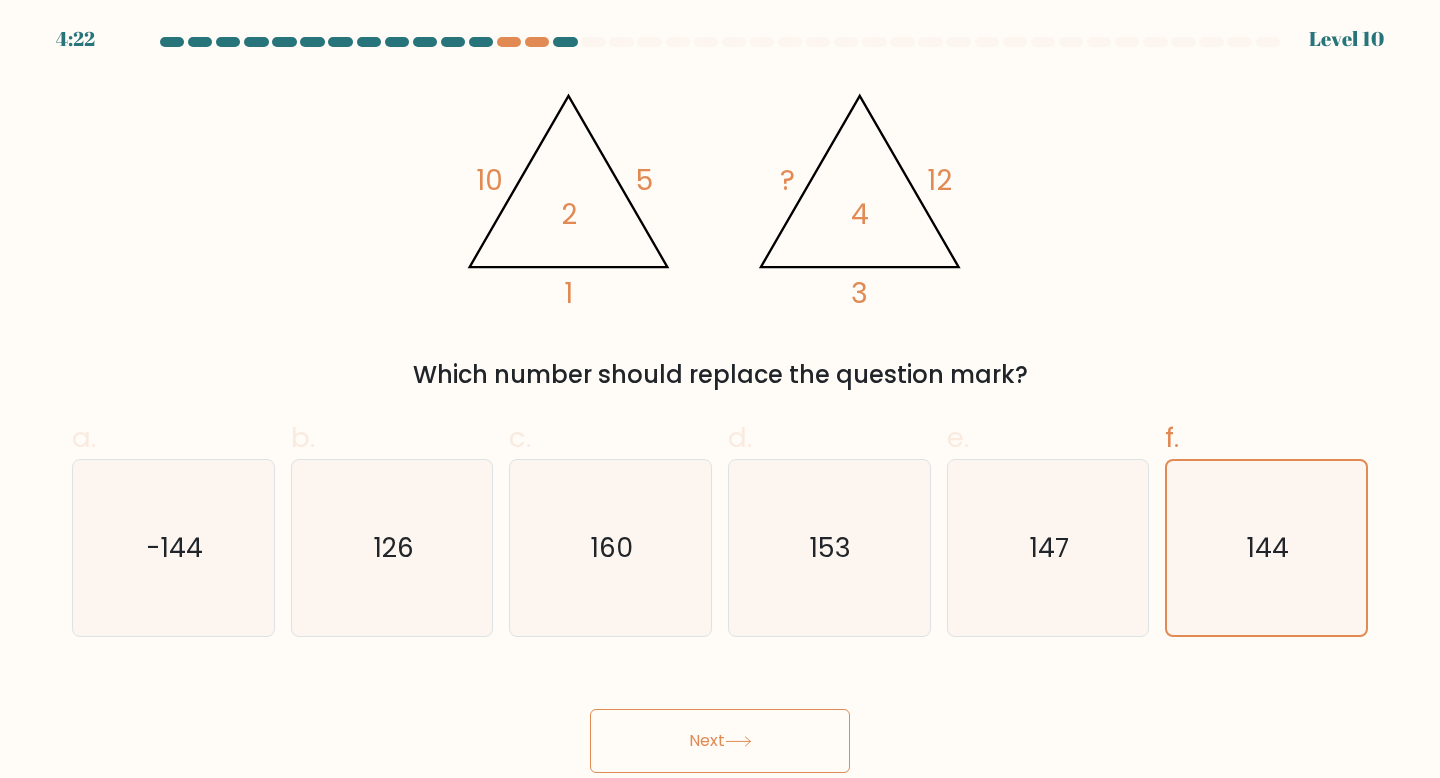 click on "Next" at bounding box center (720, 741) 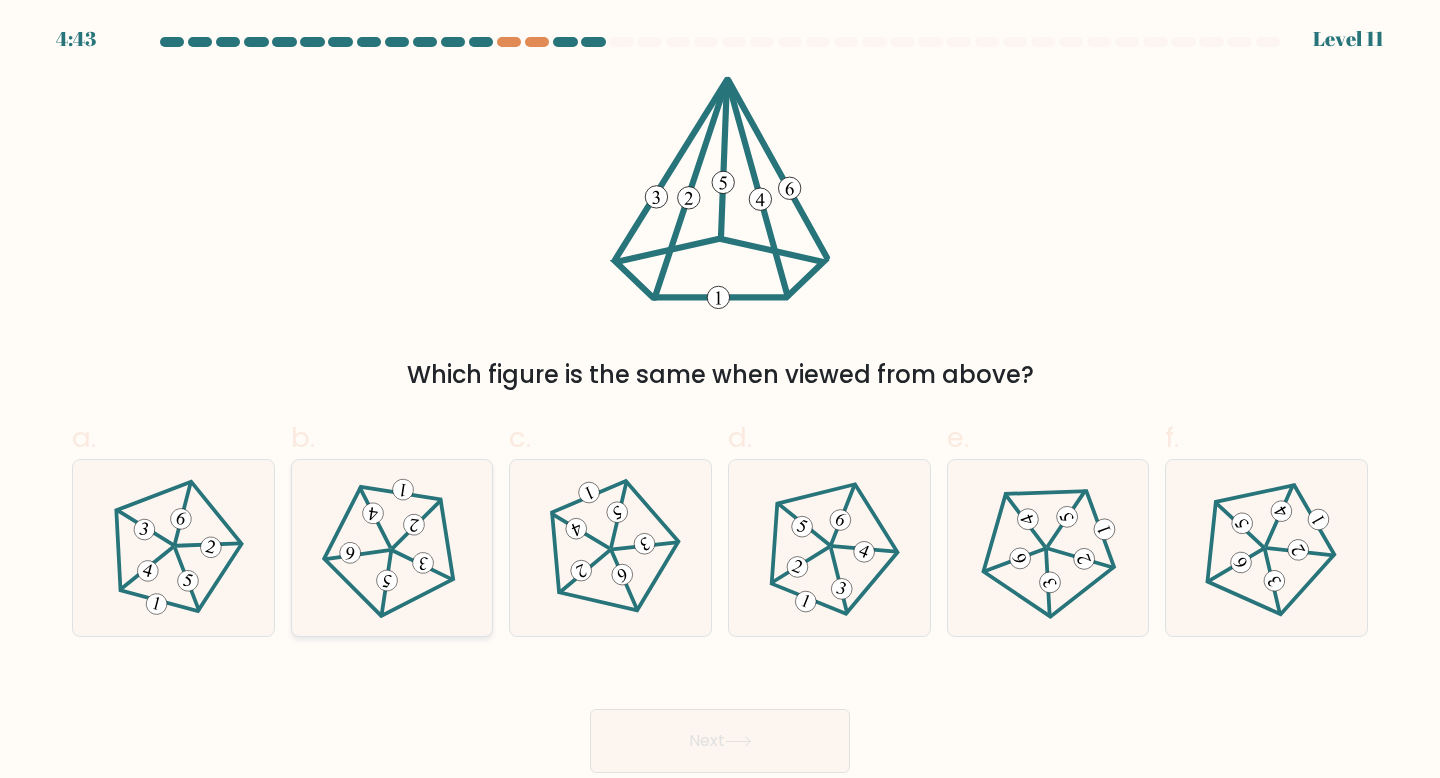 click at bounding box center [392, 548] 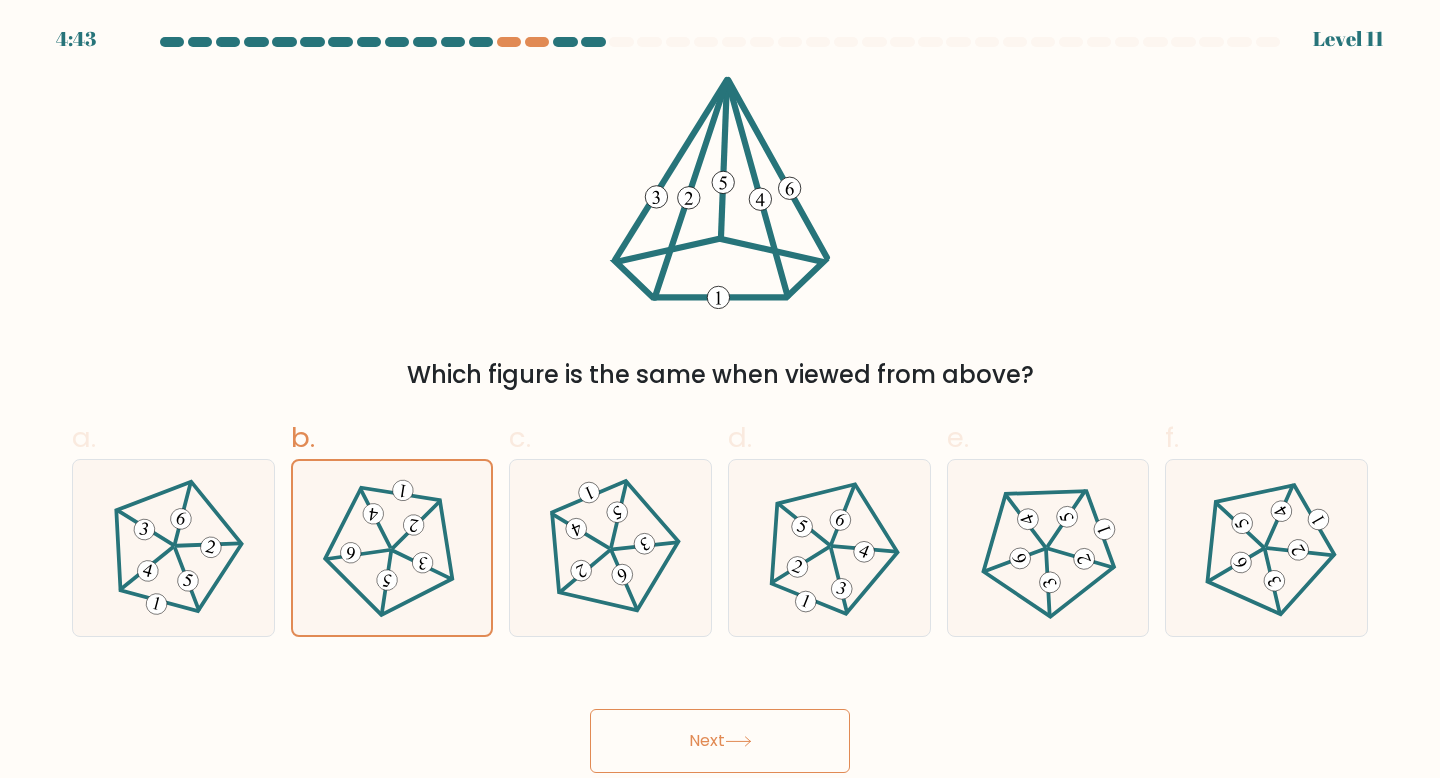 click on "Next" at bounding box center [720, 741] 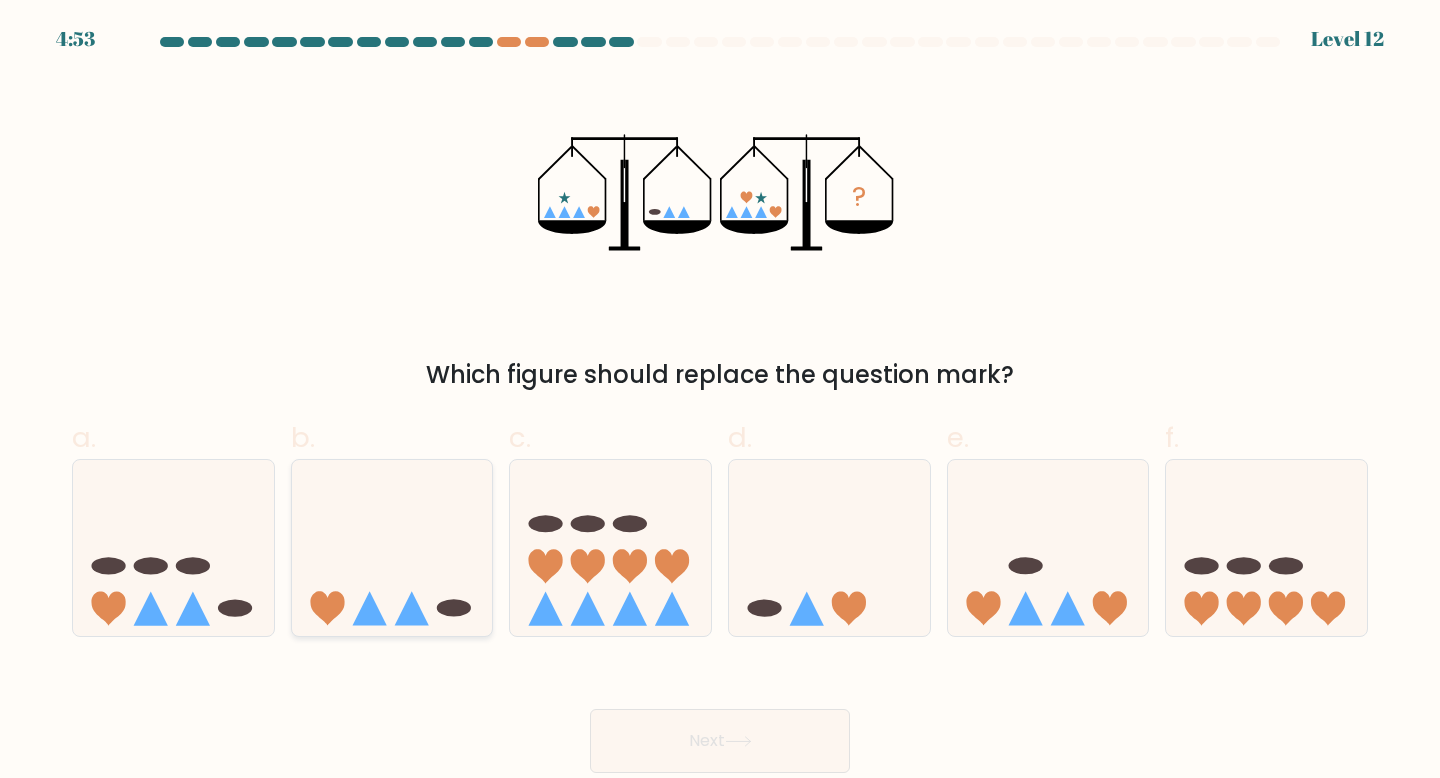click 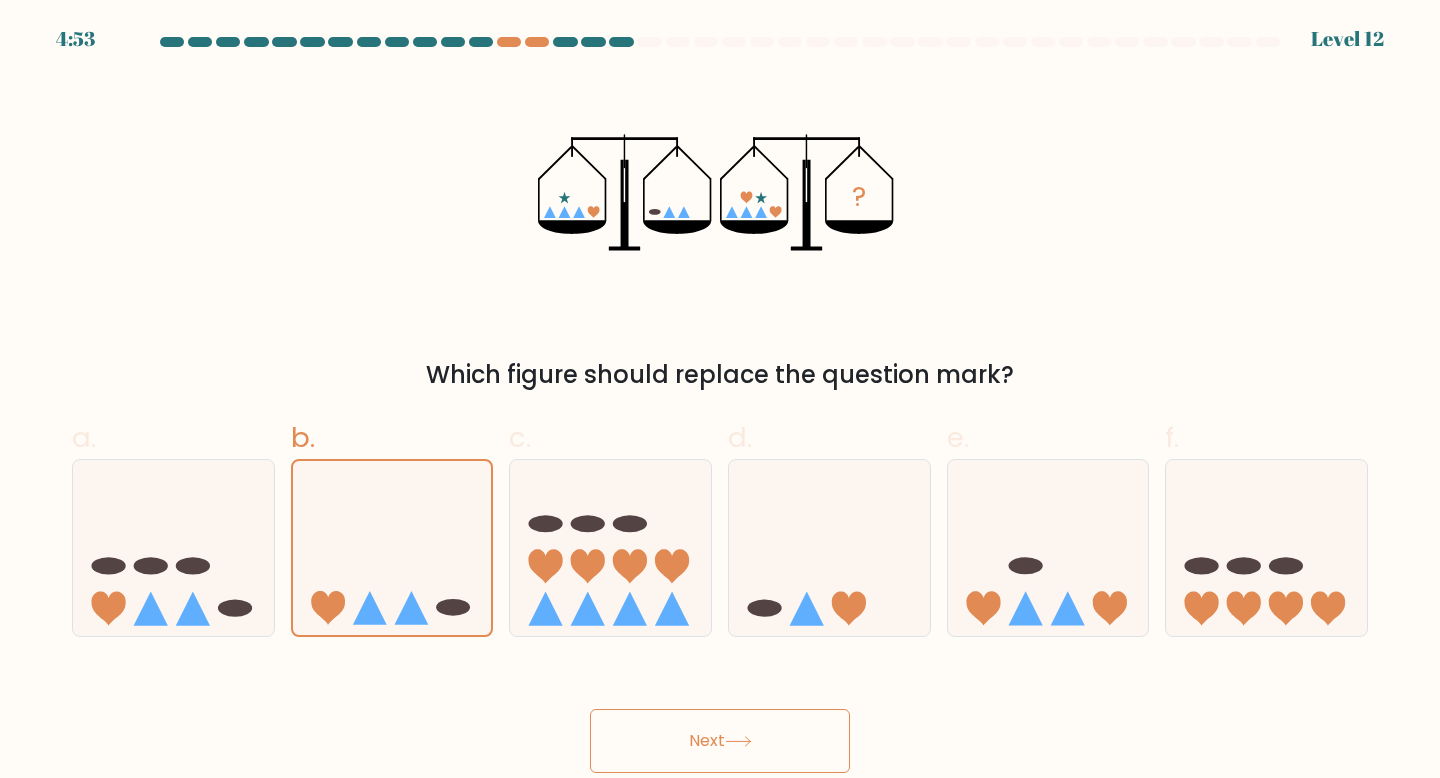 click on "Next" at bounding box center [720, 741] 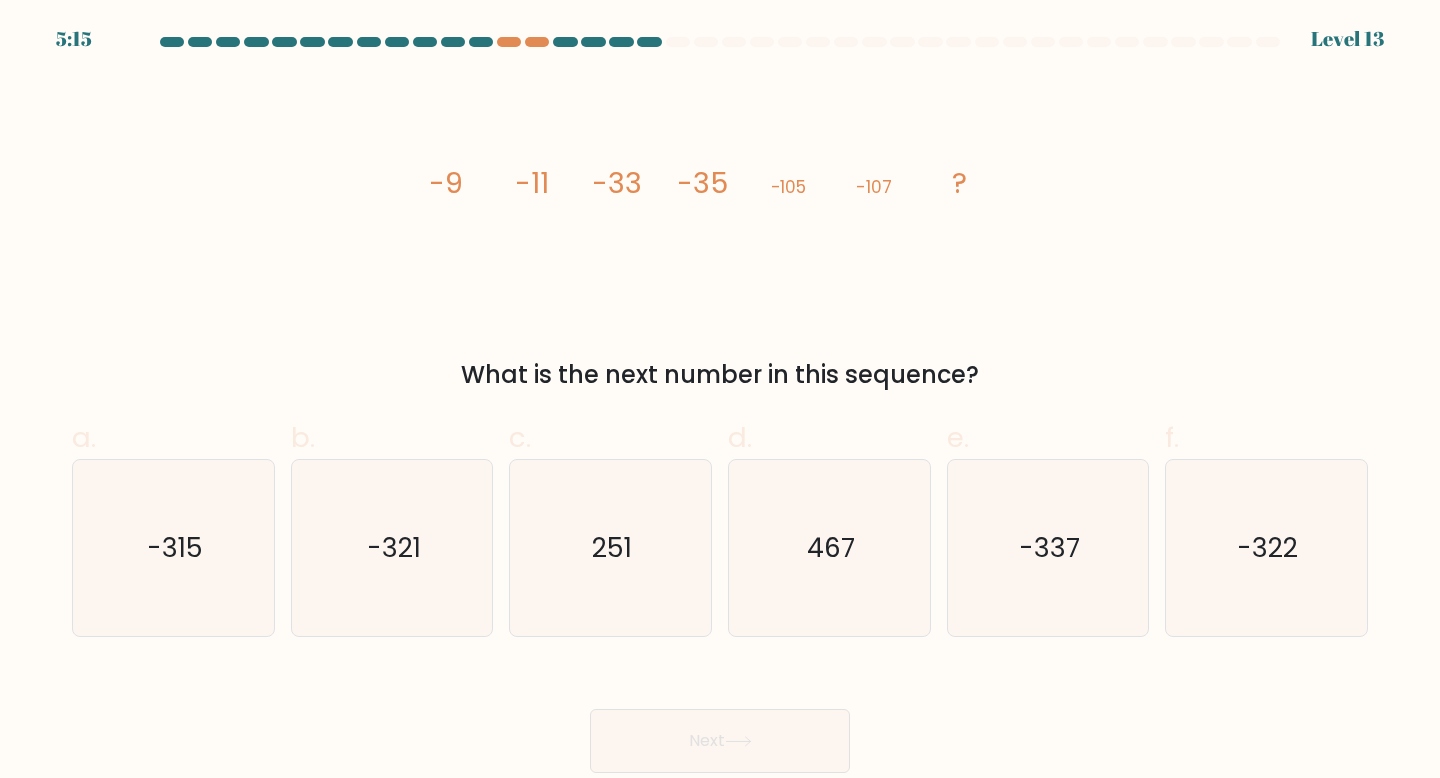 click on "image/svg+xml
-9
-11
-33
-35
-105
-107
?
What is the next number in this sequence?" at bounding box center [720, 234] 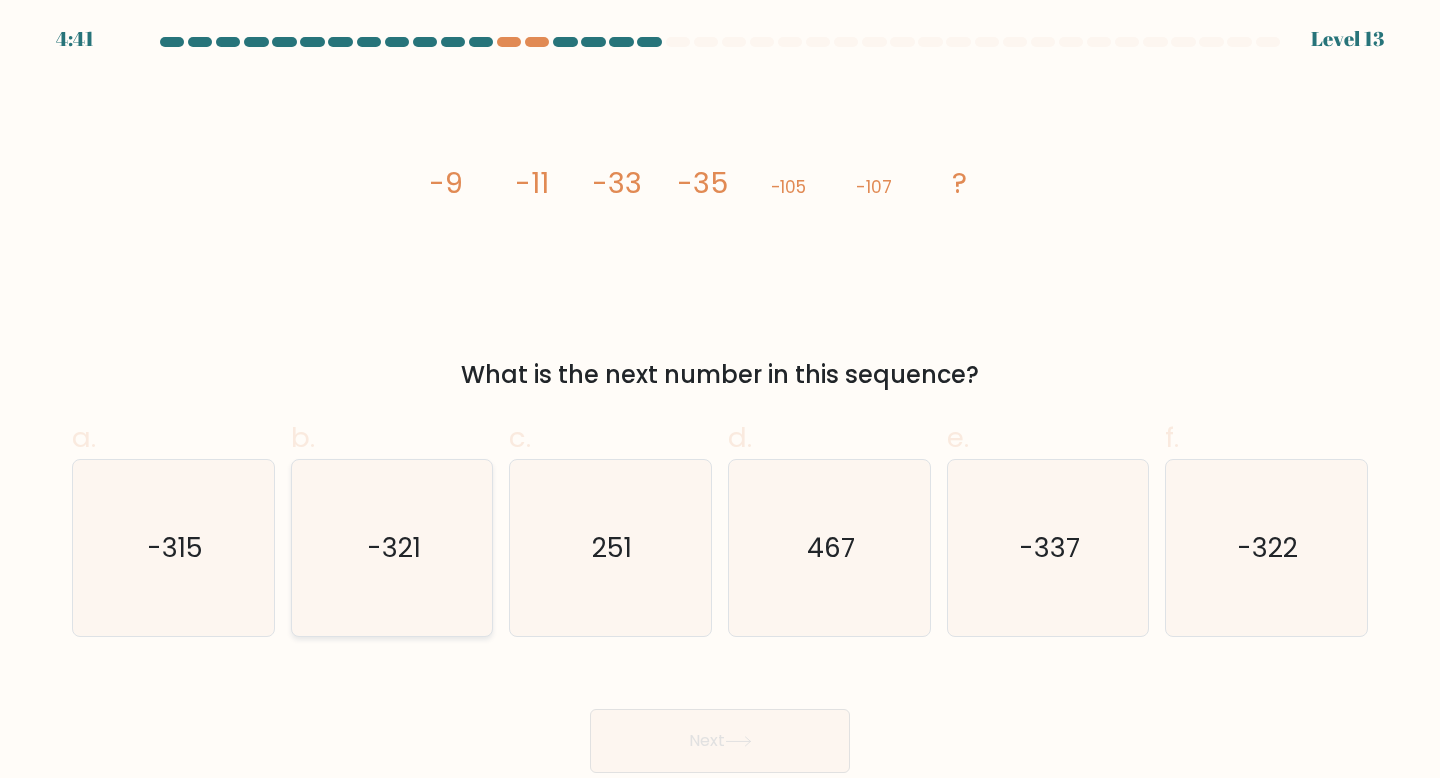 click on "-321" 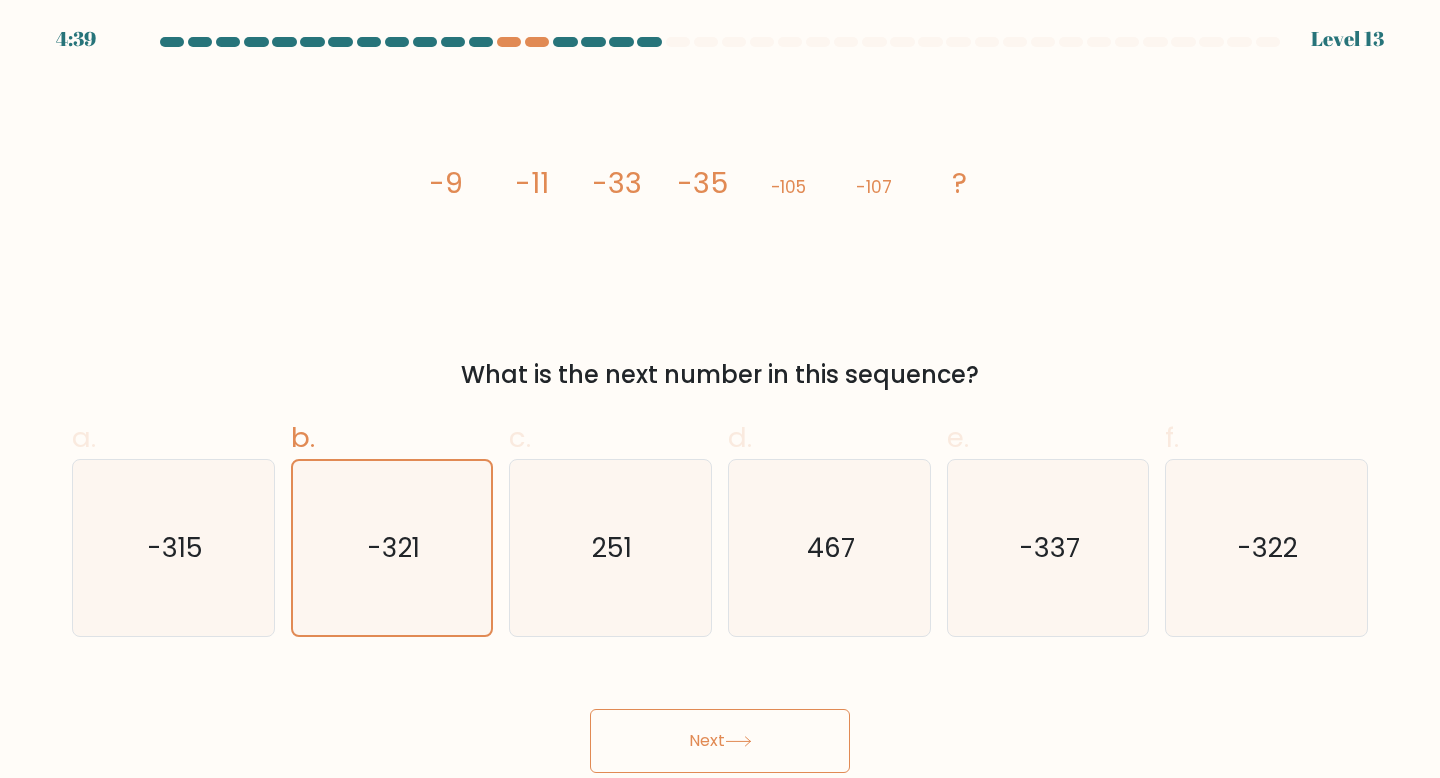 click on "Next" at bounding box center [720, 717] 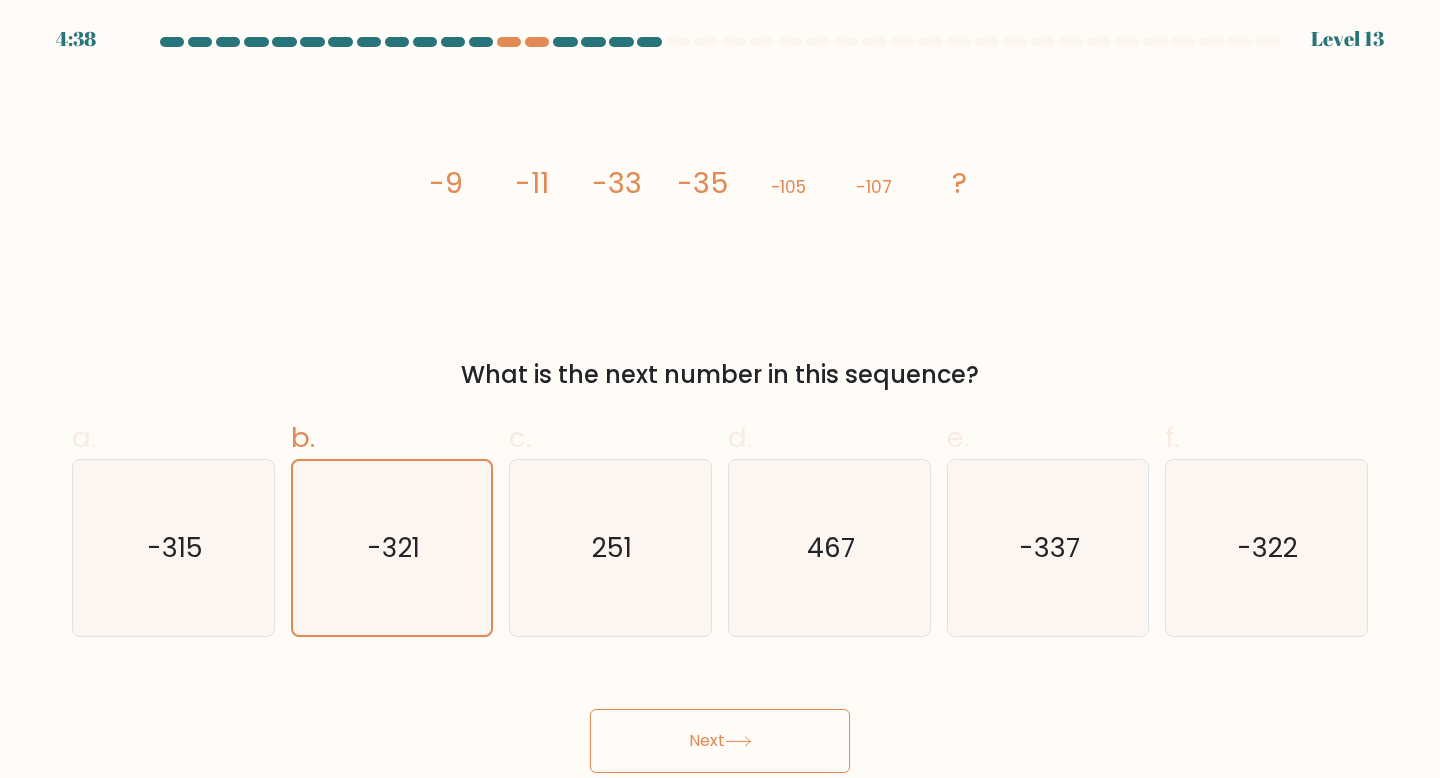 click on "Next" at bounding box center (720, 741) 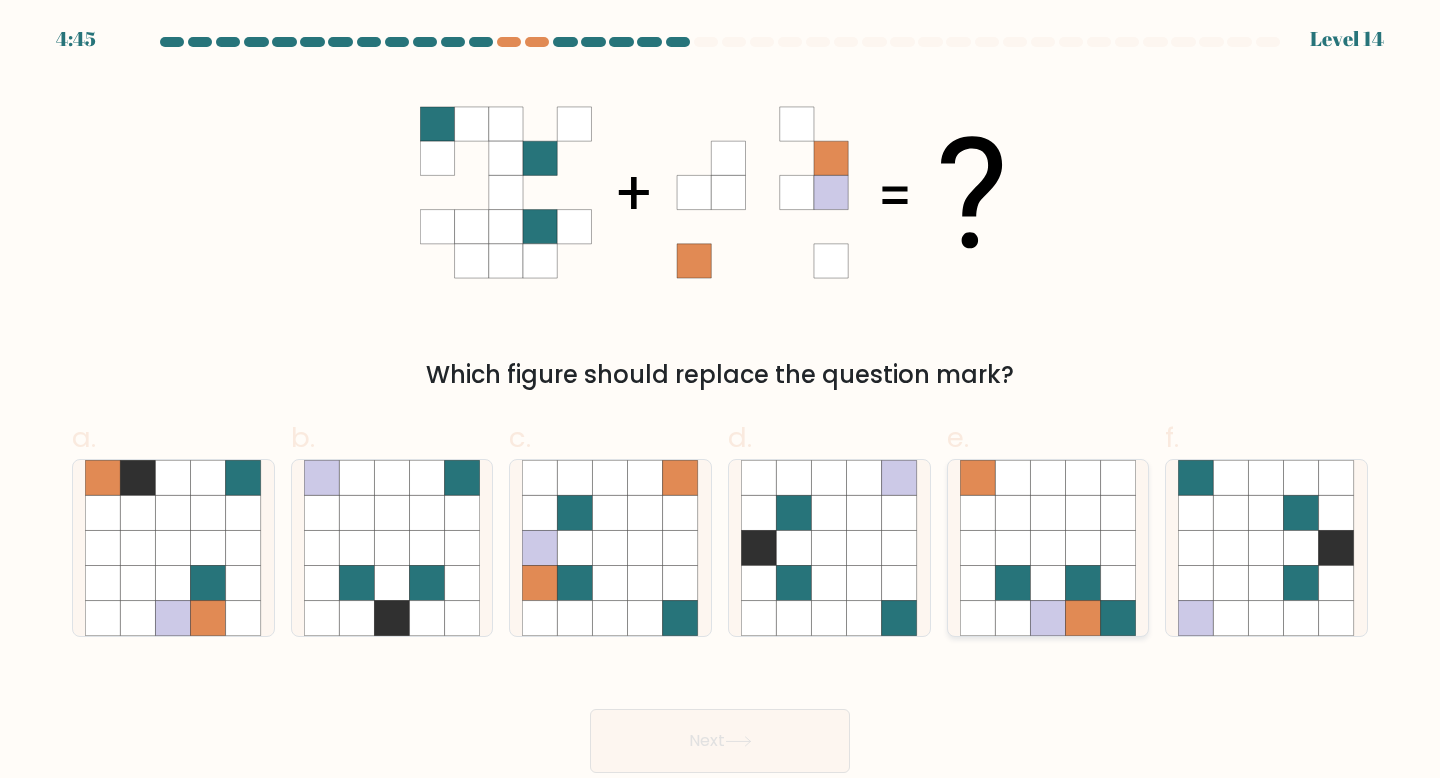 click 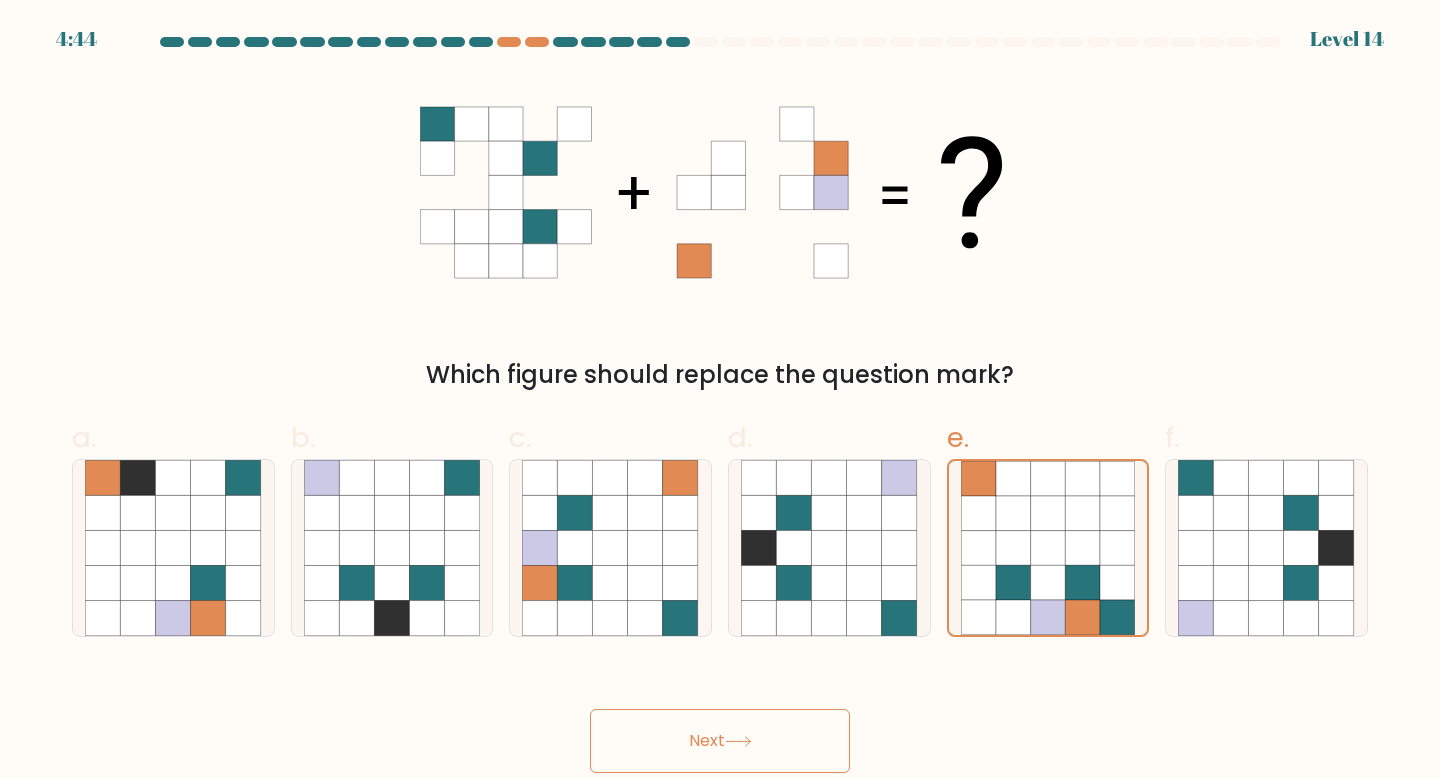 click on "4:44
Level 14" at bounding box center (720, 389) 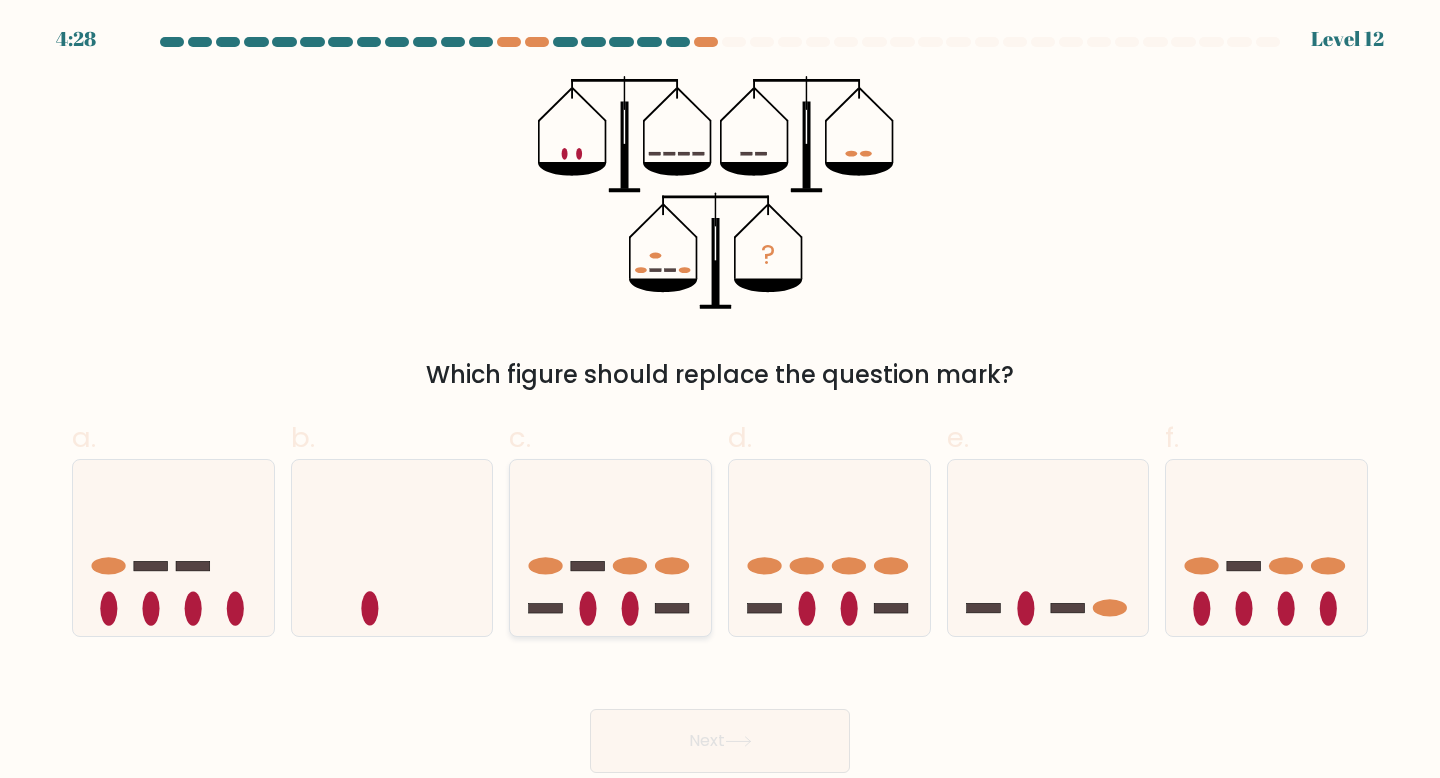 click at bounding box center (610, 548) 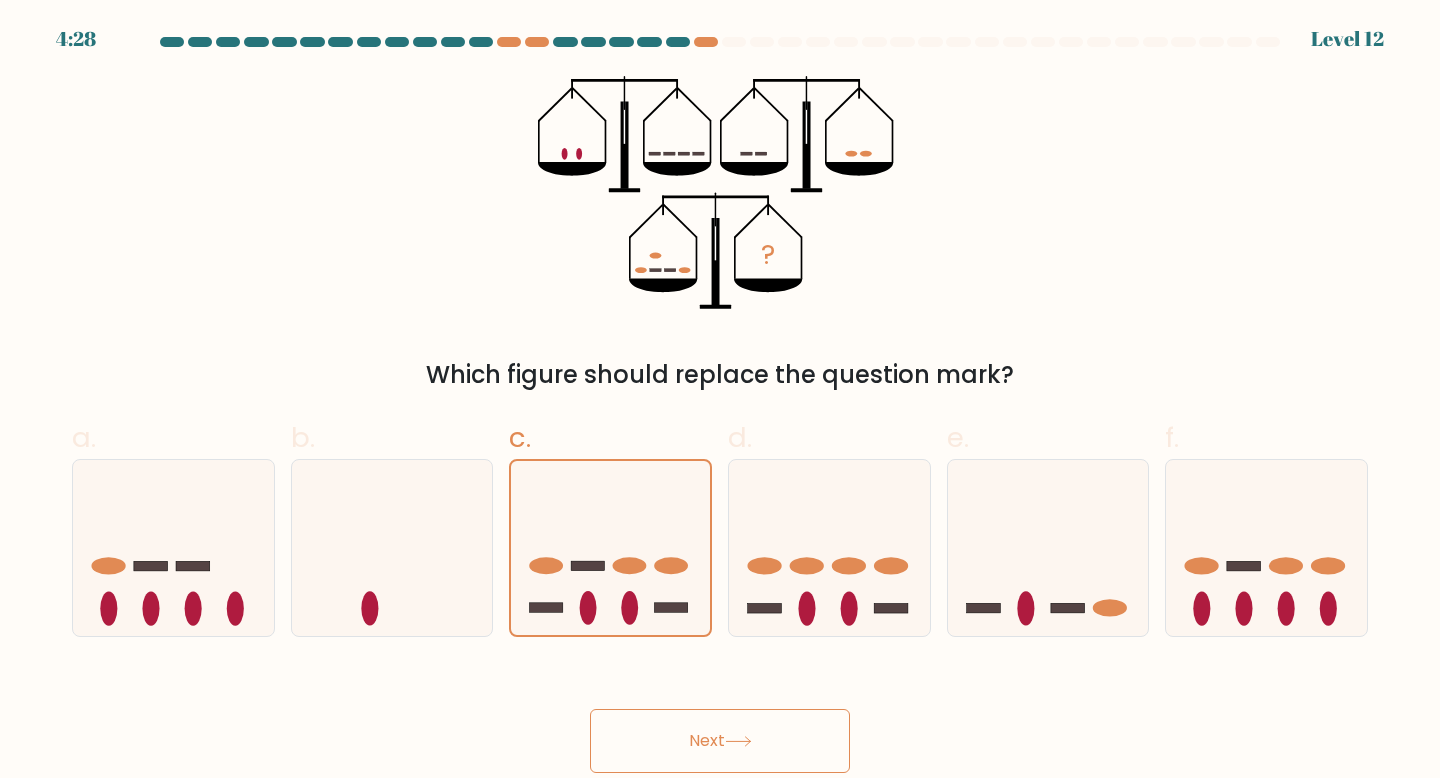 click on "Next" at bounding box center [720, 741] 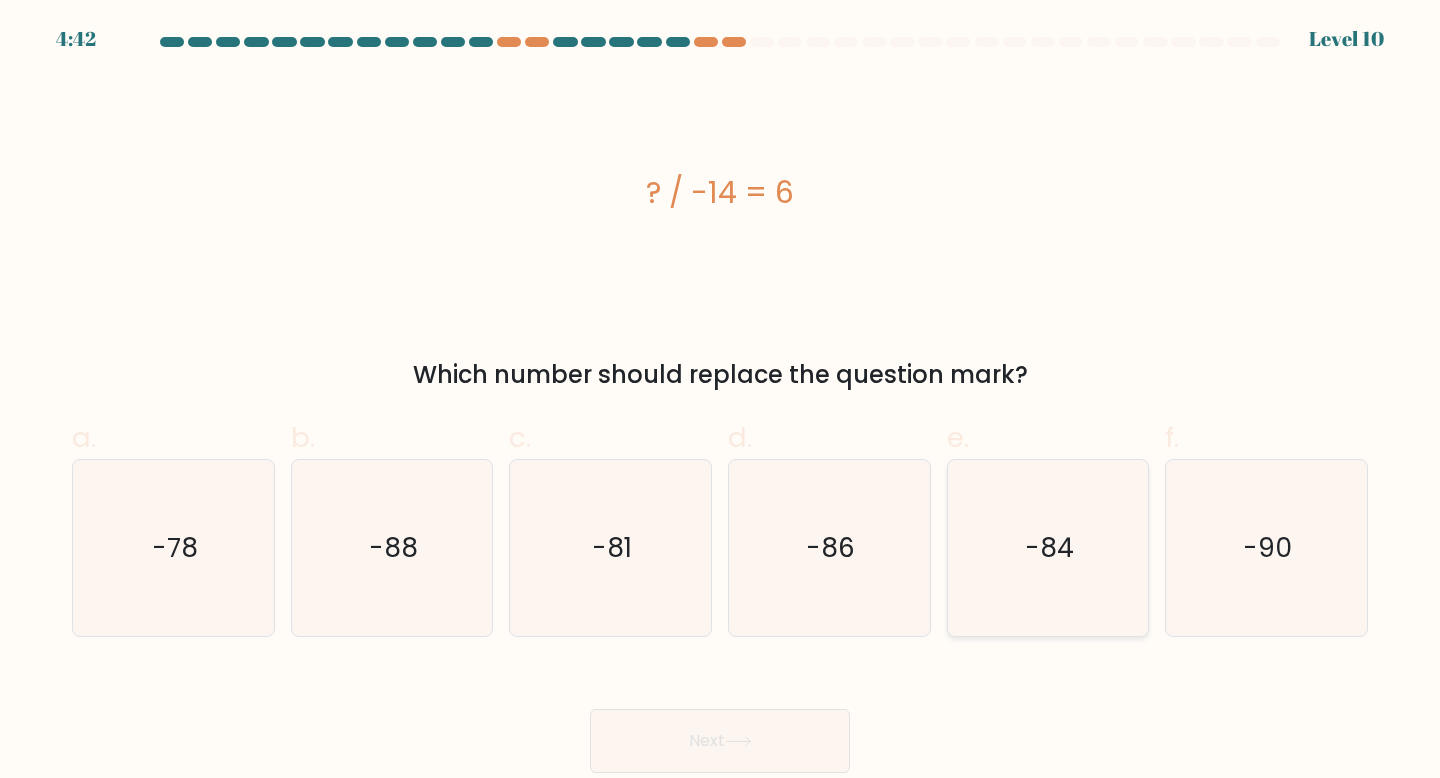 click on "-84" 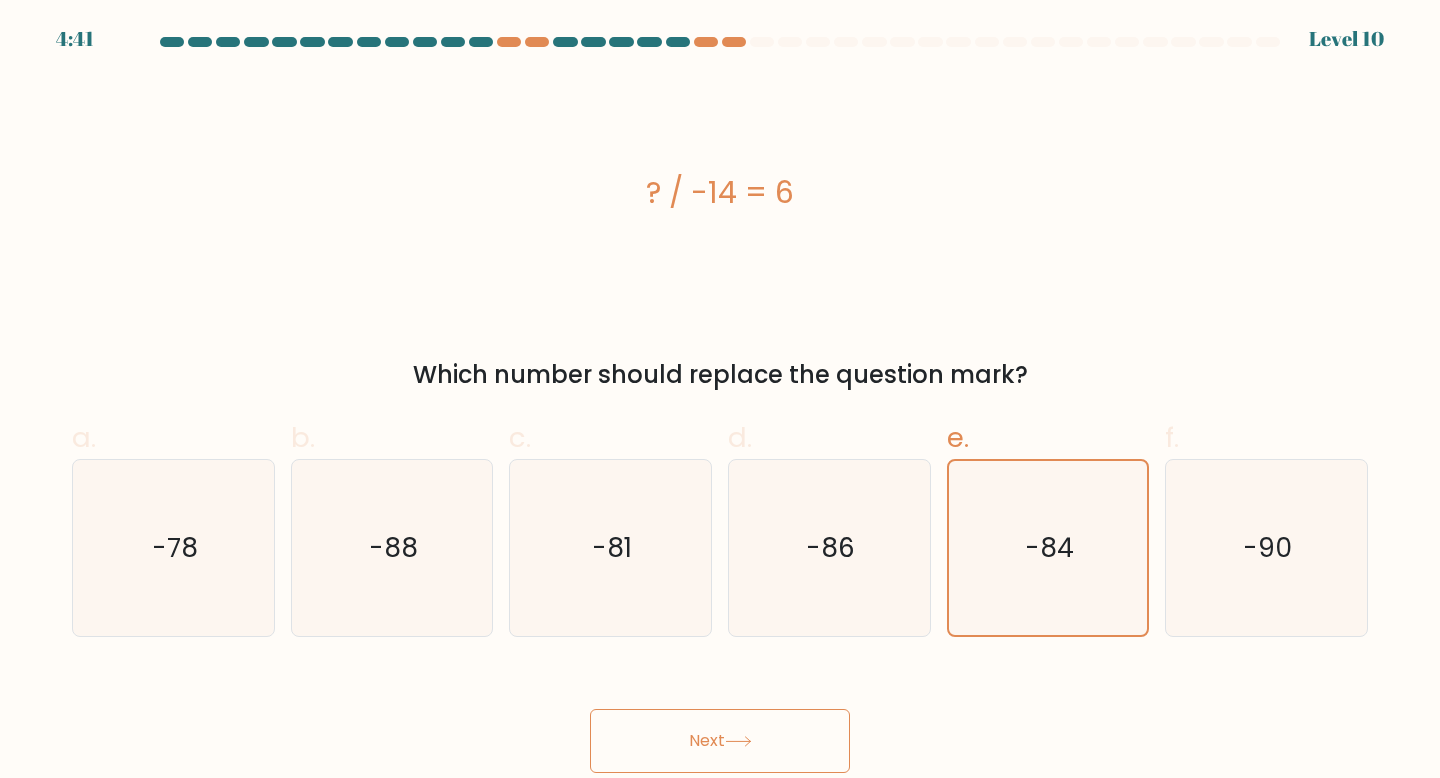 click on "Next" at bounding box center (720, 741) 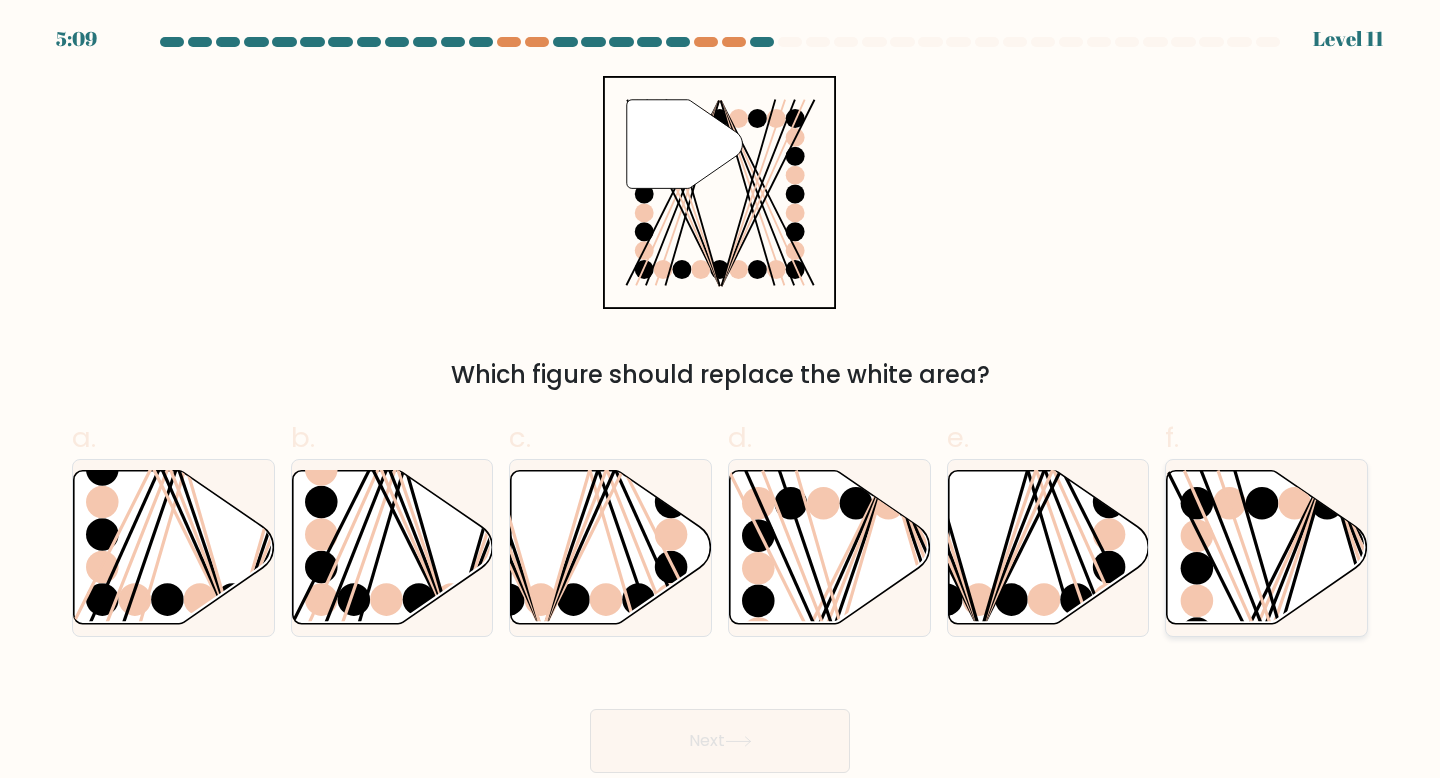 click 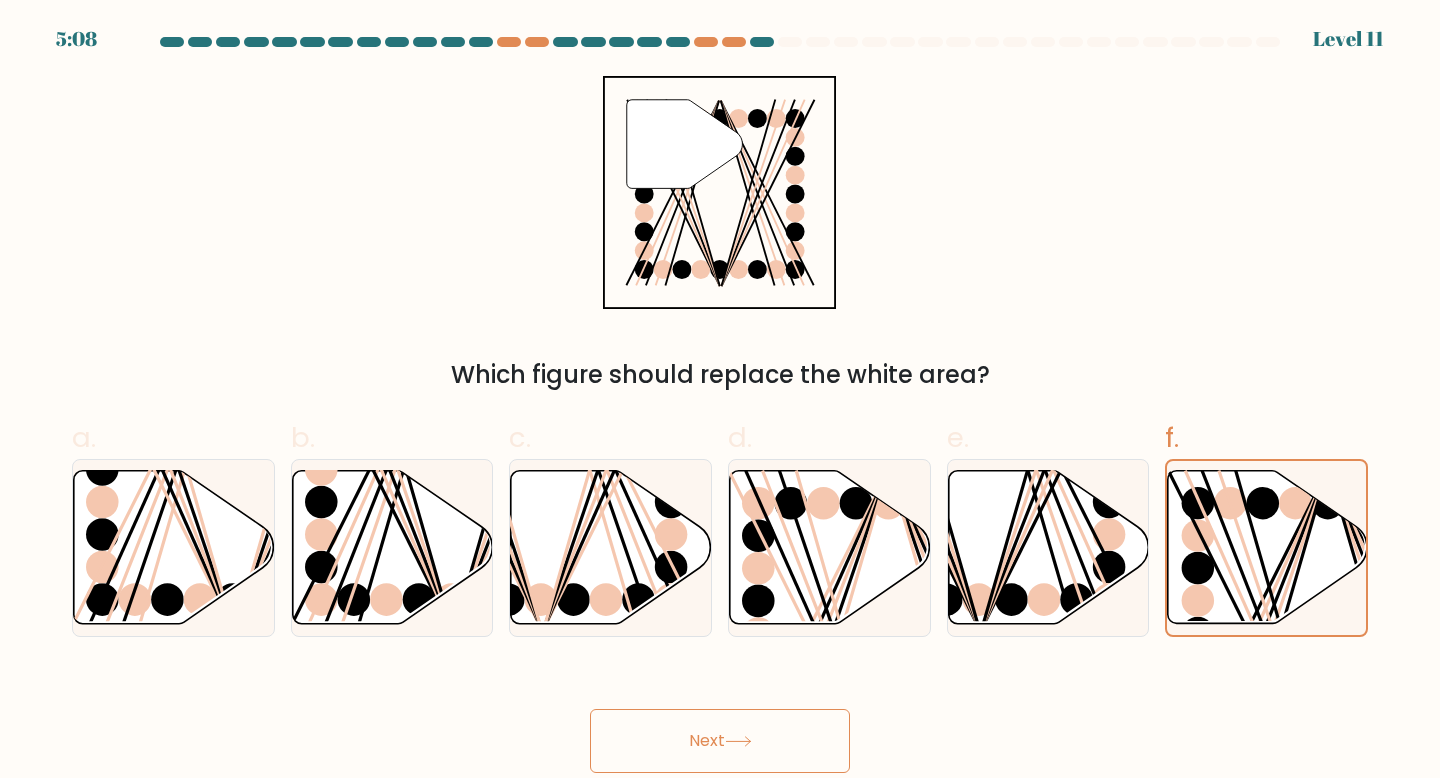 click on "Next" at bounding box center (720, 741) 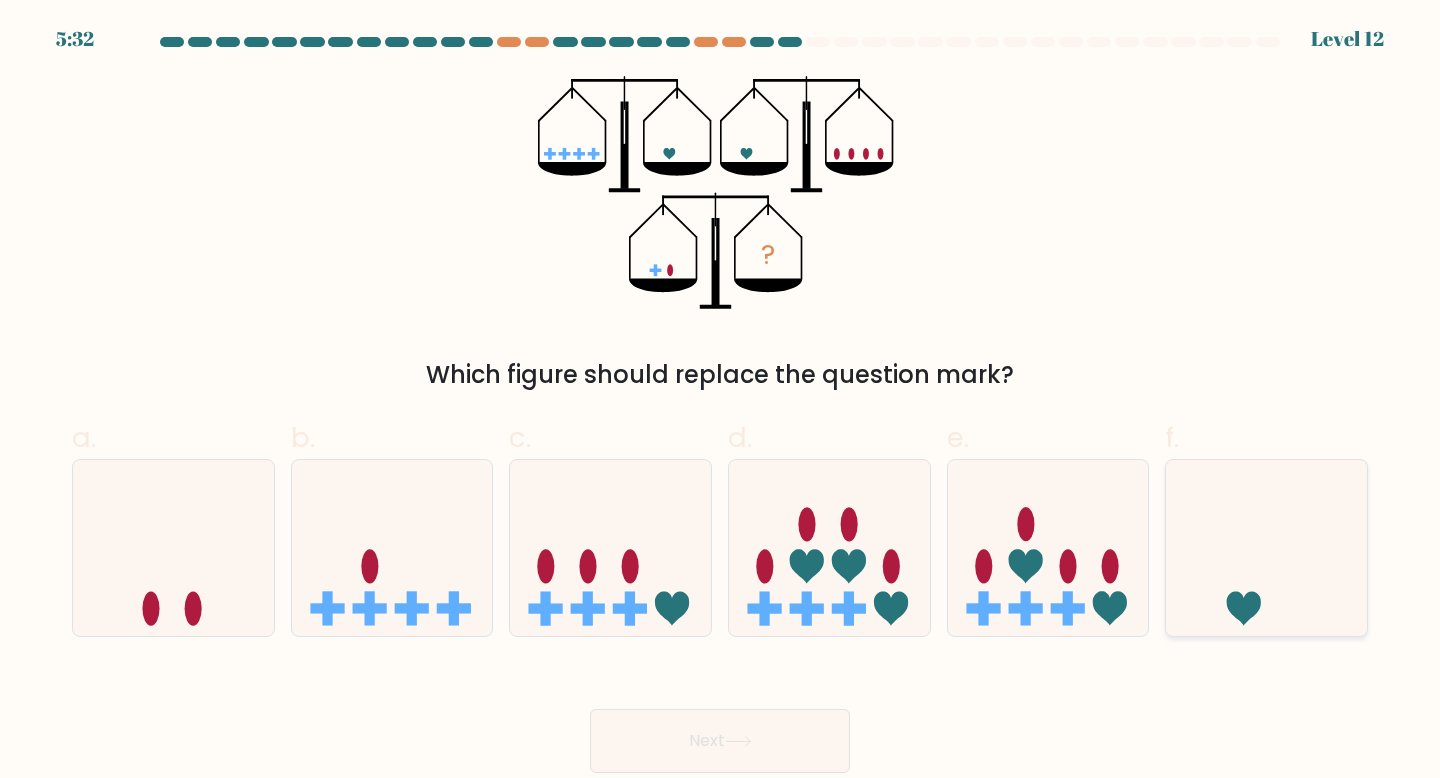 click 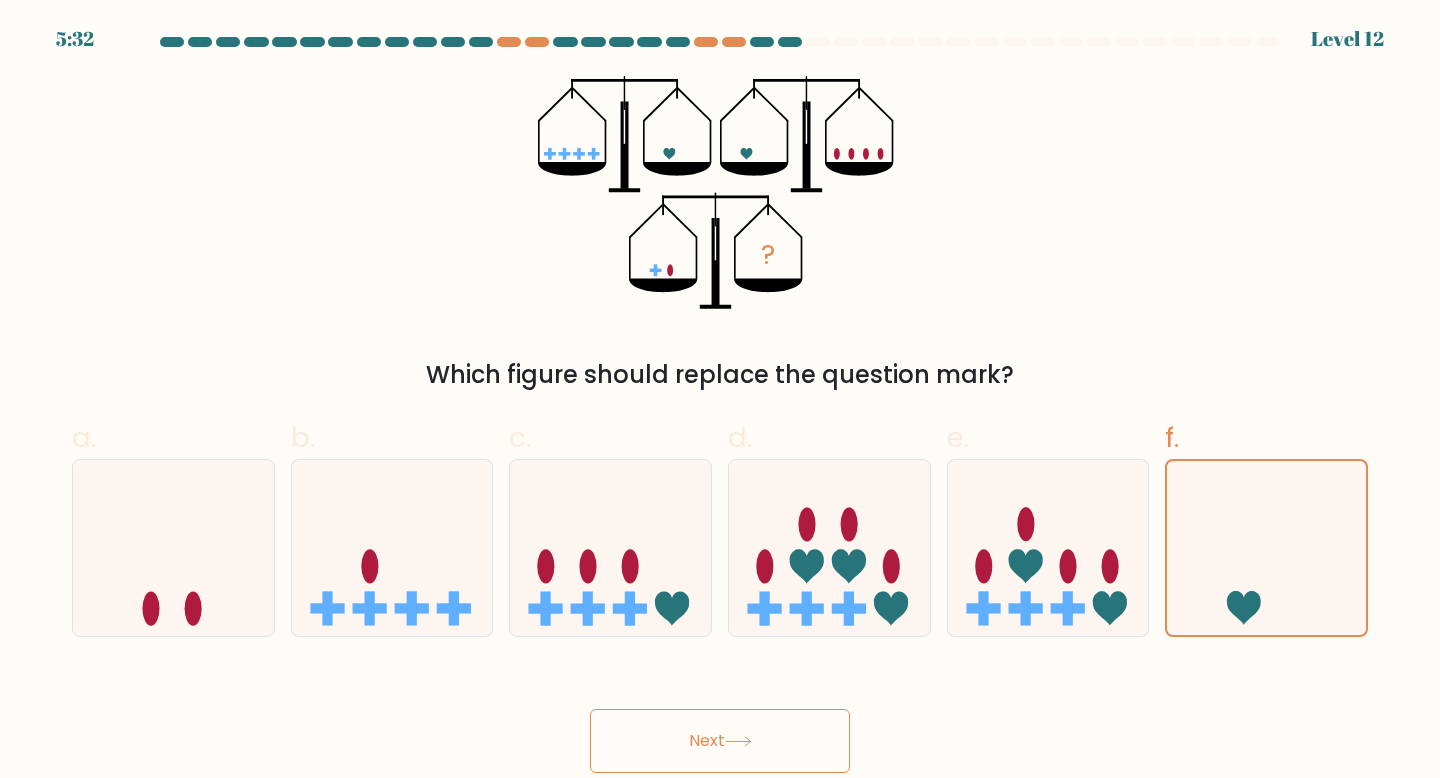 click on "Next" at bounding box center [720, 741] 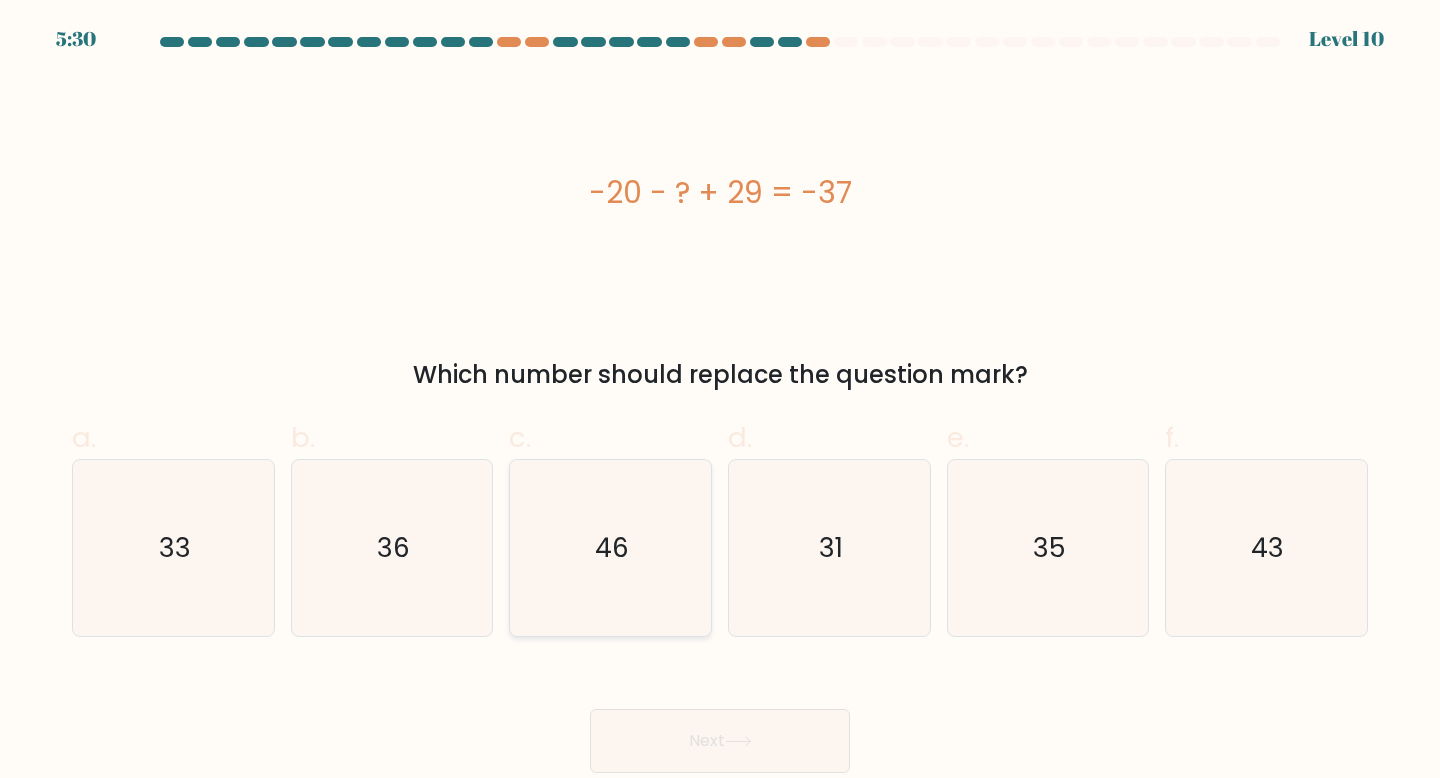 click on "46" 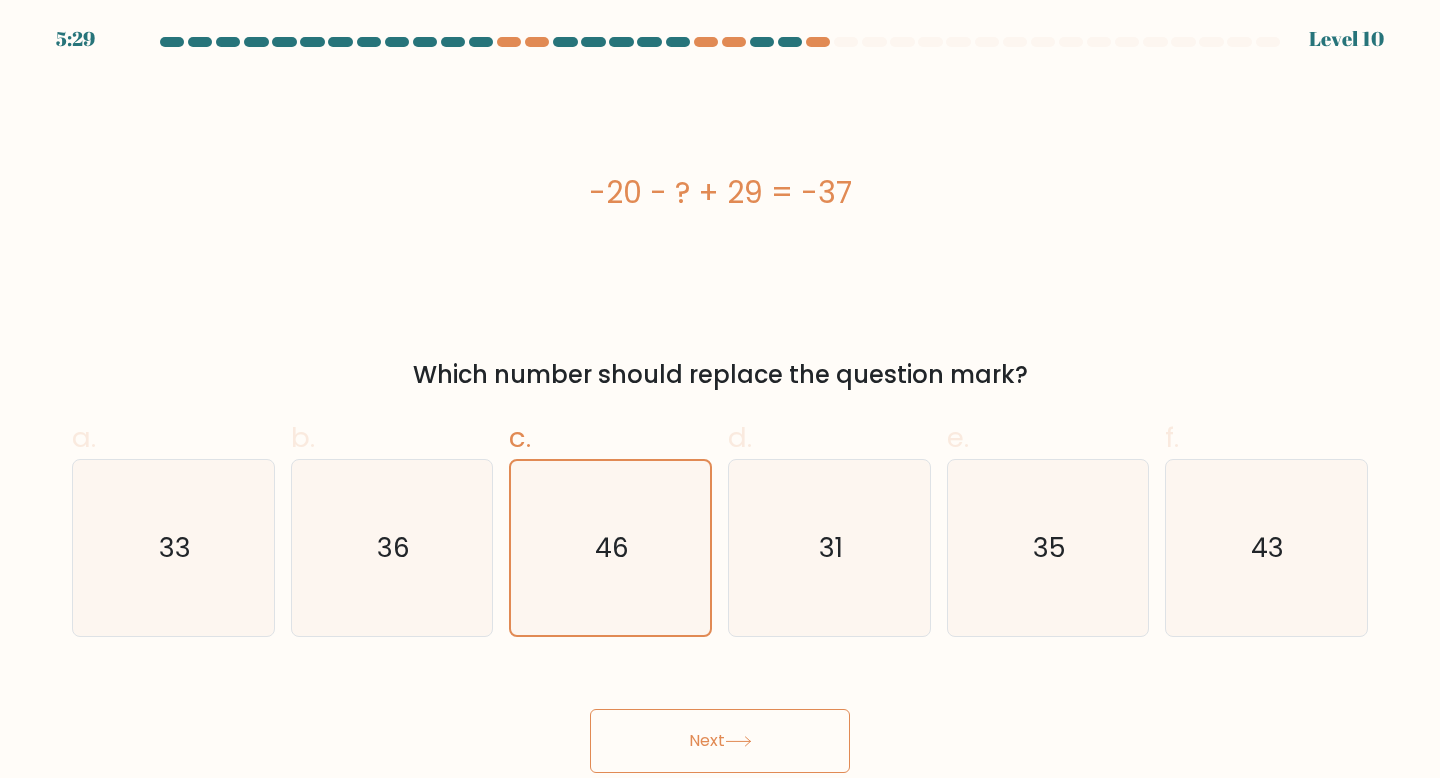 click on "Next" at bounding box center (720, 741) 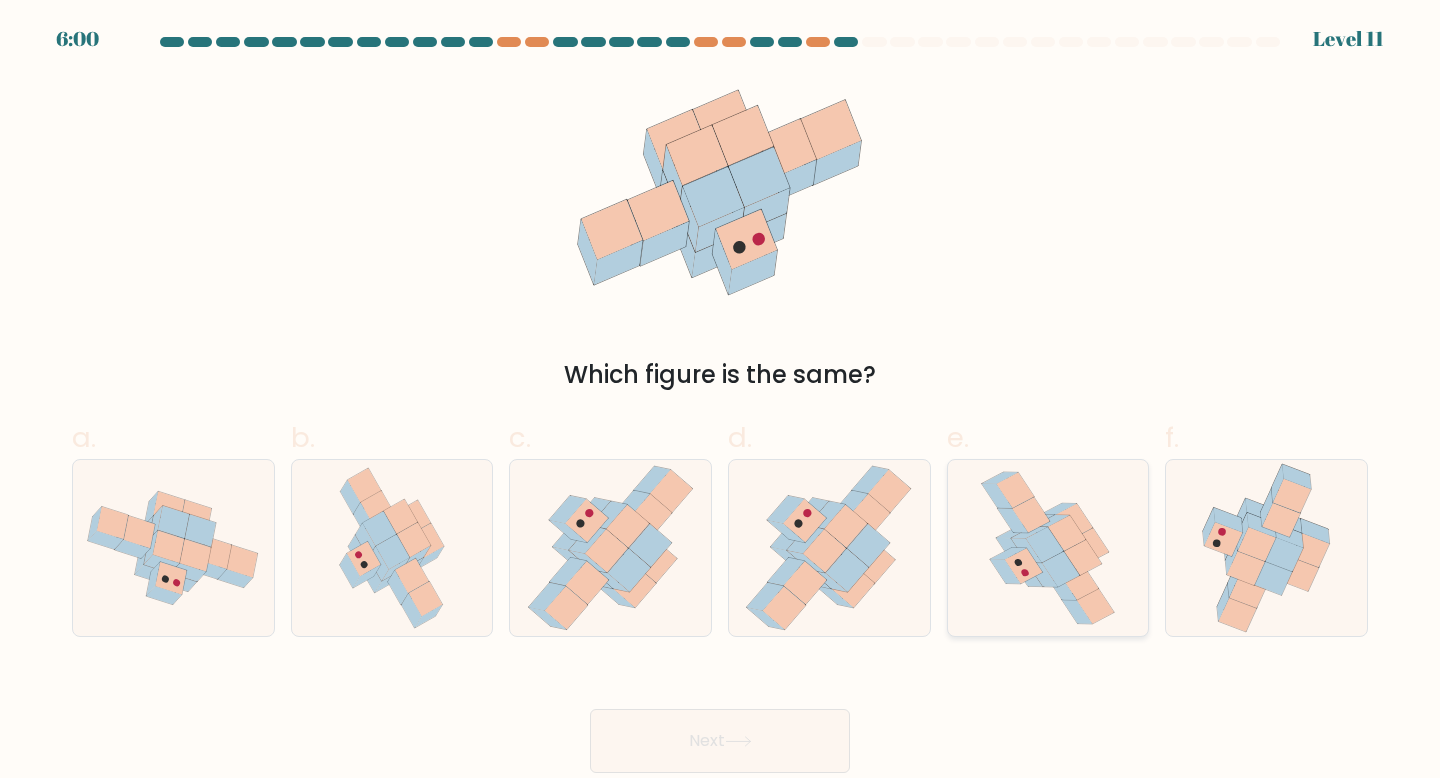 click 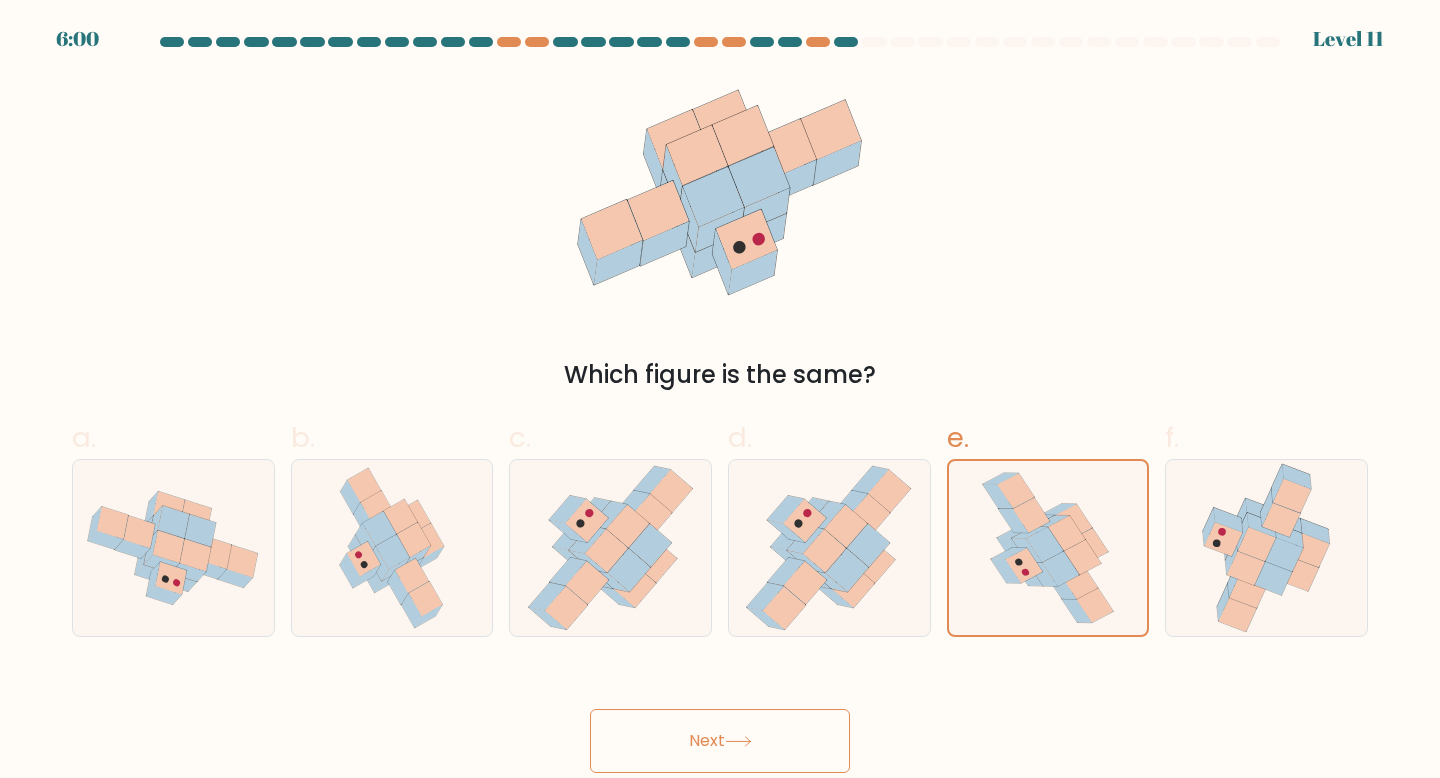 click on "Next" at bounding box center (720, 741) 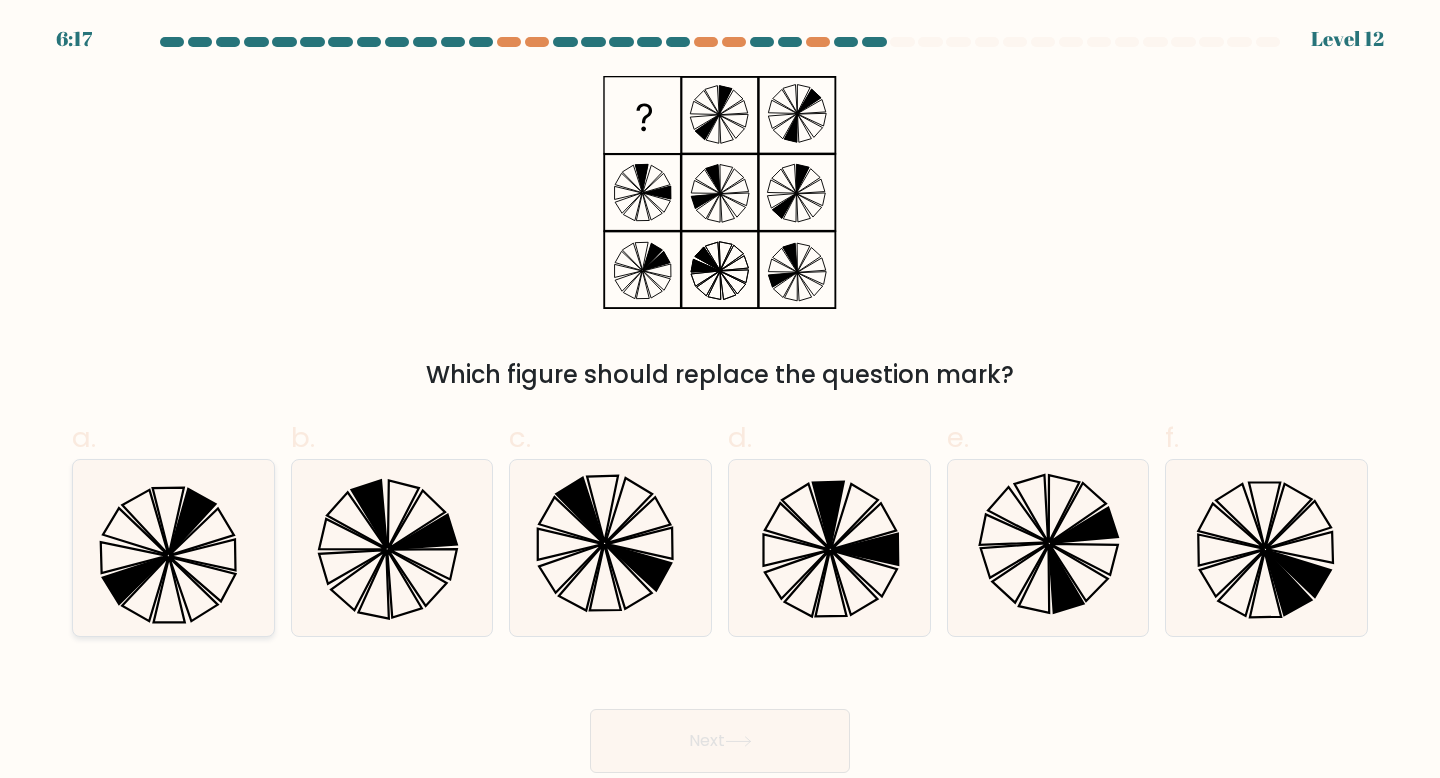 click 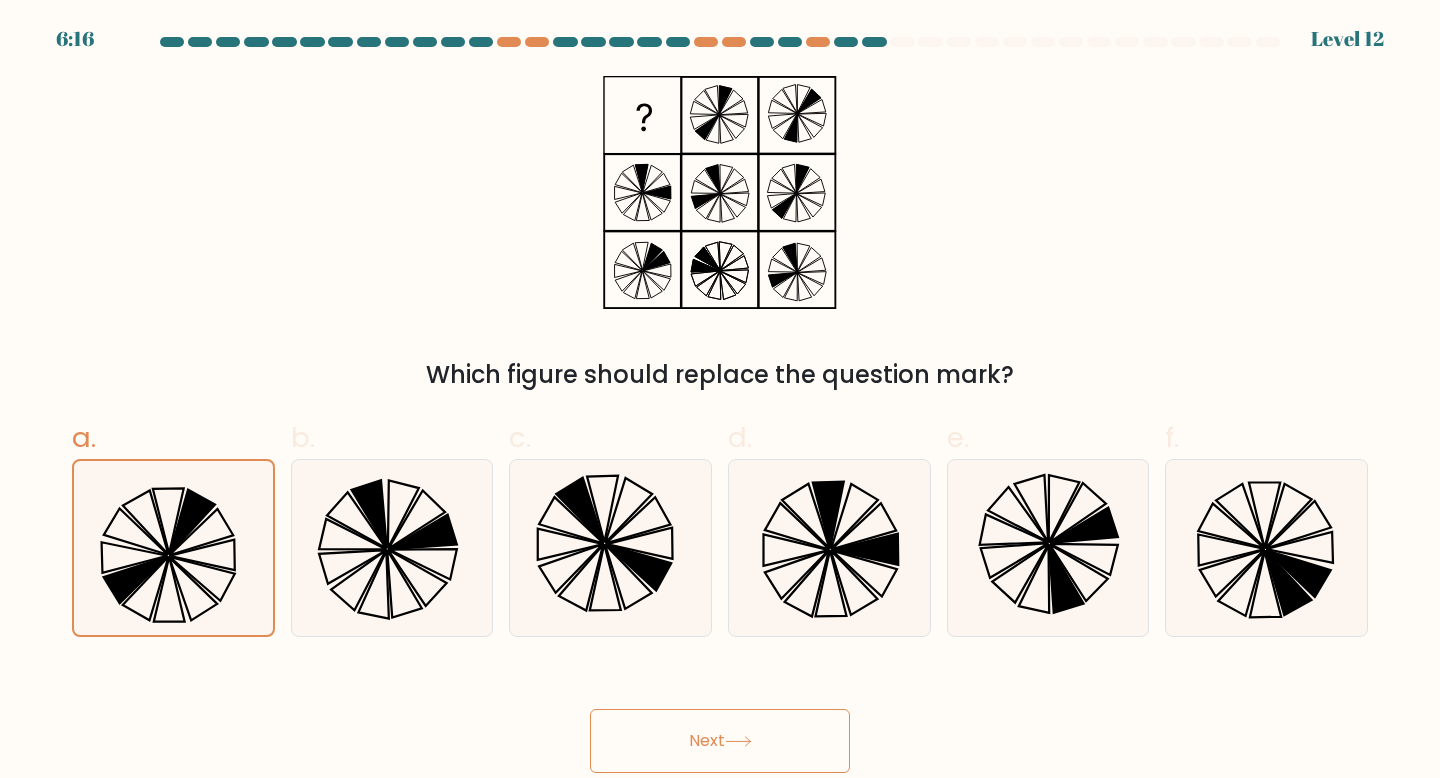 click on "Next" at bounding box center (720, 741) 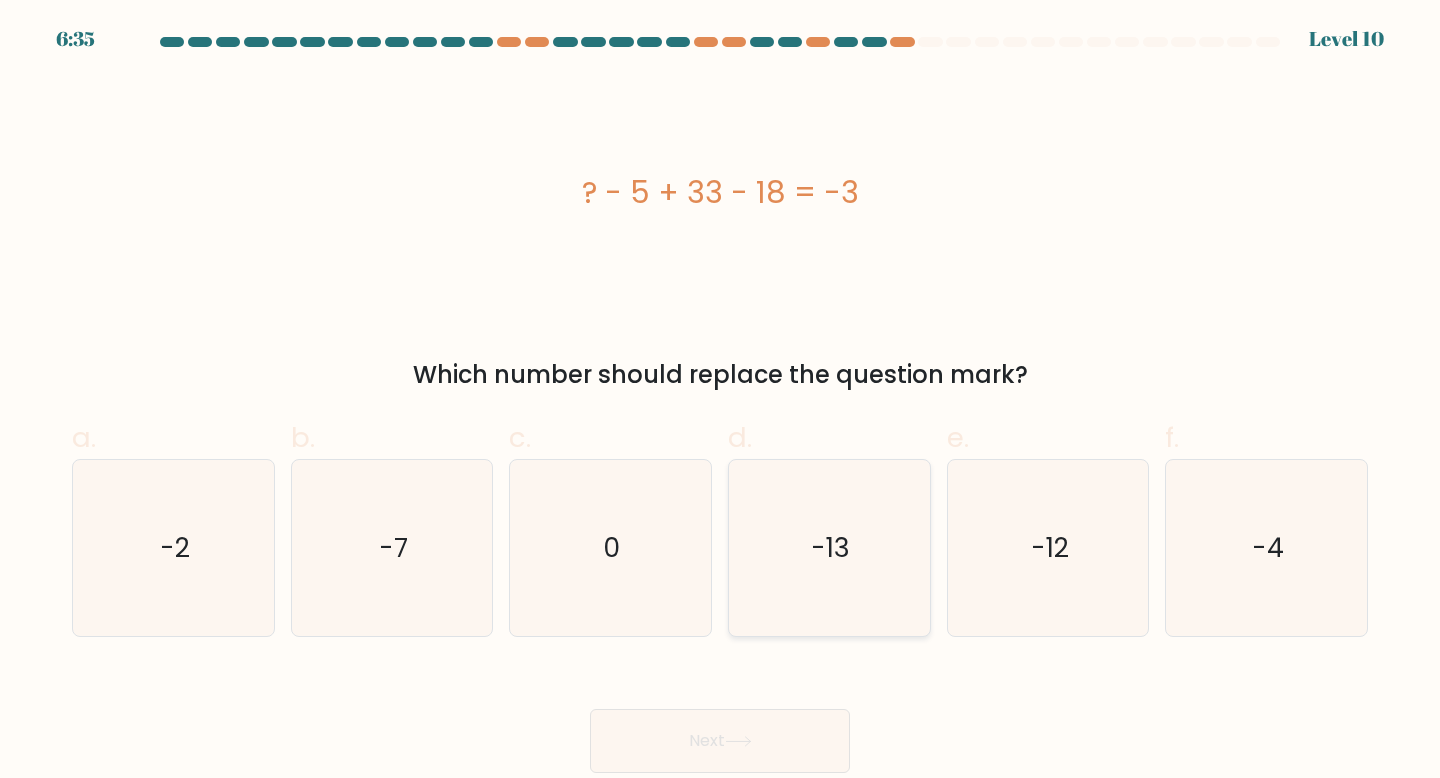 click on "-13" 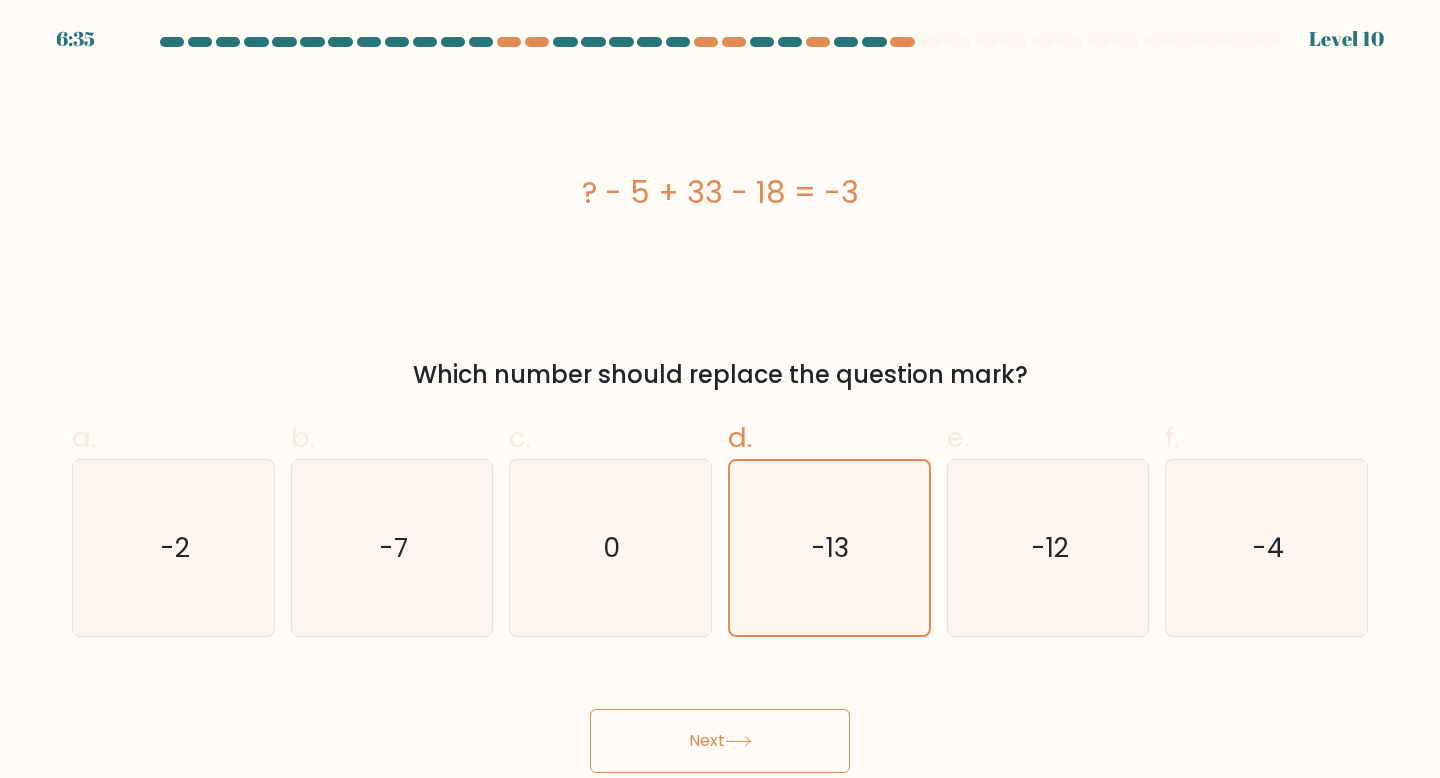 click on "Next" at bounding box center [720, 741] 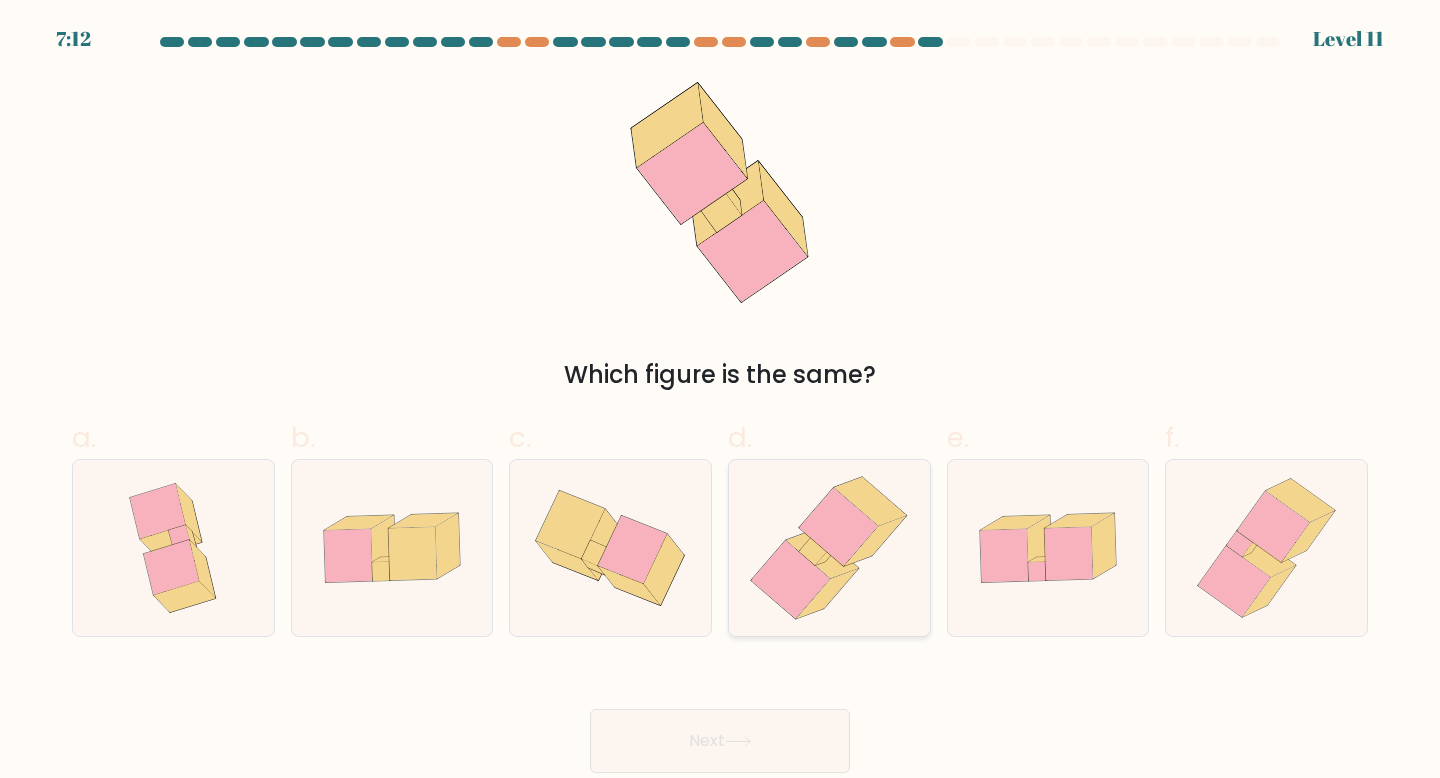 click 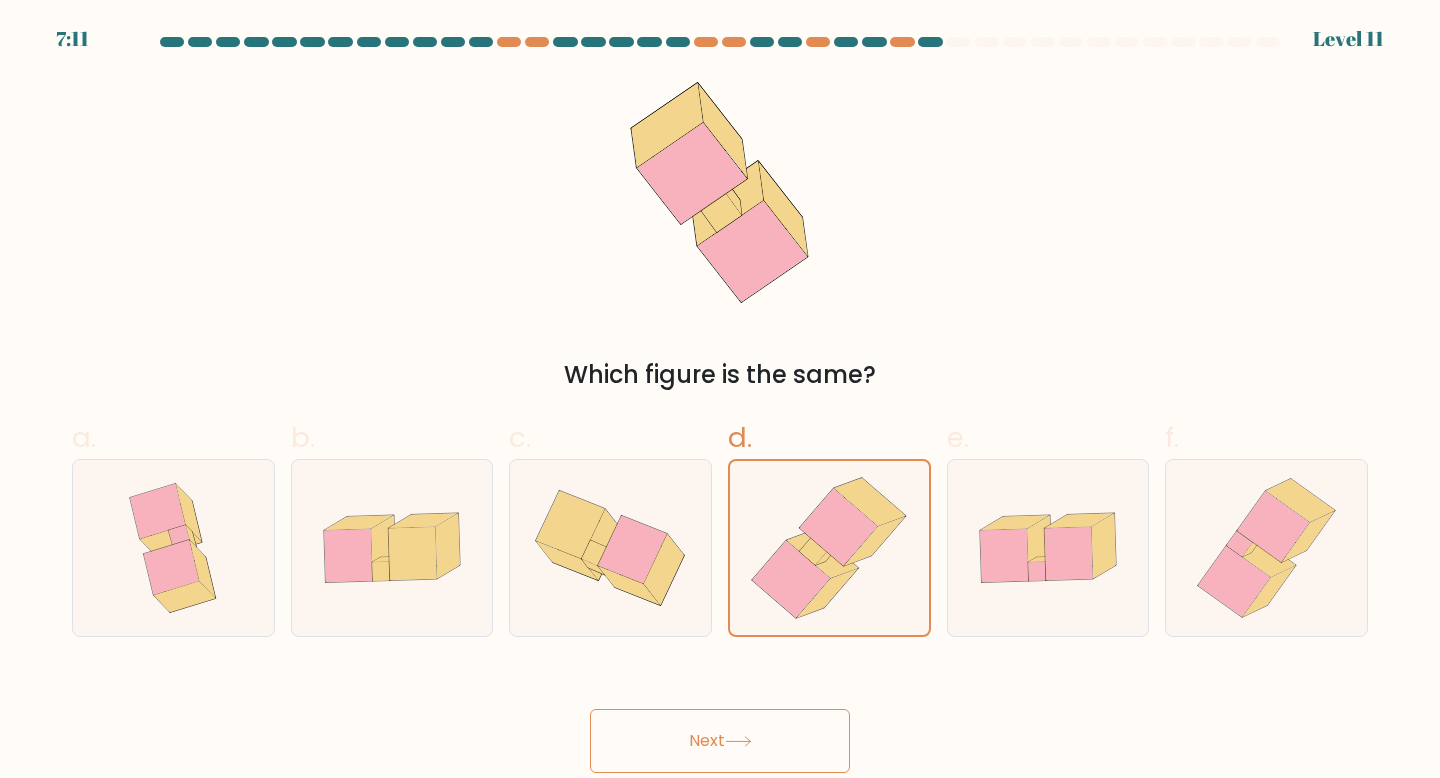 click on "Next" at bounding box center (720, 741) 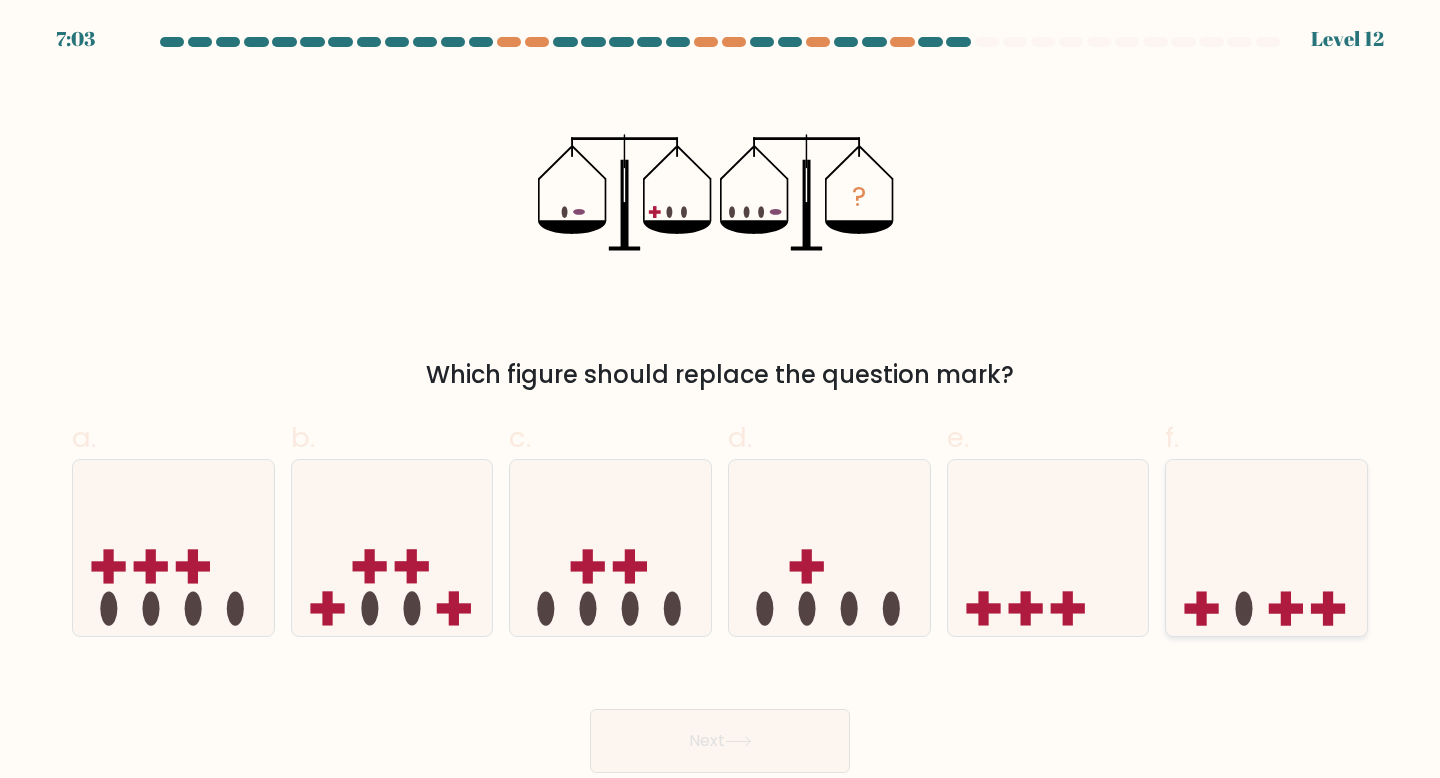 click 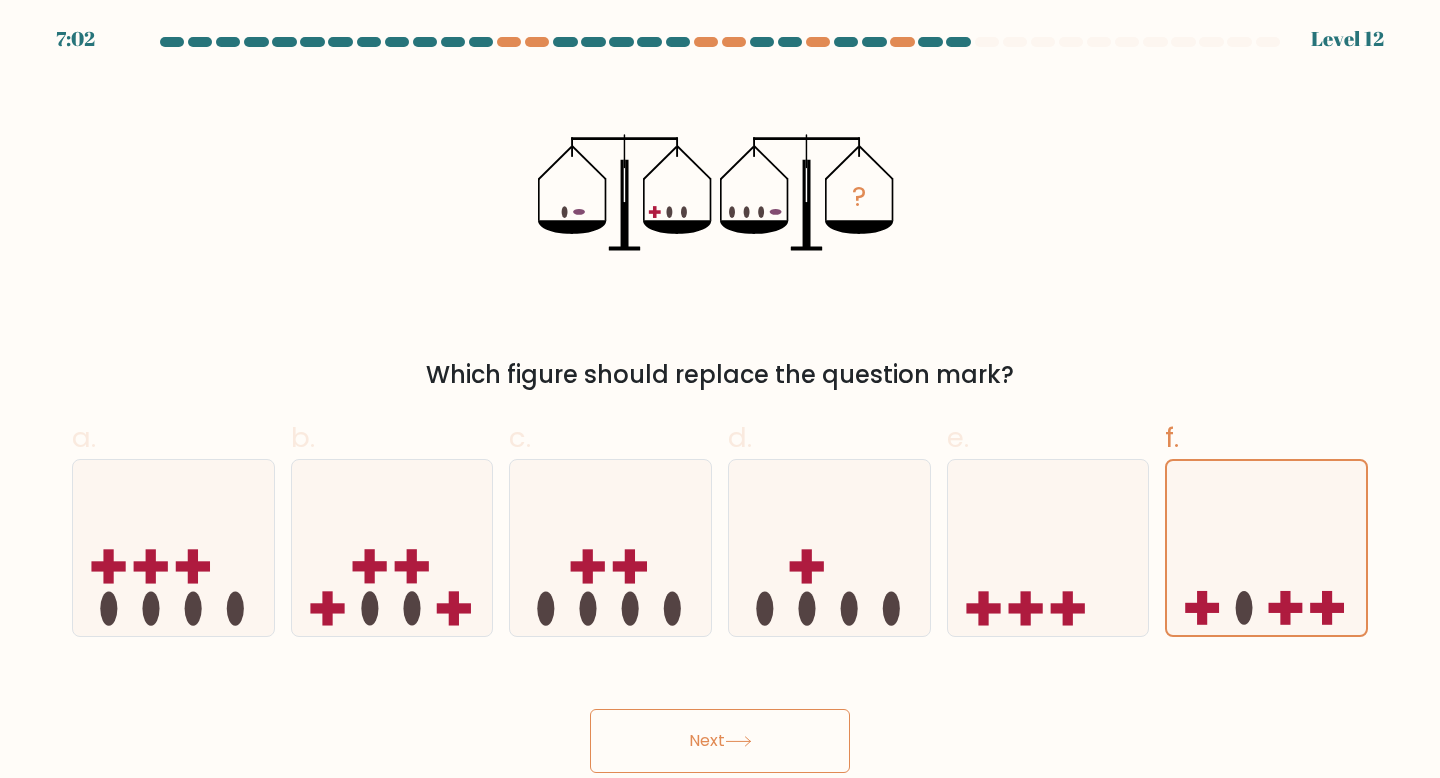 click on "Next" at bounding box center [720, 741] 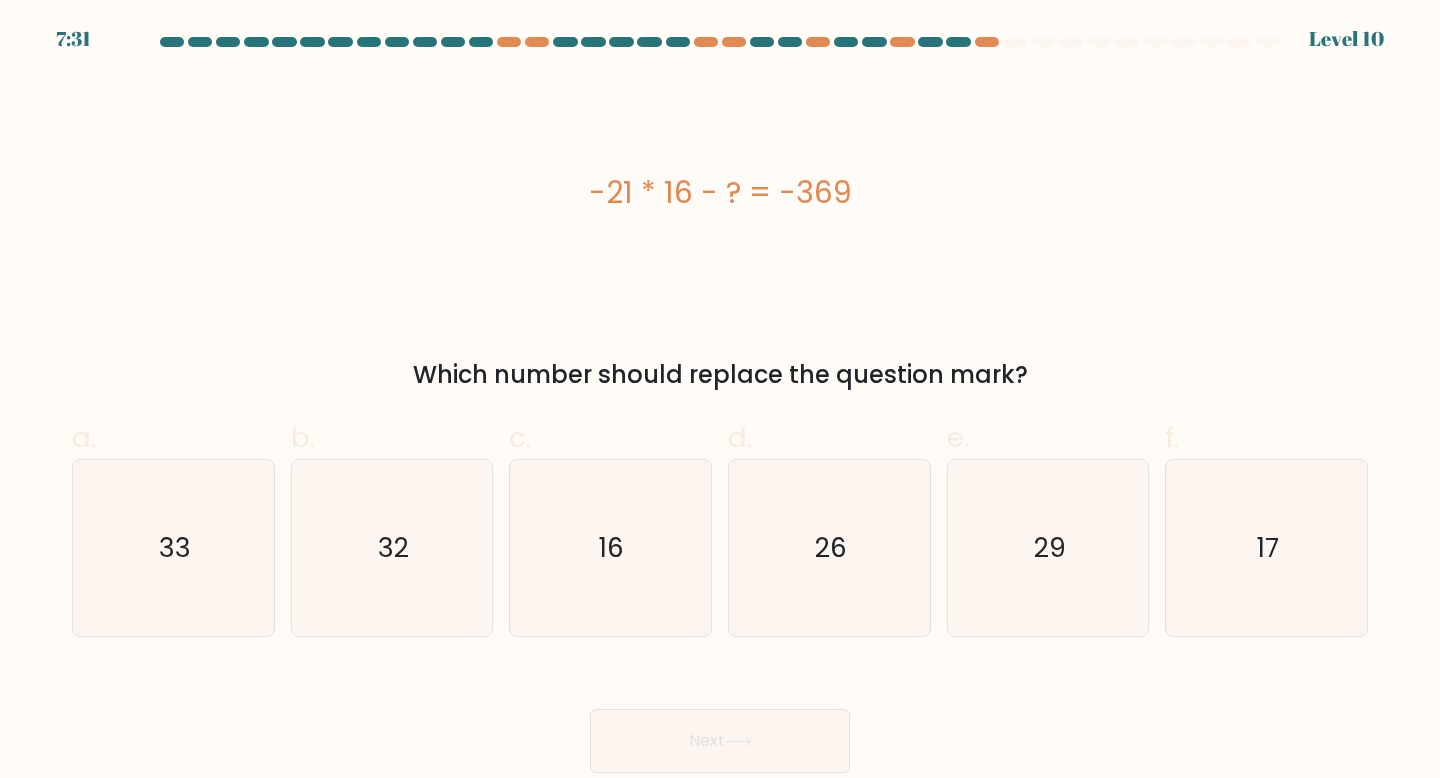 type 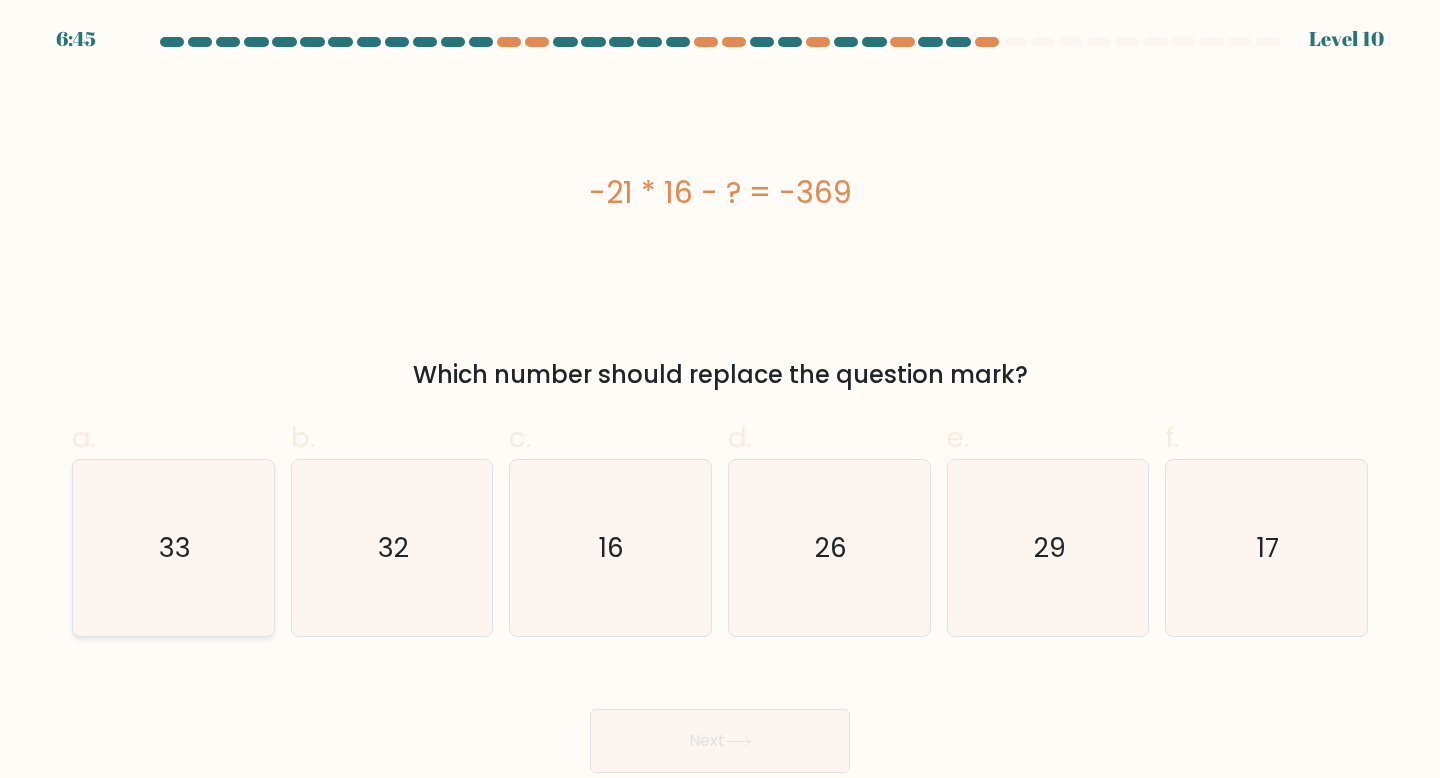 click on "33" 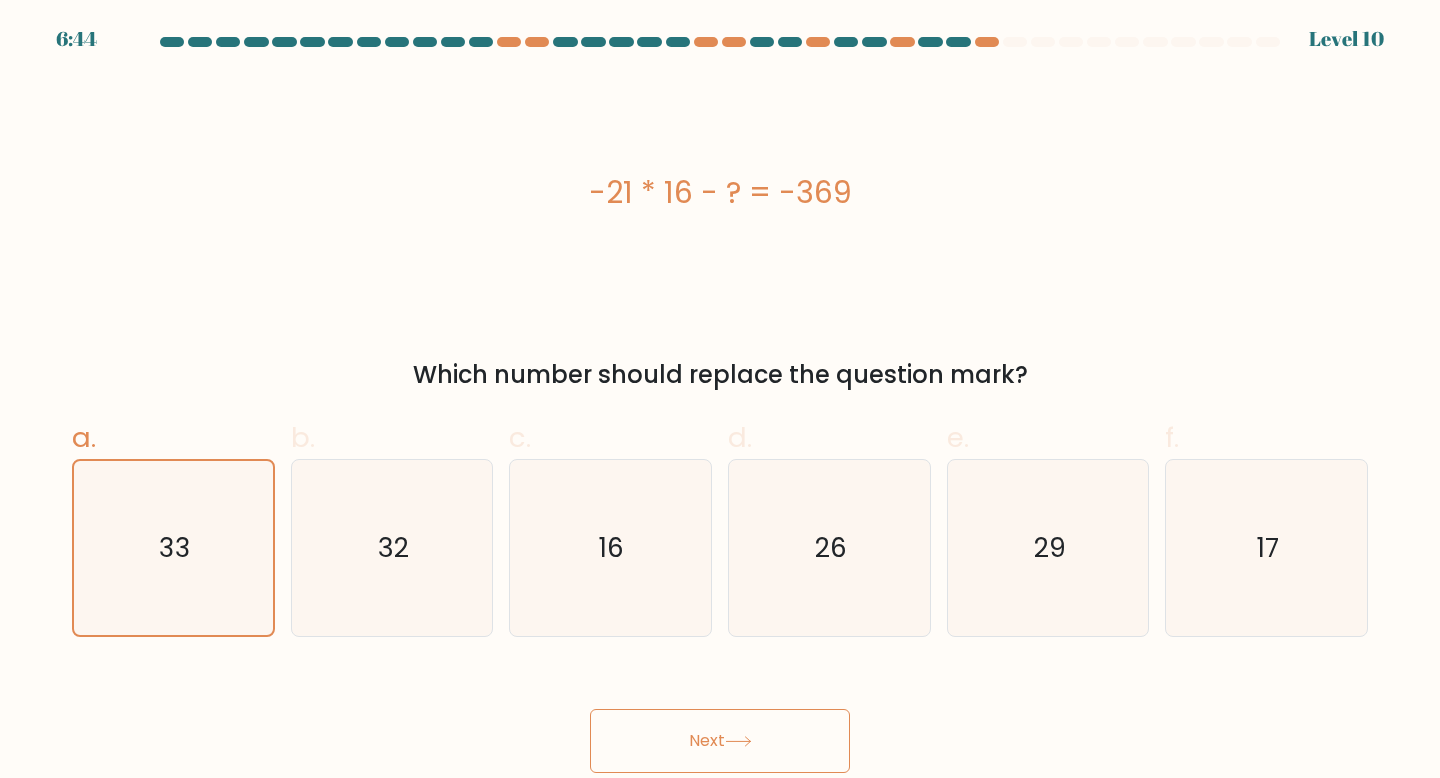 click on "Next" at bounding box center (720, 741) 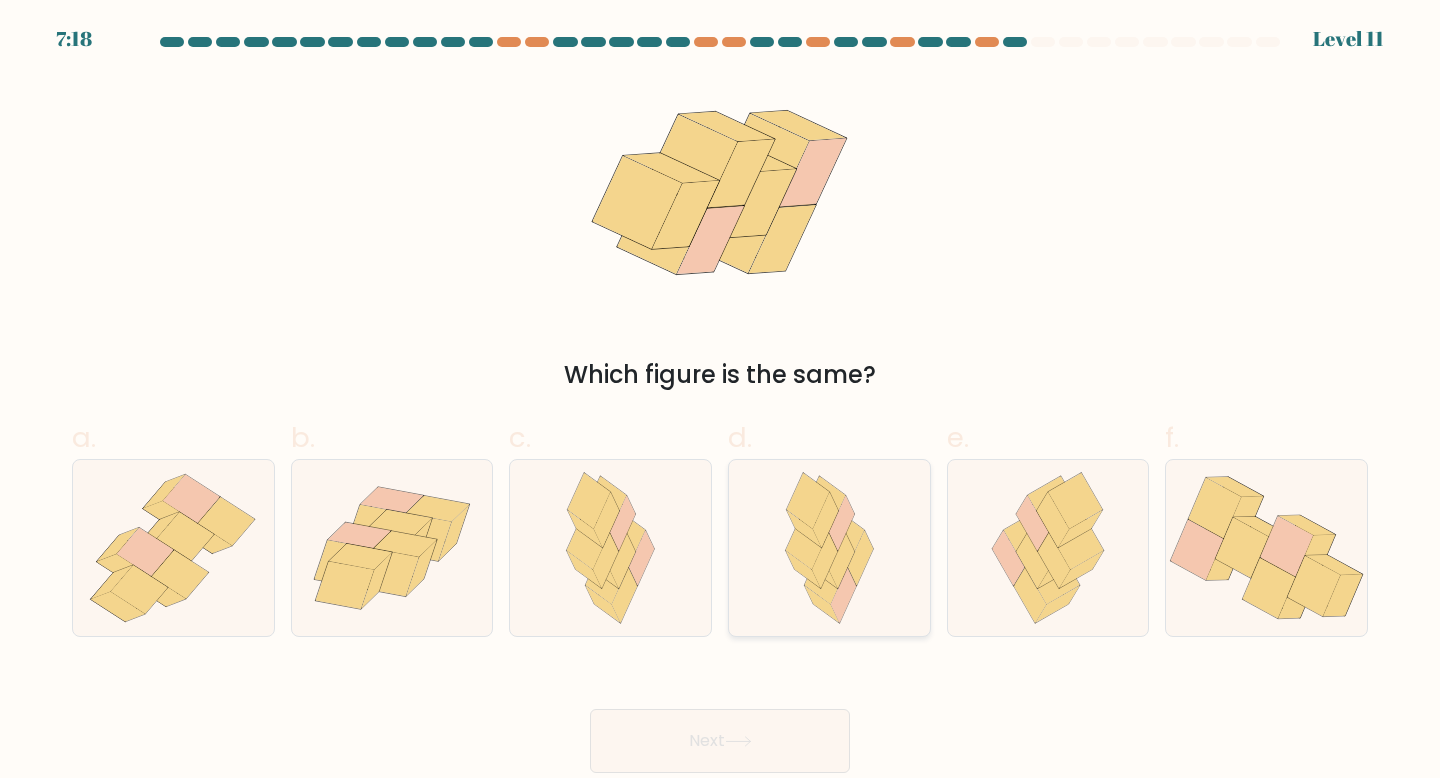 click 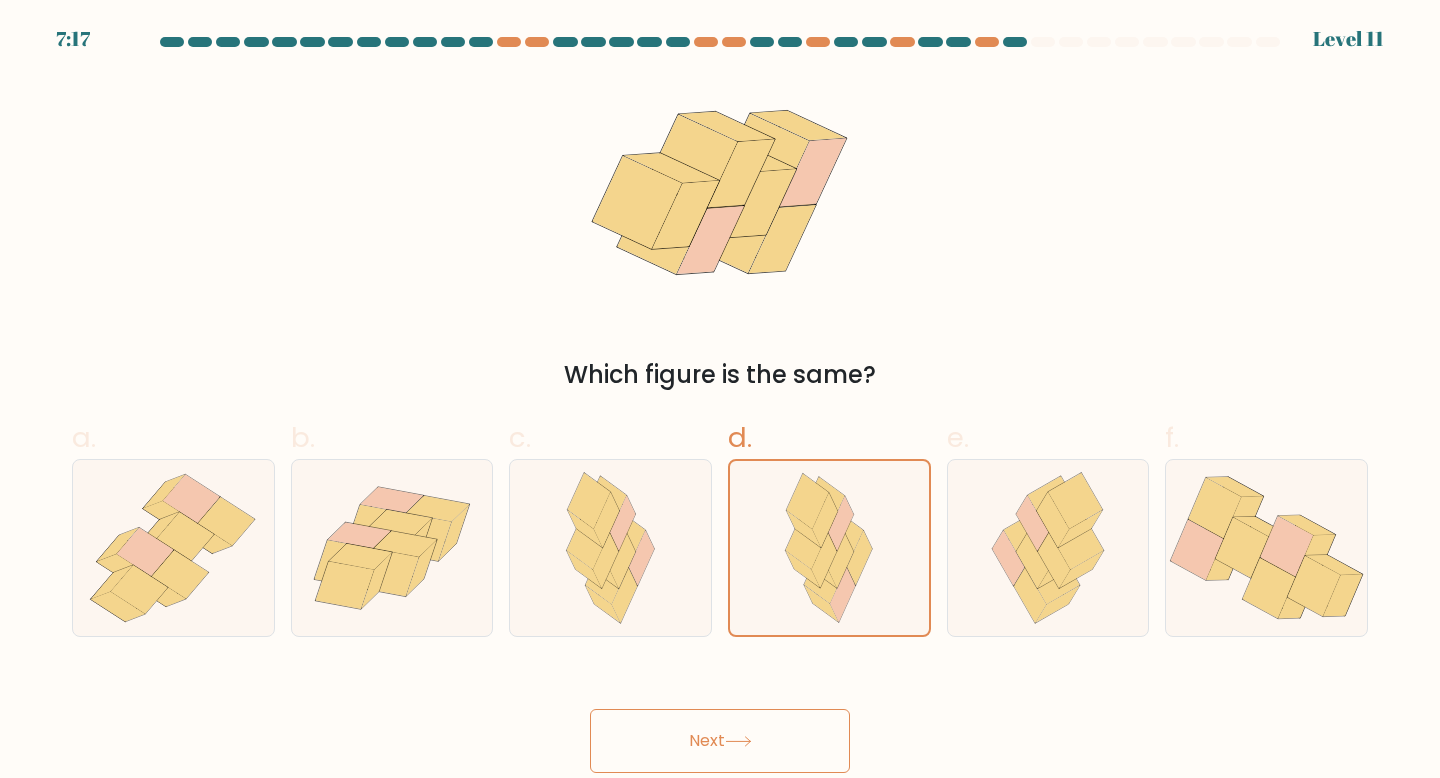 click 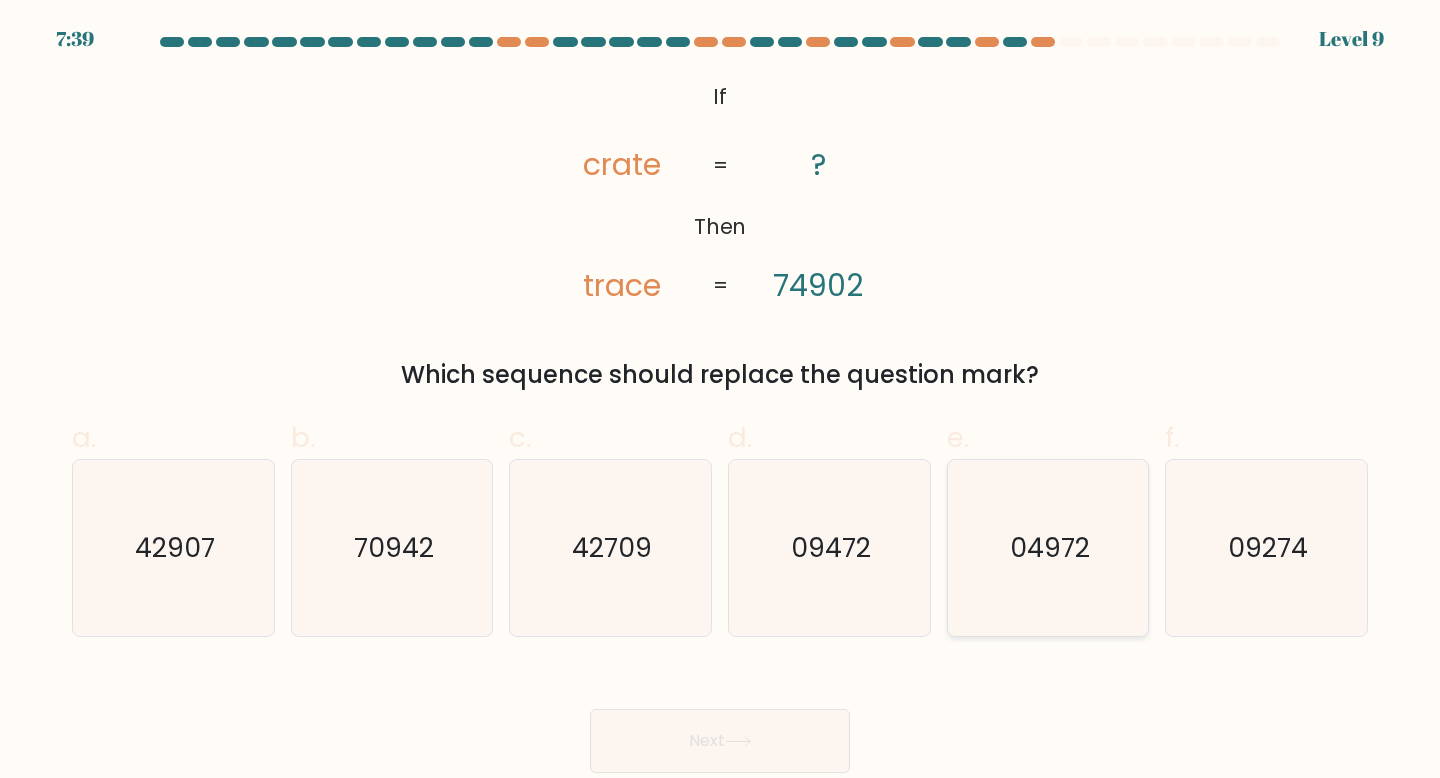 click on "04972" 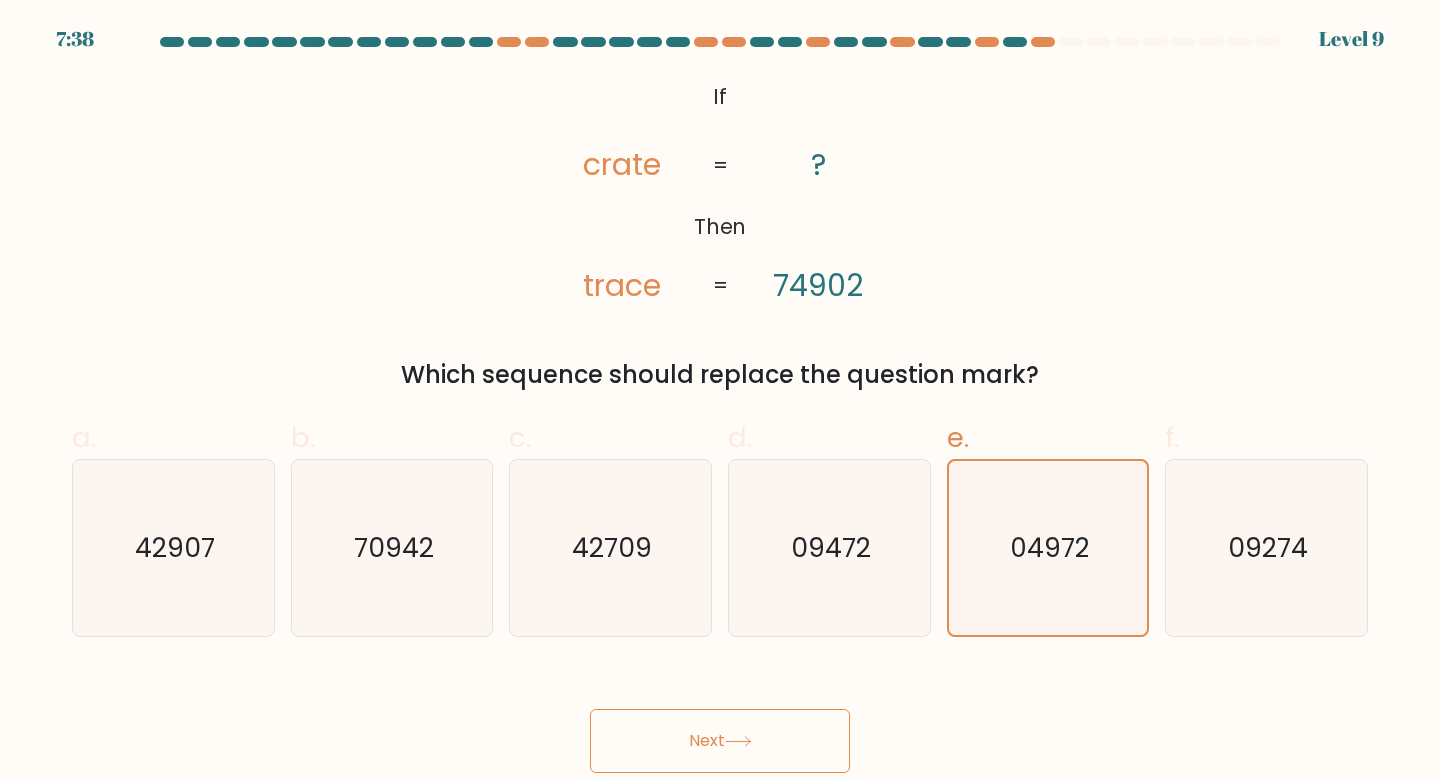 click on "Next" at bounding box center (720, 741) 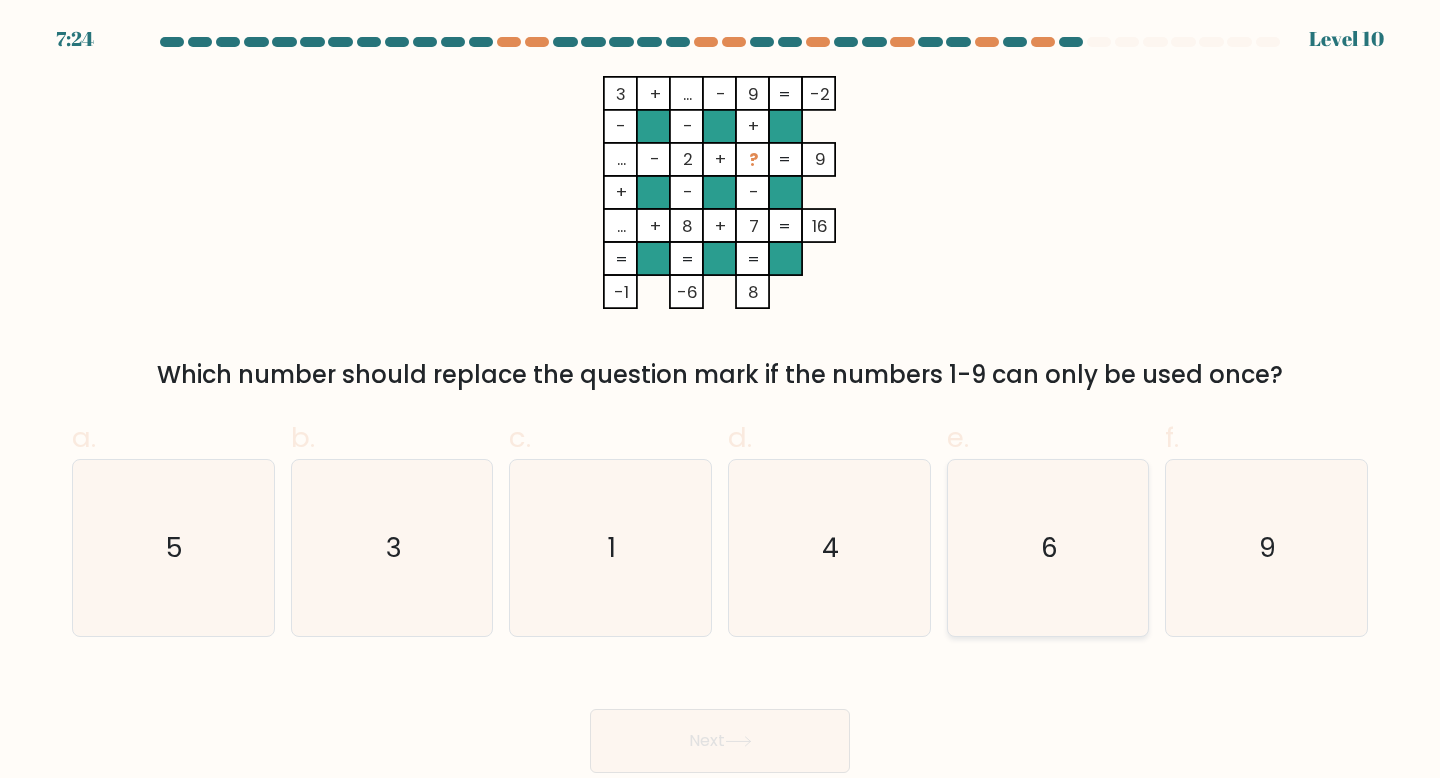 click on "6" 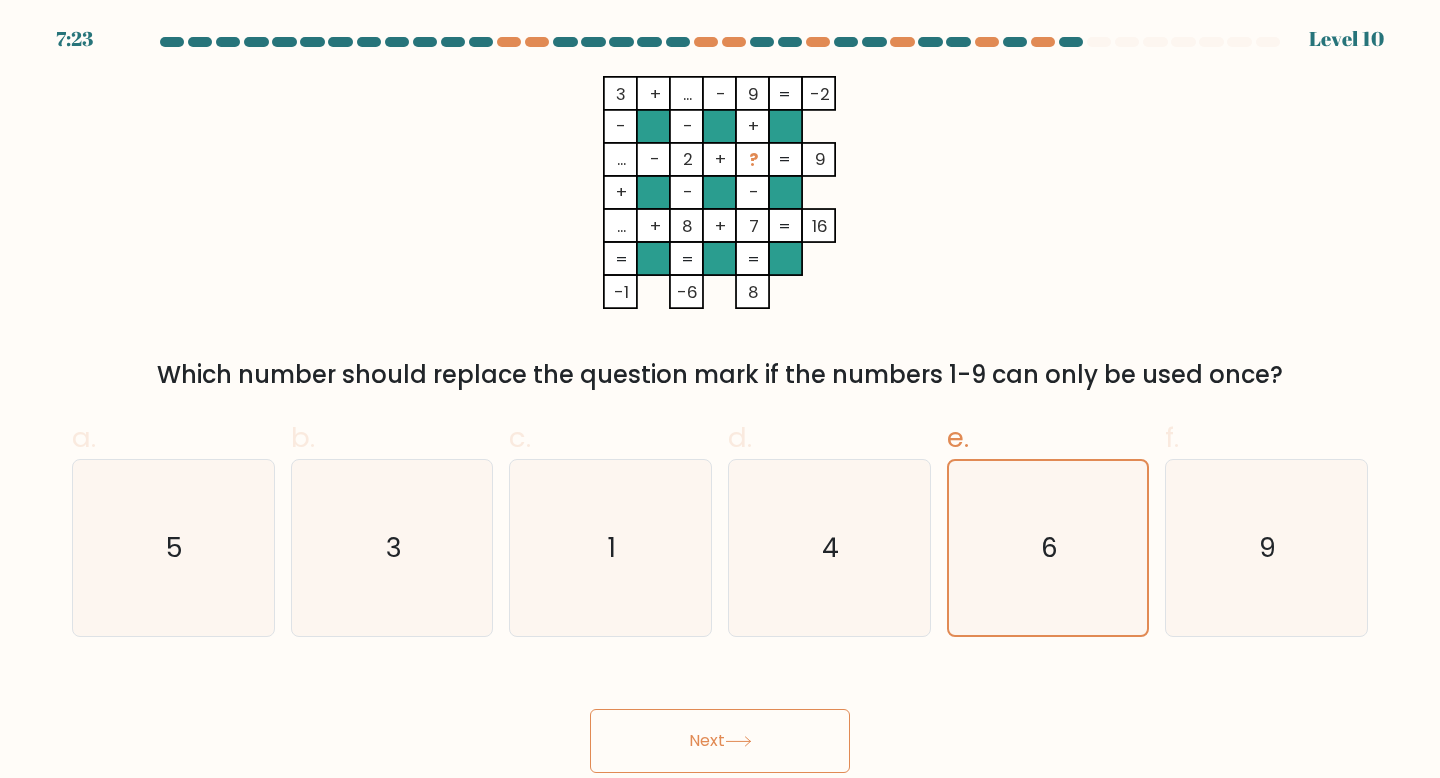 click on "Next" at bounding box center (720, 741) 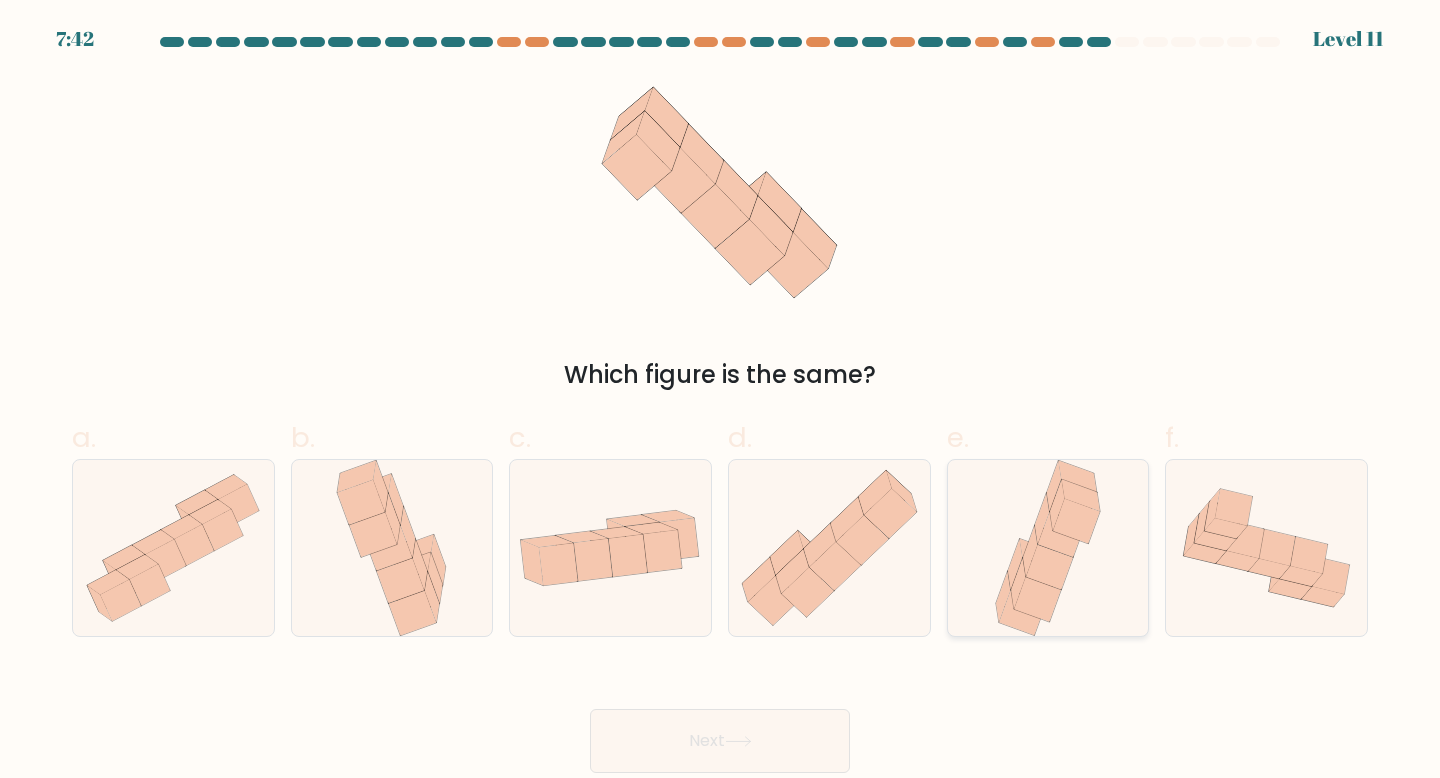 click 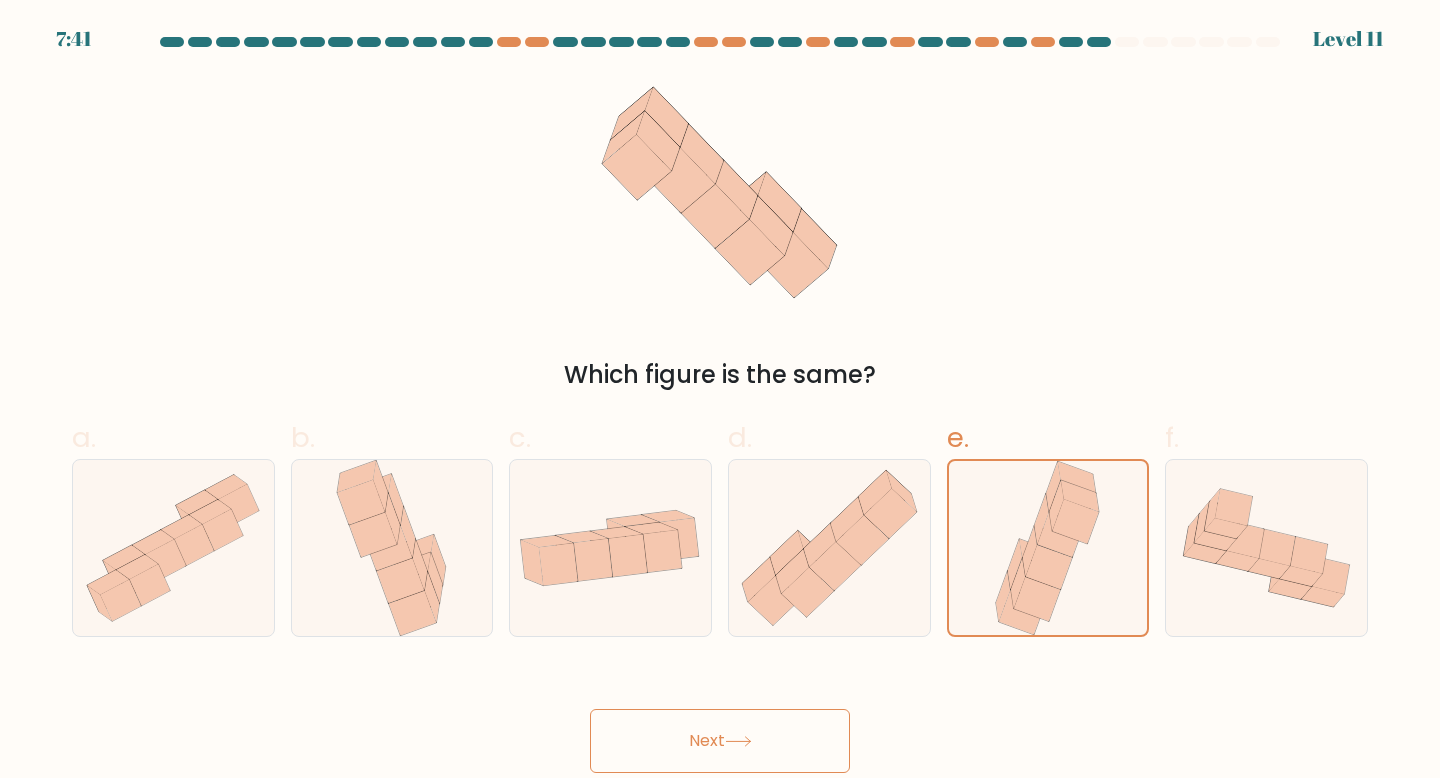 click on "Next" at bounding box center [720, 741] 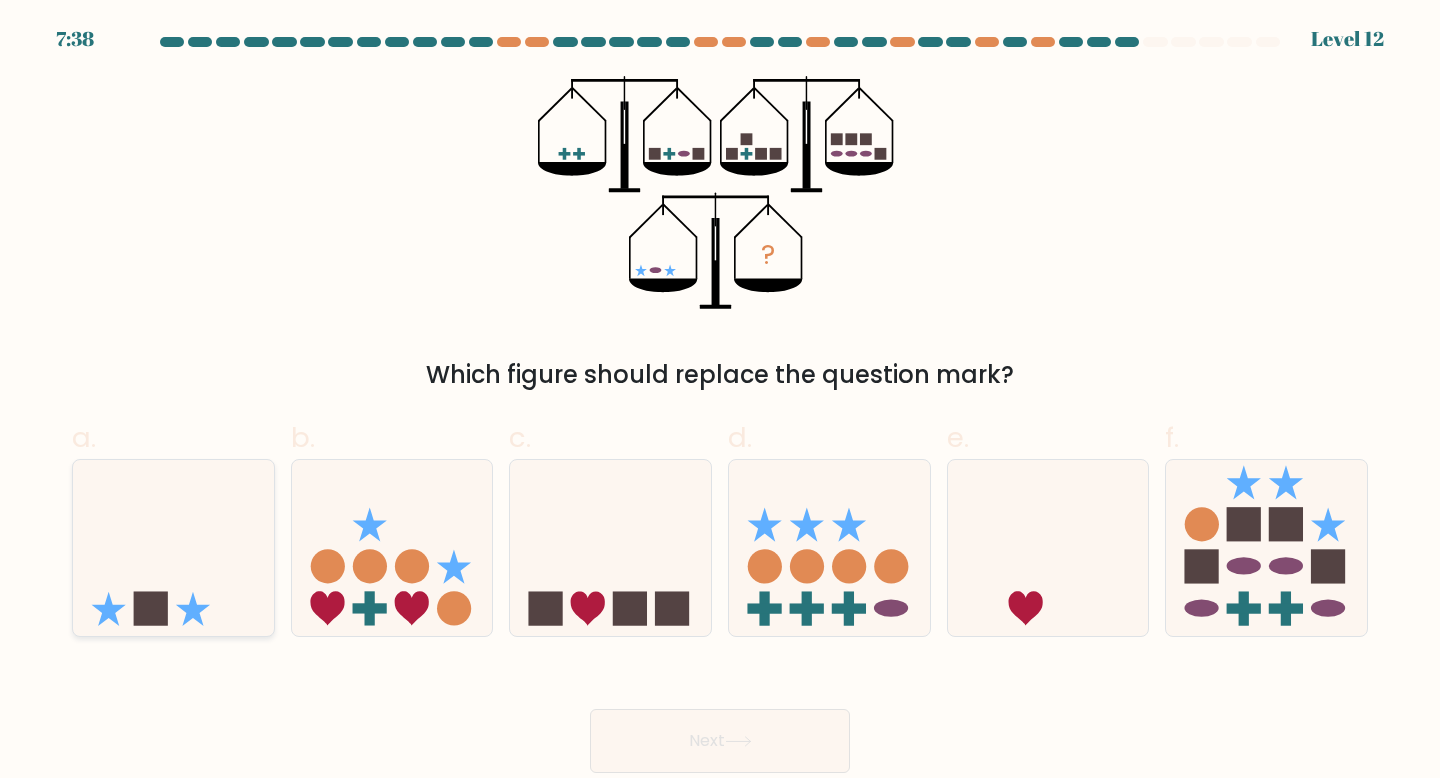 click 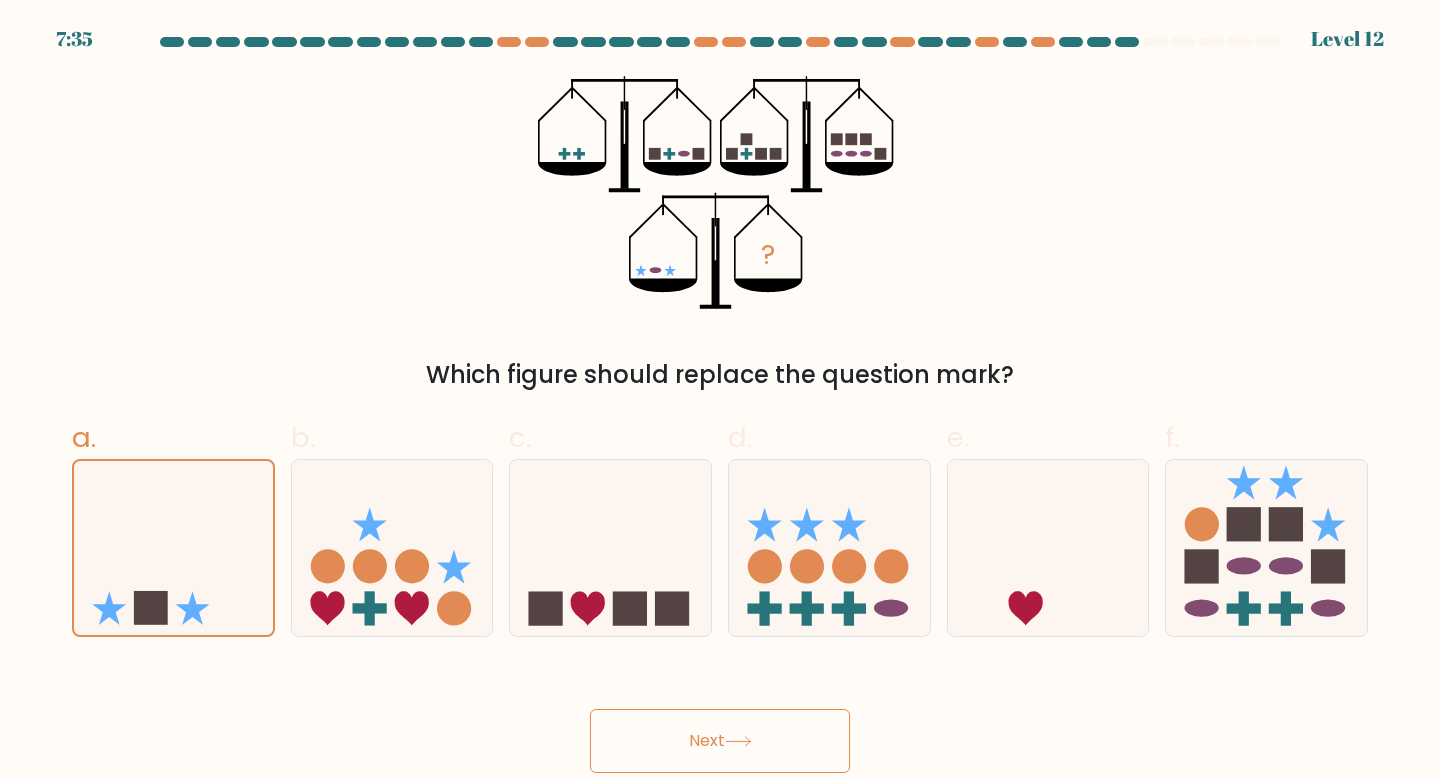 click on "Next" at bounding box center (720, 741) 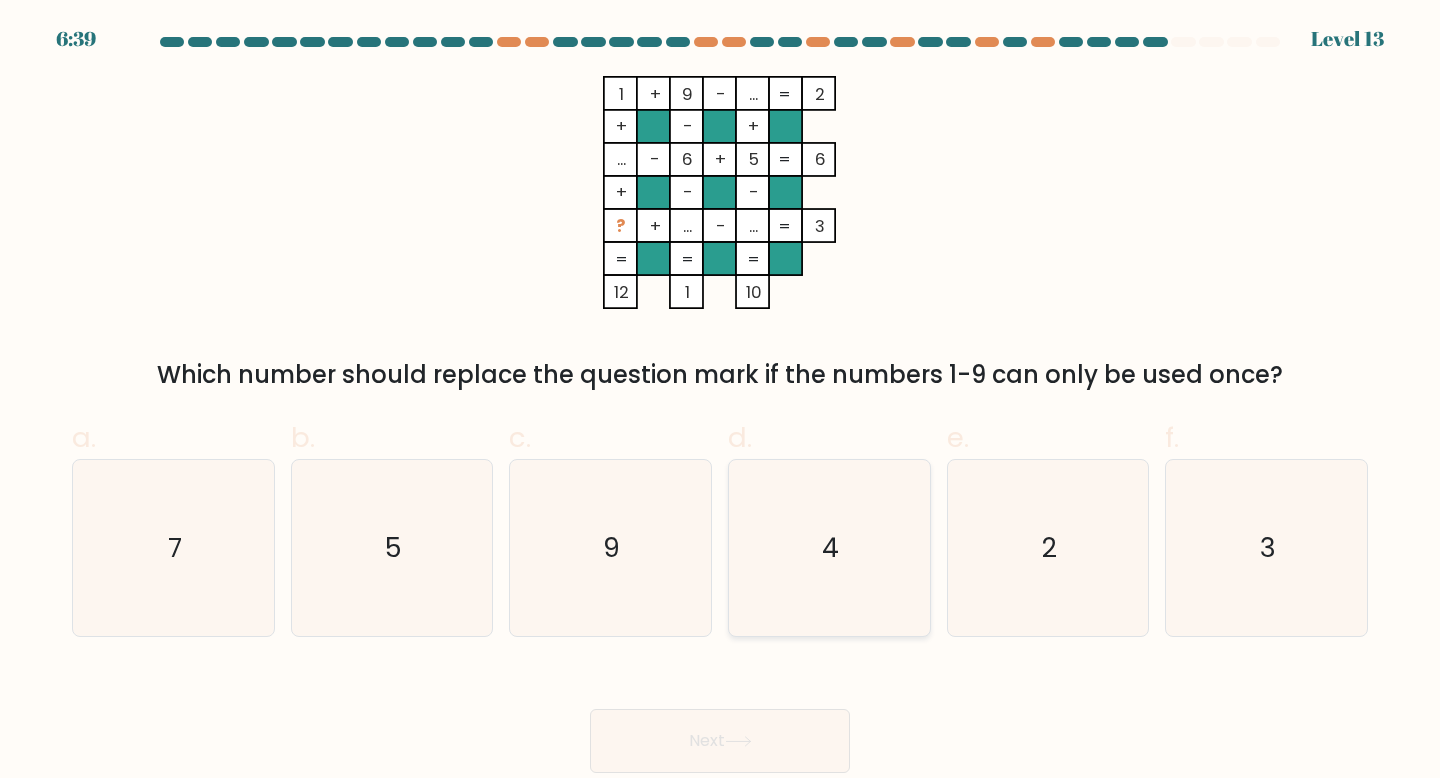 click on "4" 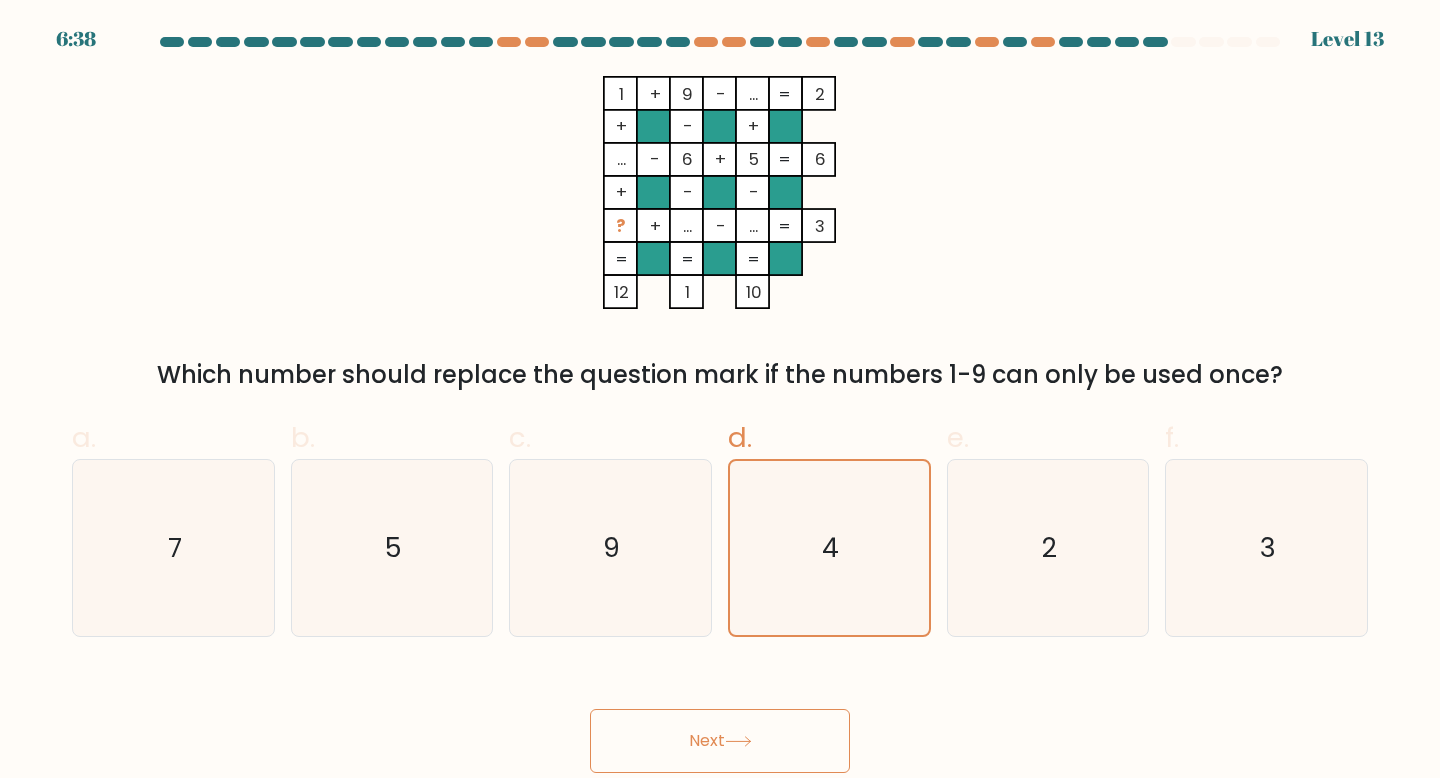 click on "Next" at bounding box center [720, 741] 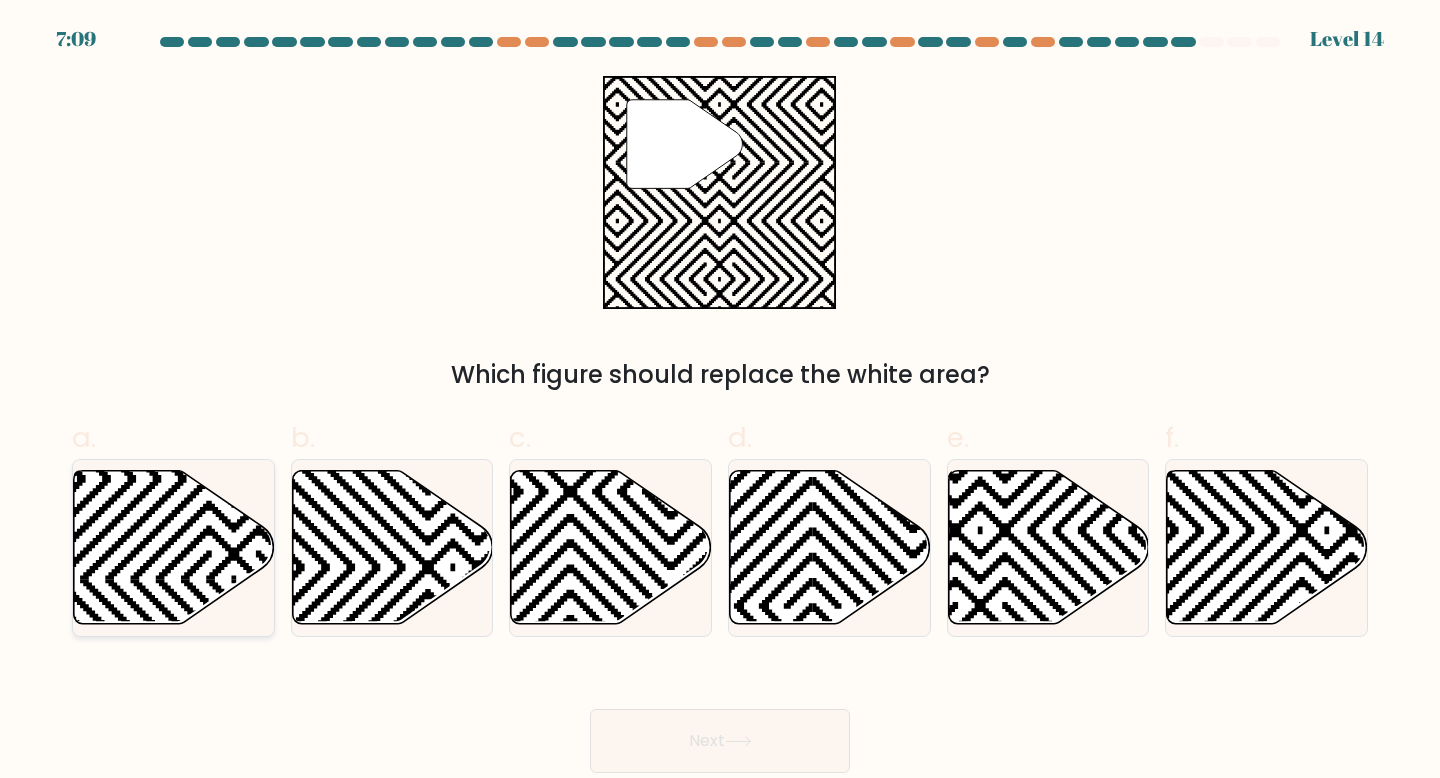 click 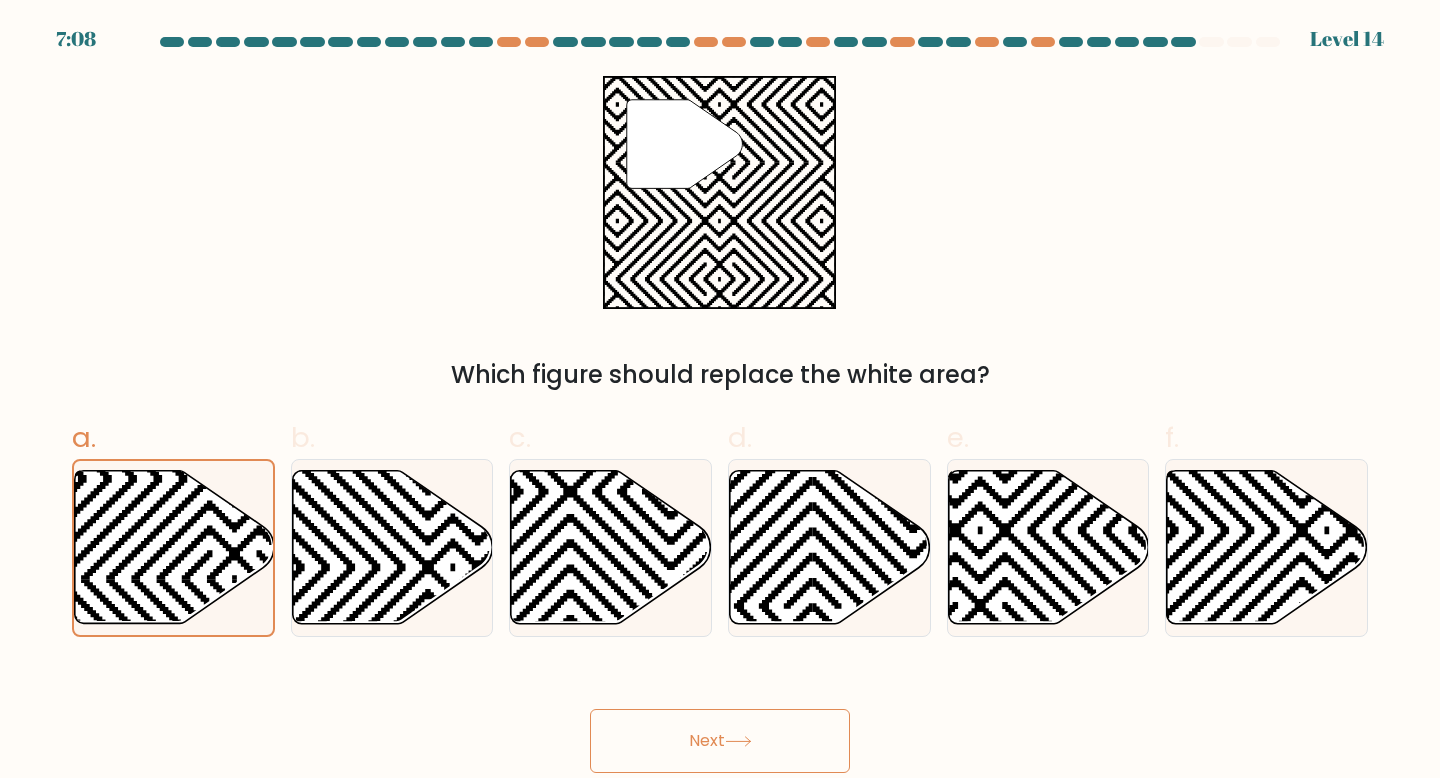 click 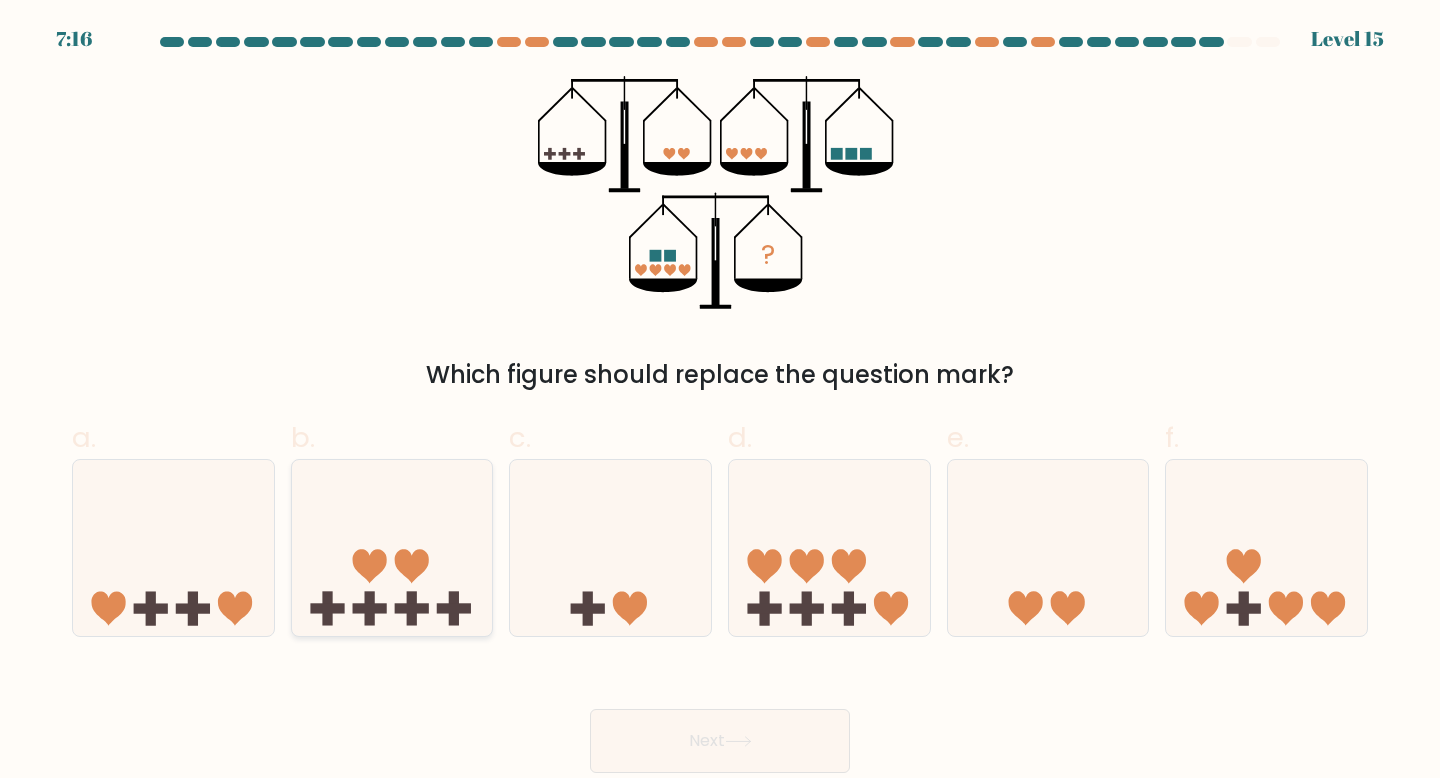 click 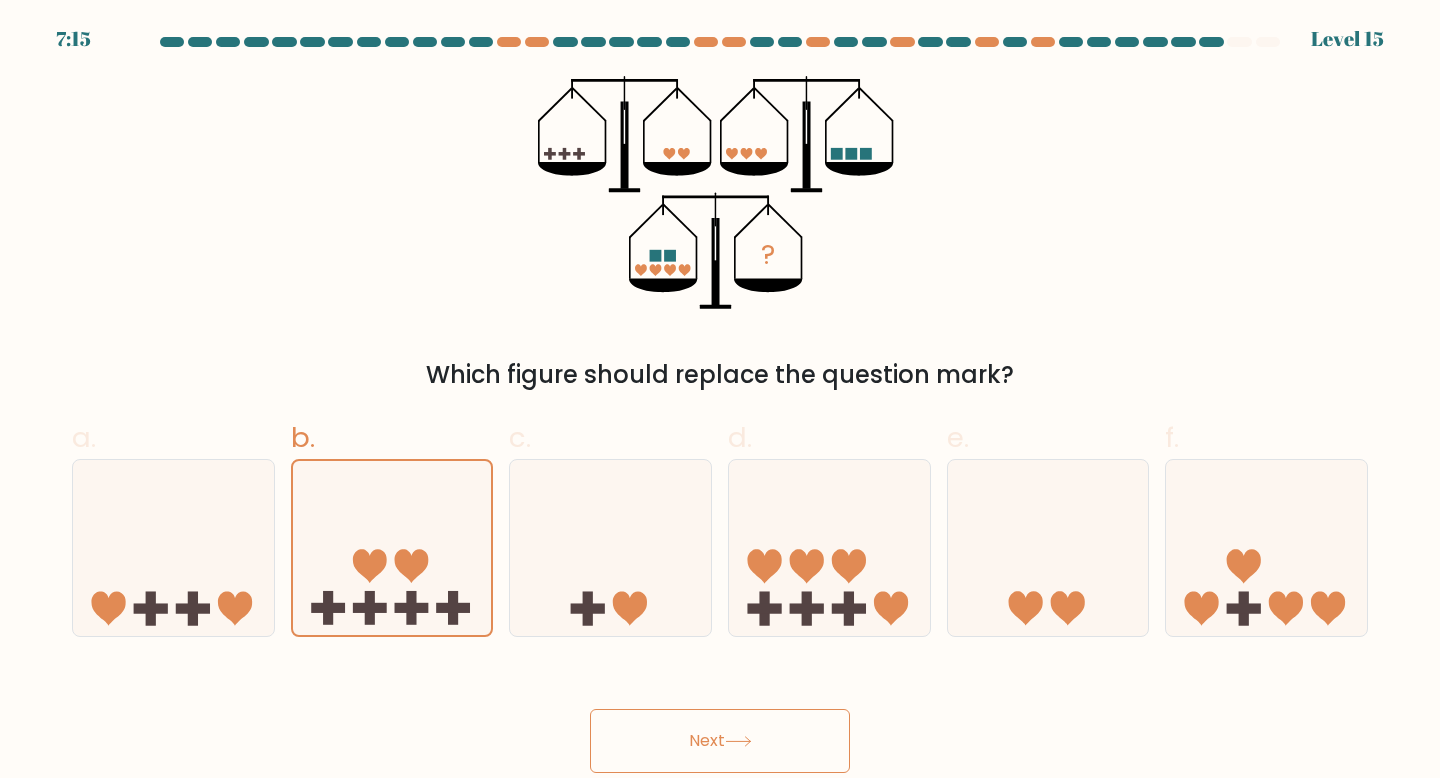 click on "Next" at bounding box center (720, 741) 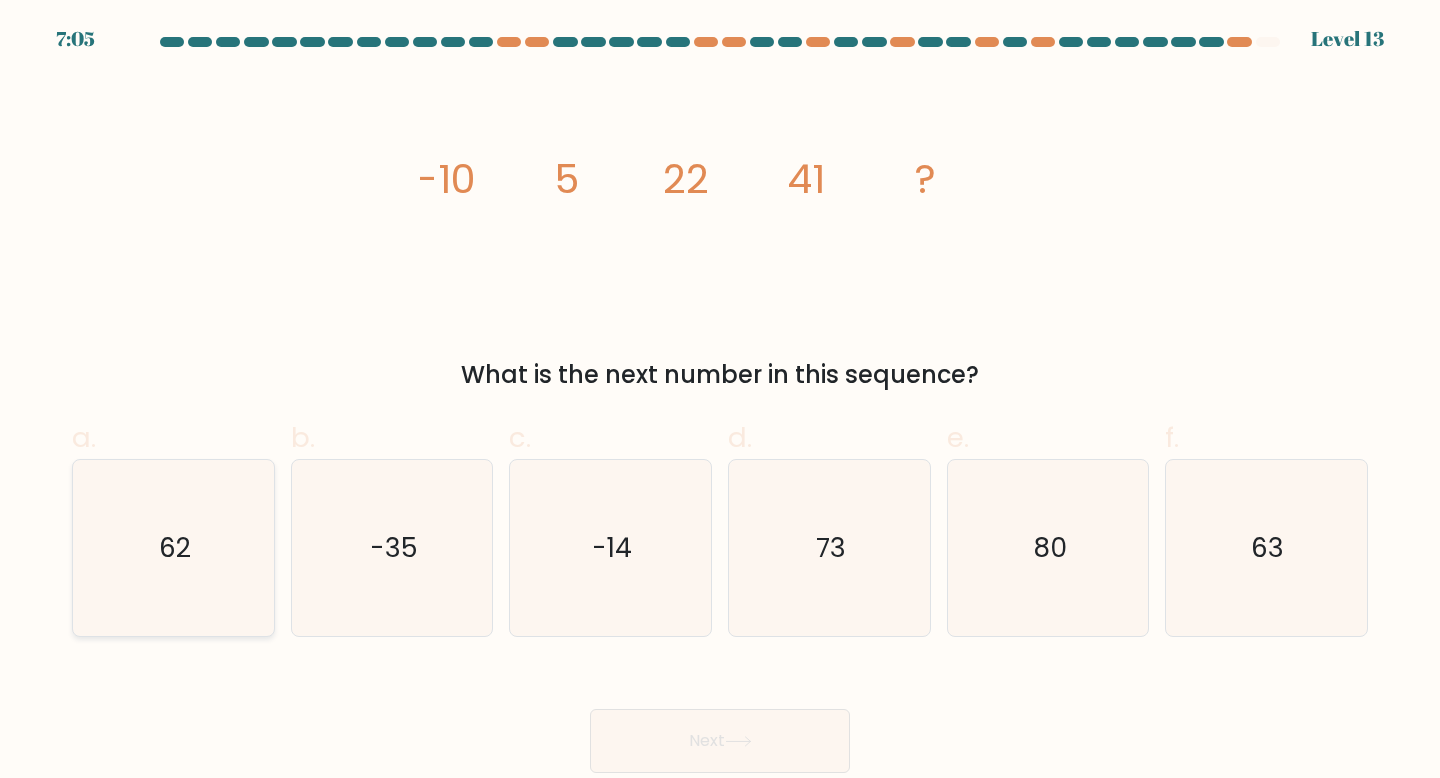 click on "62" 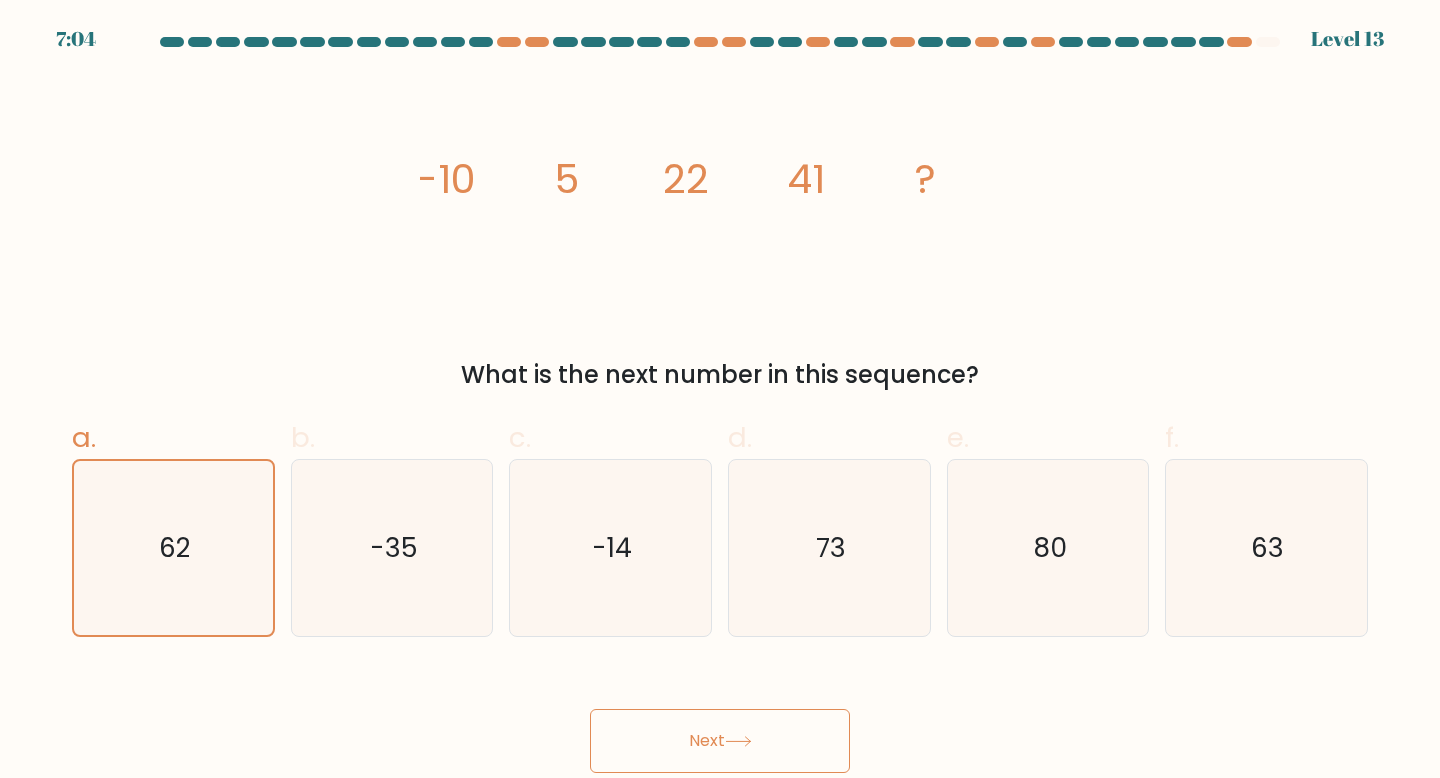 click on "Next" at bounding box center (720, 741) 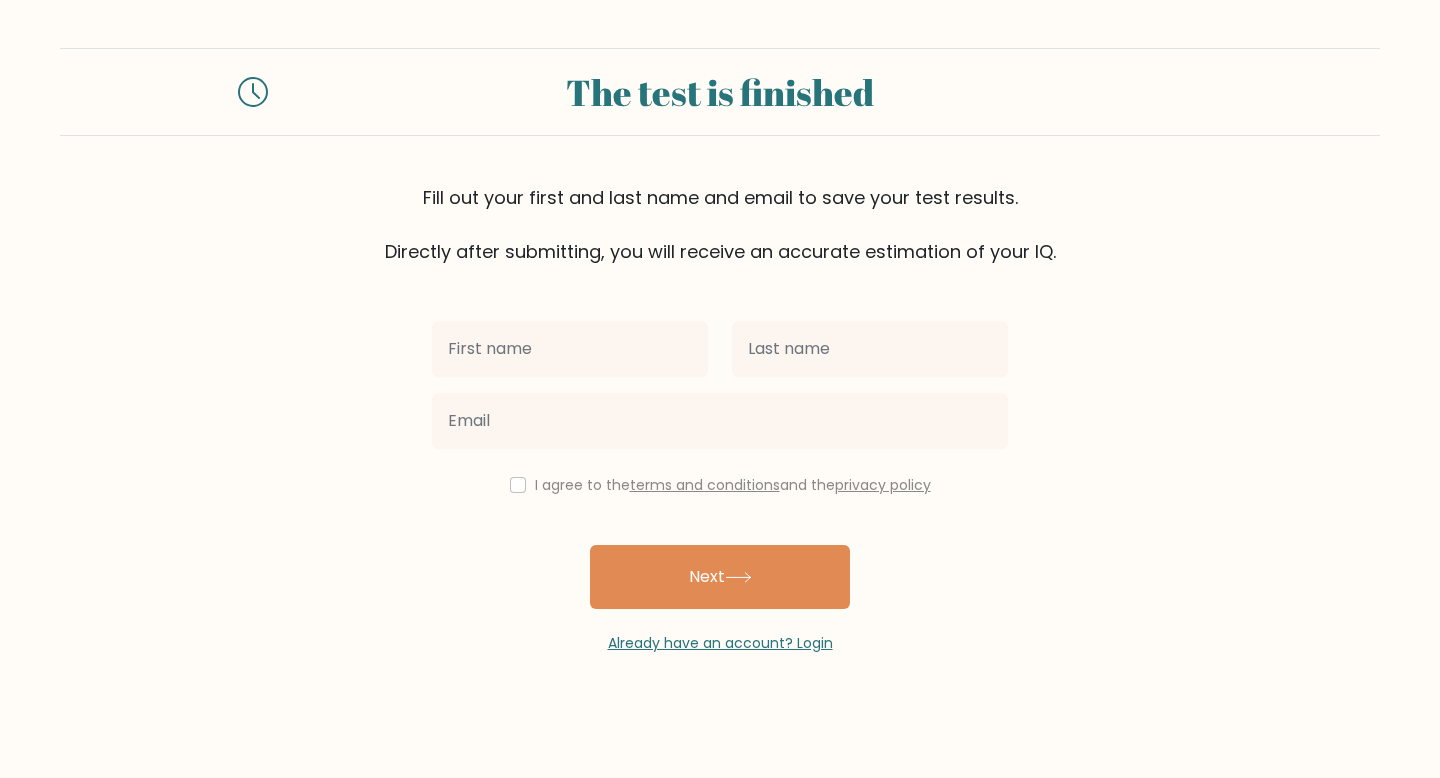 scroll, scrollTop: 0, scrollLeft: 0, axis: both 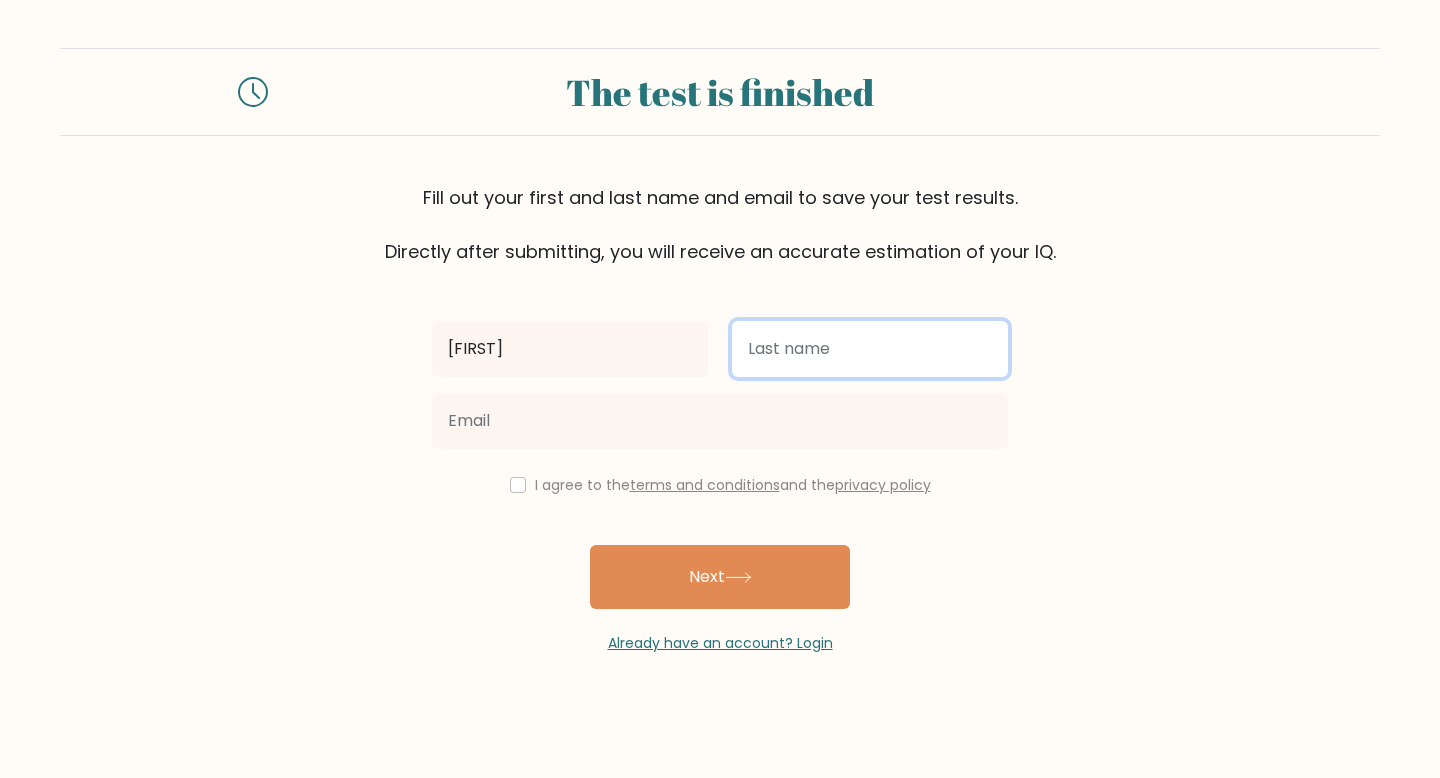click at bounding box center [870, 349] 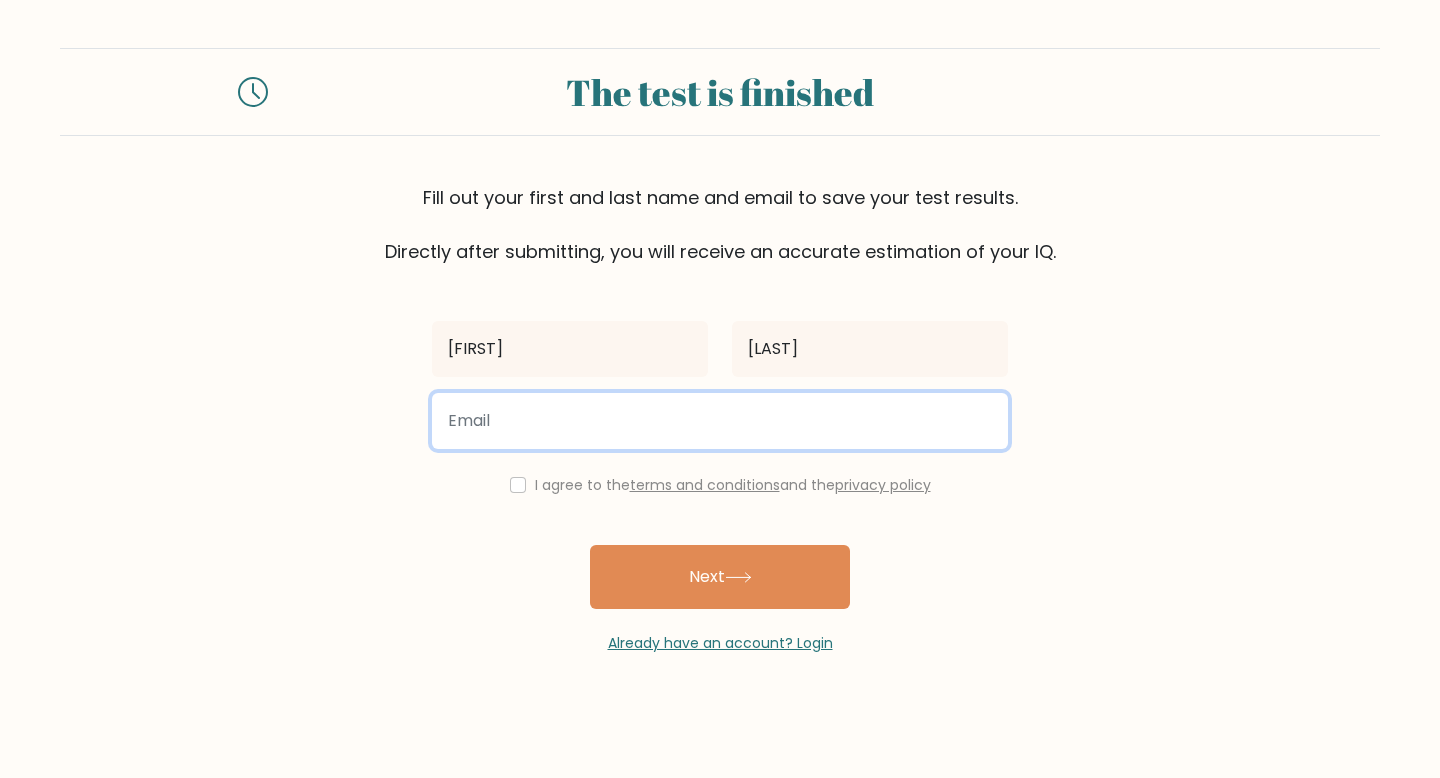 click at bounding box center [720, 421] 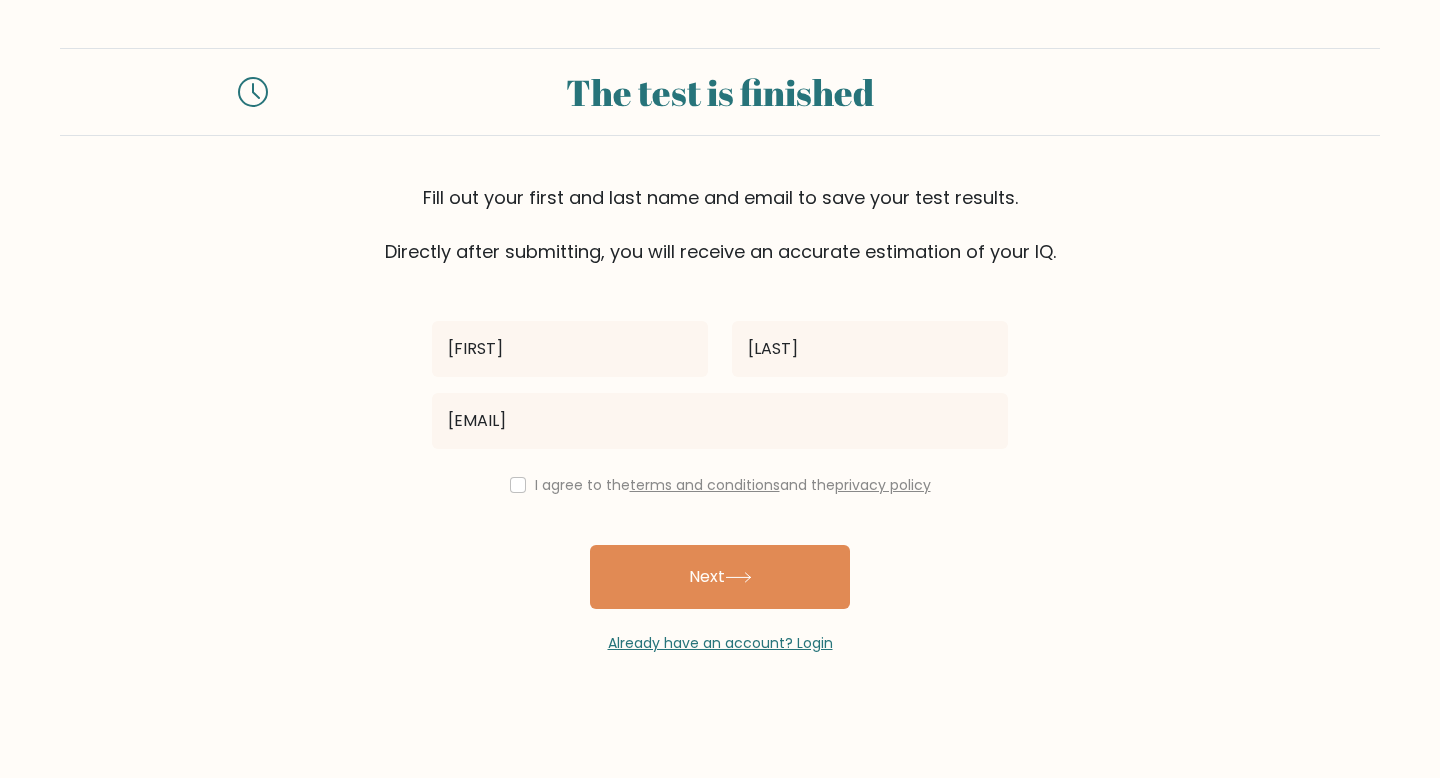 click on "I agree to the  terms and conditions  and the  privacy policy" at bounding box center (733, 485) 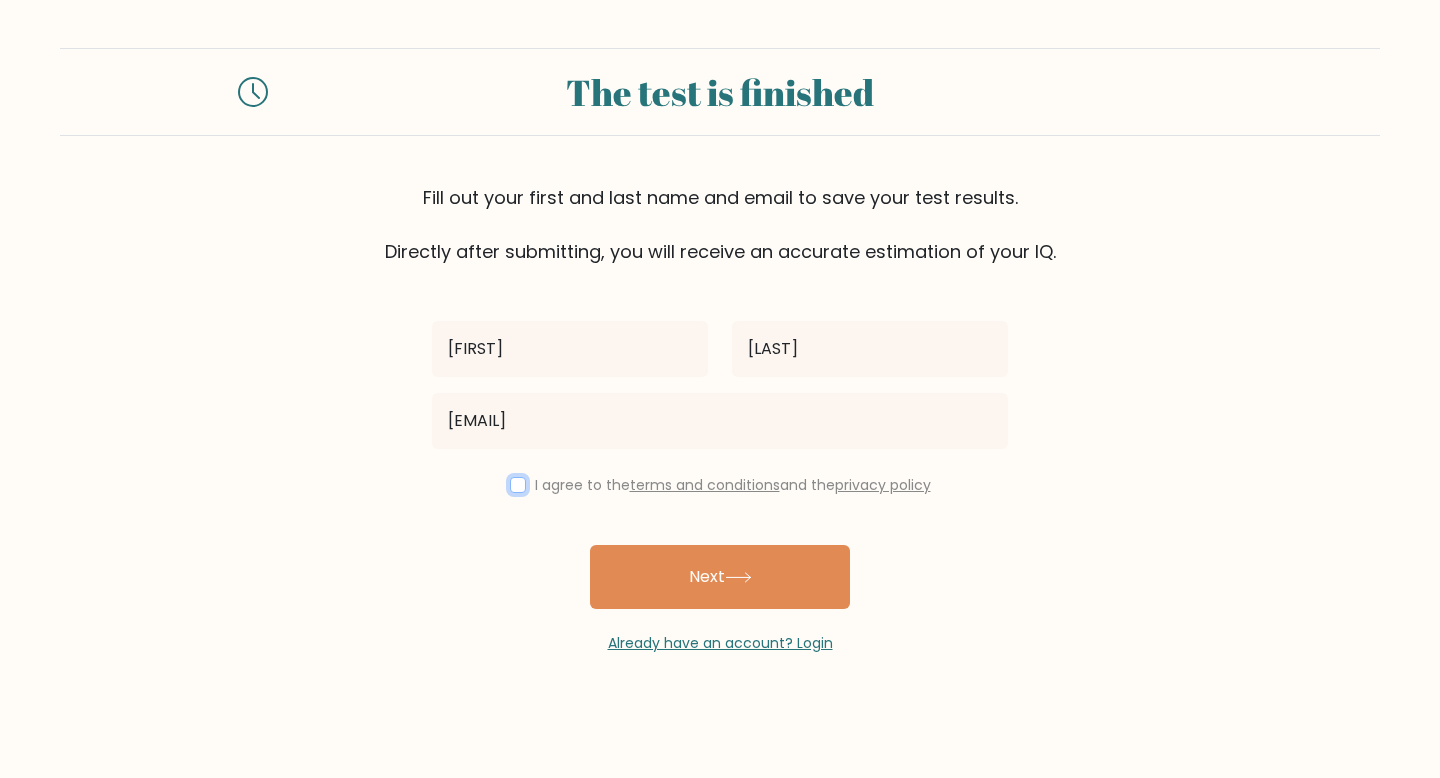 click at bounding box center [518, 485] 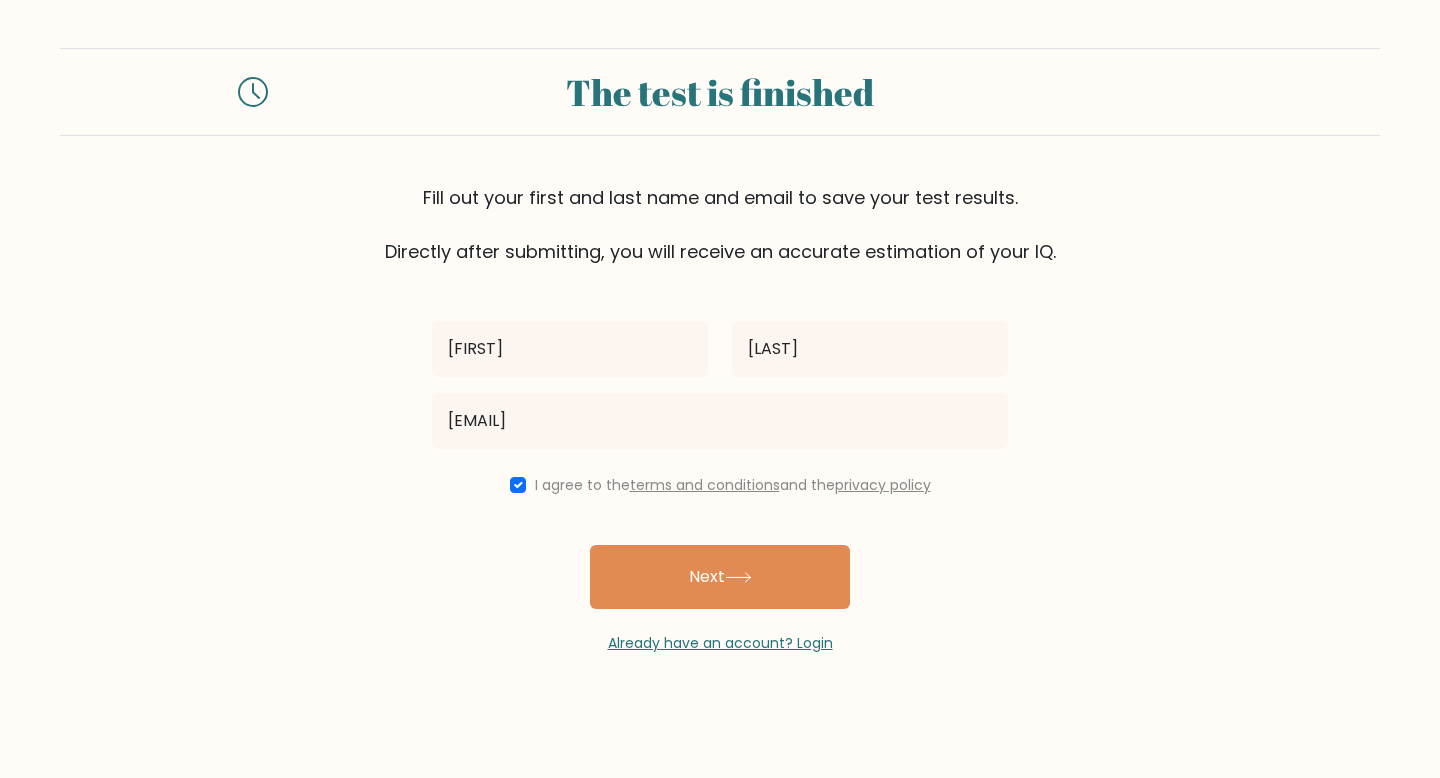 click on "Already have an account? Login" at bounding box center (720, 631) 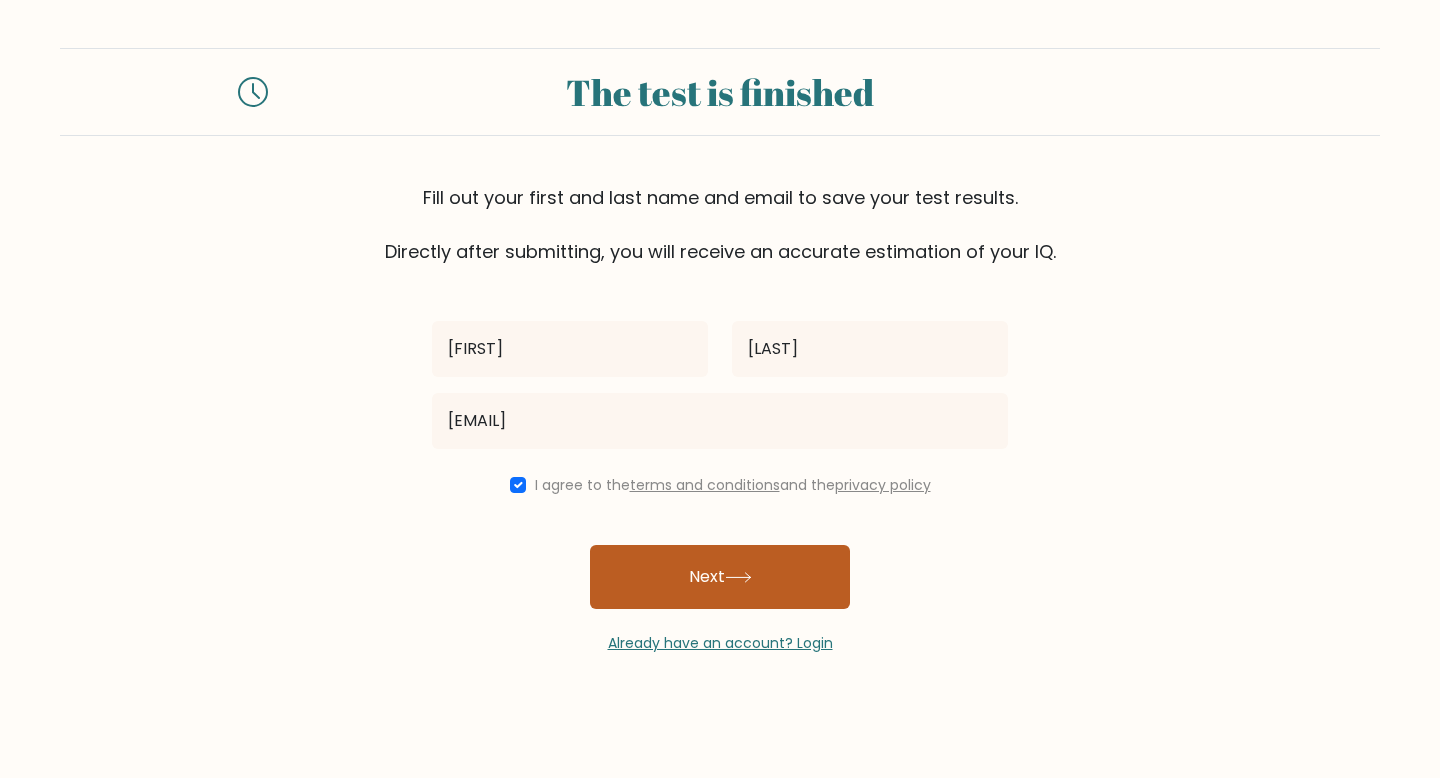 click on "Next" at bounding box center (720, 577) 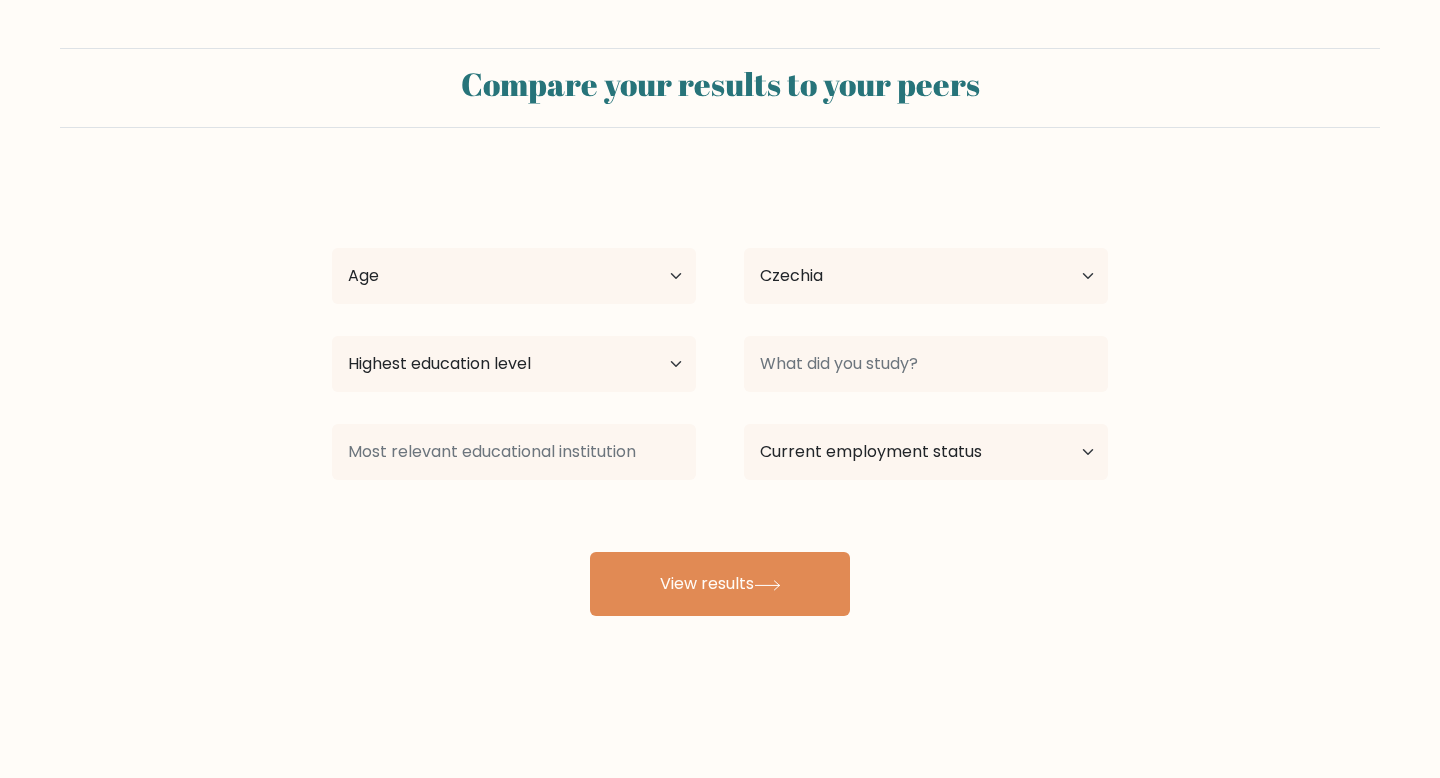 select on "CZ" 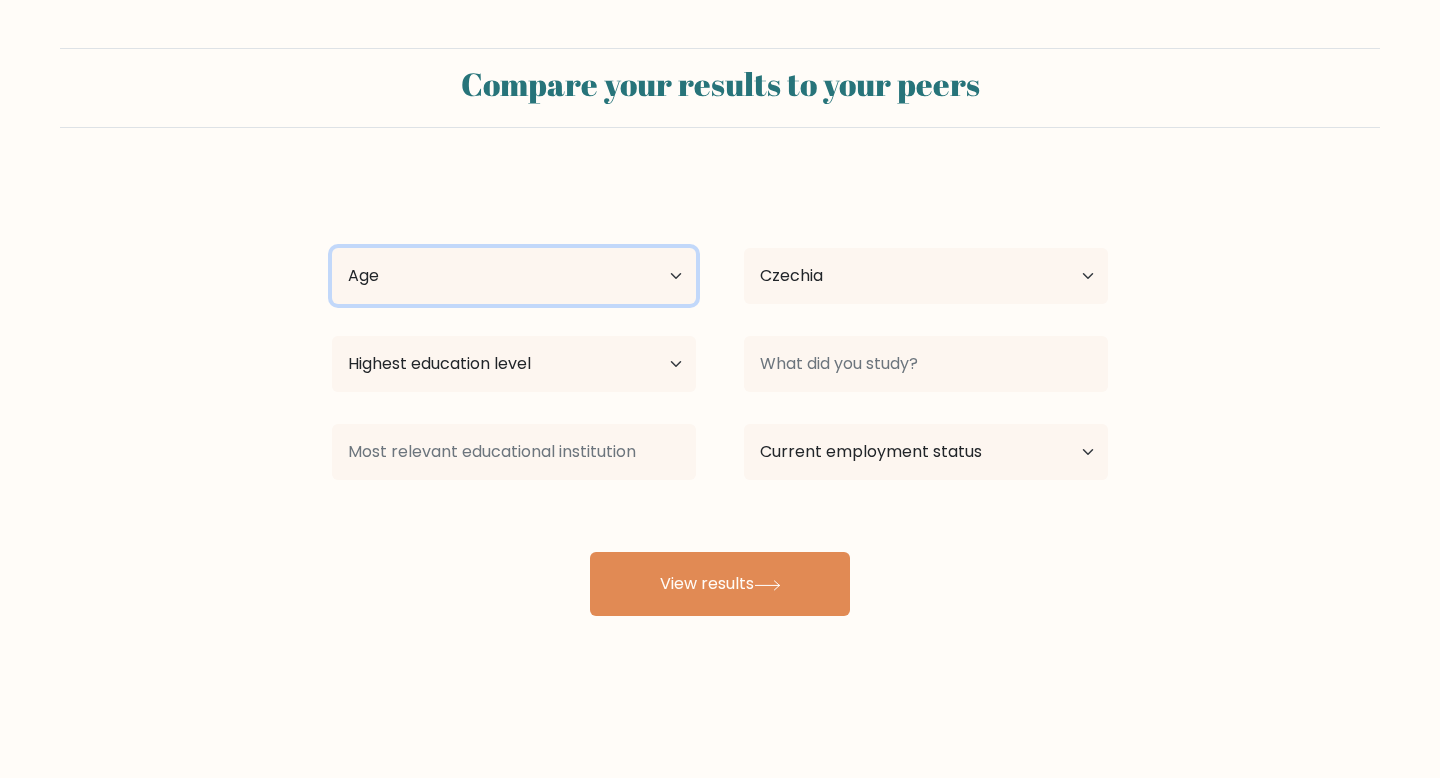 click on "Age
Under 18 years old
18-24 years old
25-34 years old
35-44 years old
45-54 years old
55-64 years old
65 years old and above" at bounding box center (514, 276) 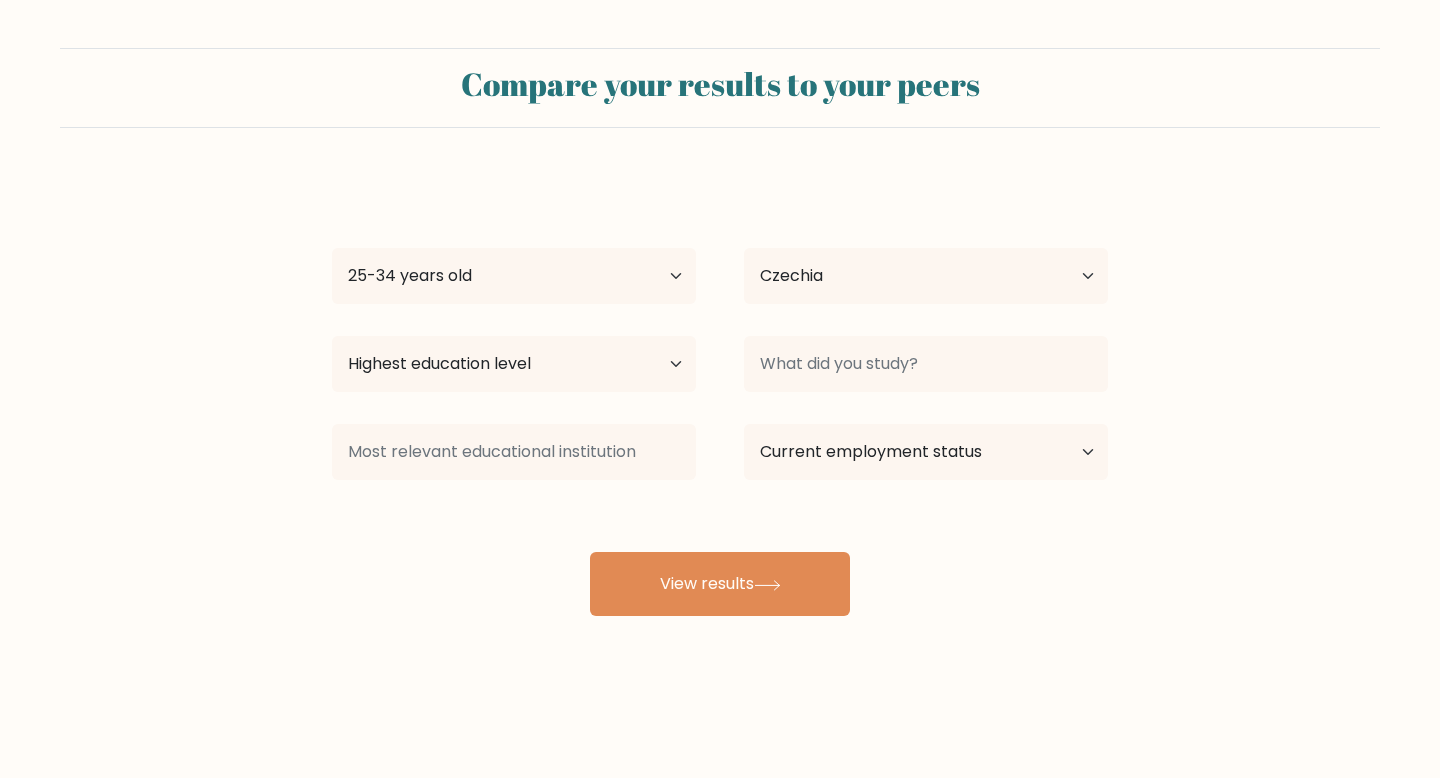 click on "Highest education level
No schooling
Primary
Lower Secondary
Upper Secondary
Occupation Specific
Bachelor's degree
Master's degree
Doctoral degree" at bounding box center (514, 364) 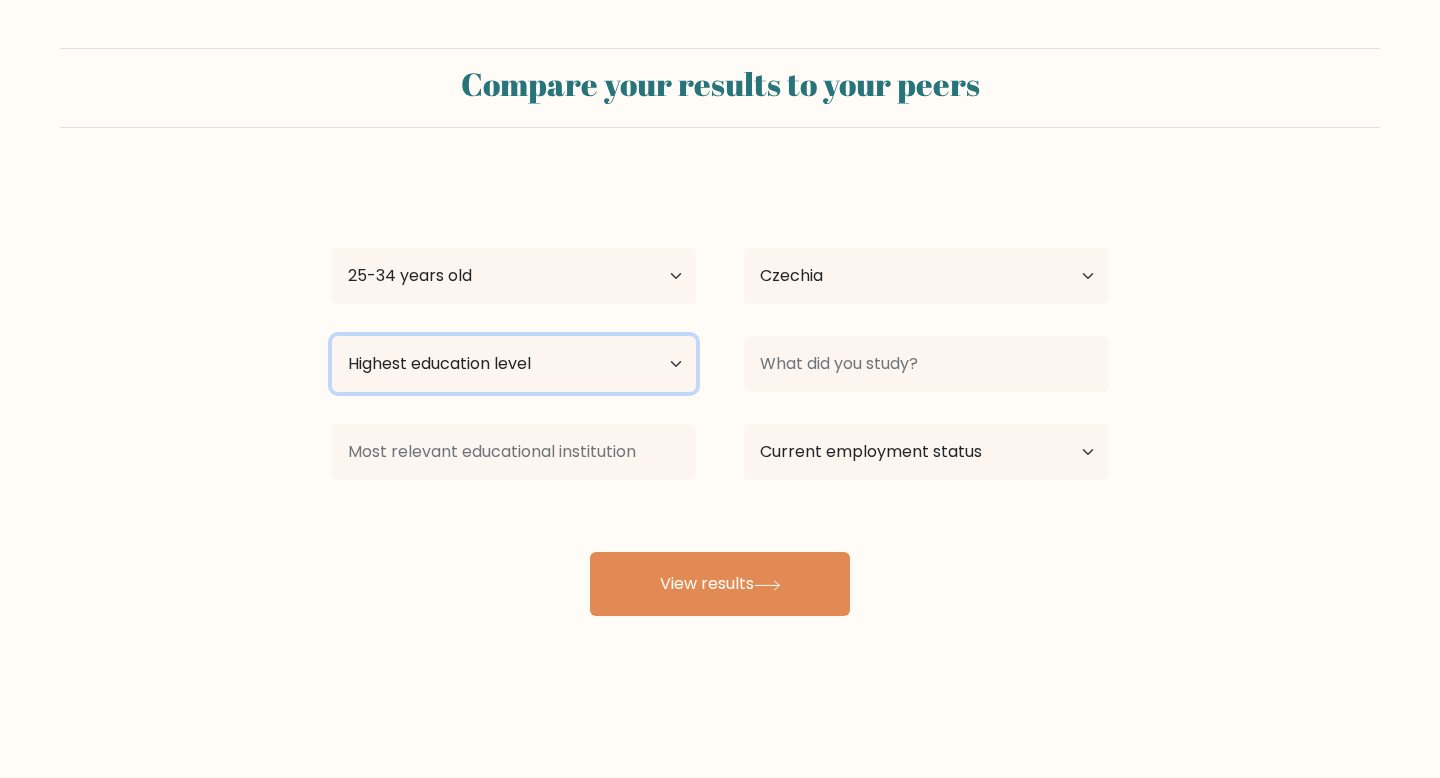 select on "bachelors_degree" 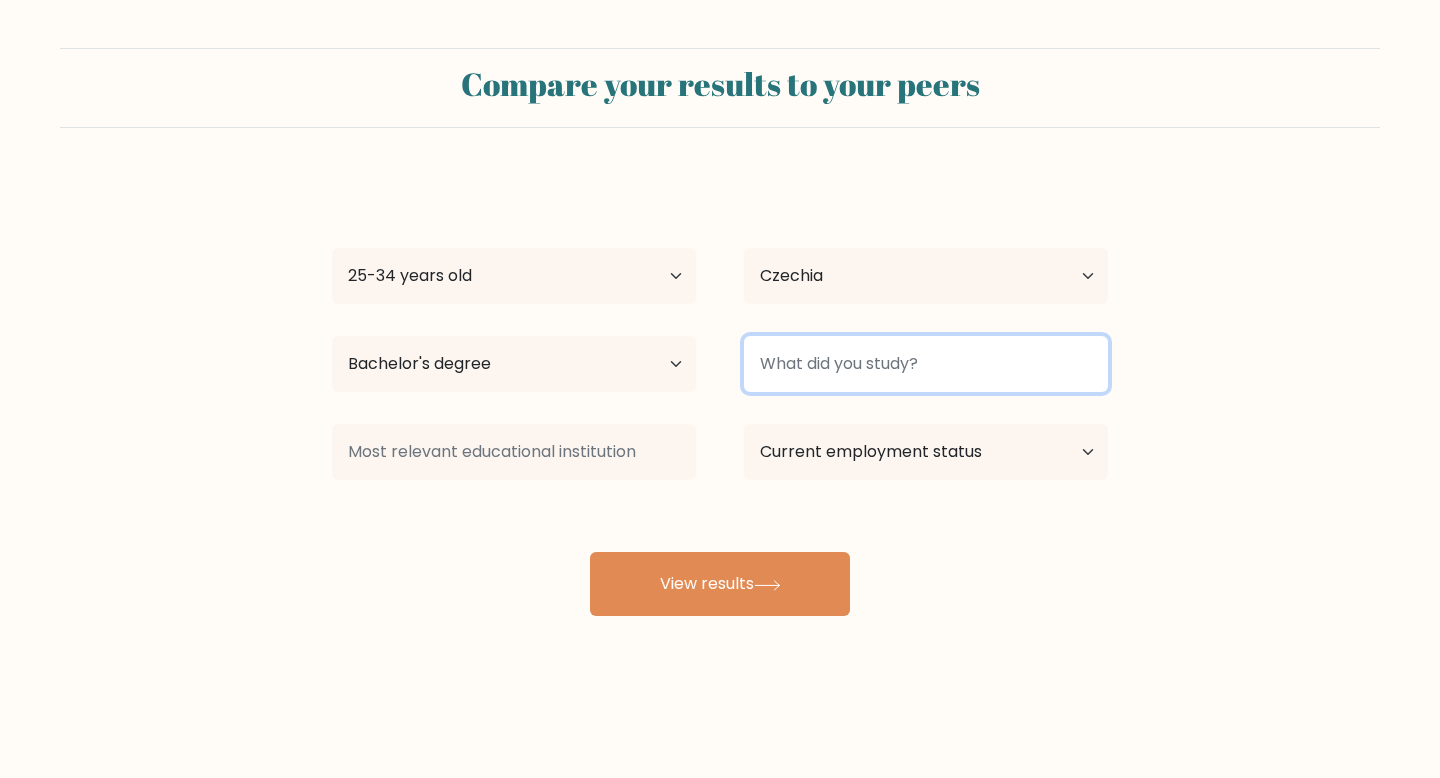 click at bounding box center [926, 364] 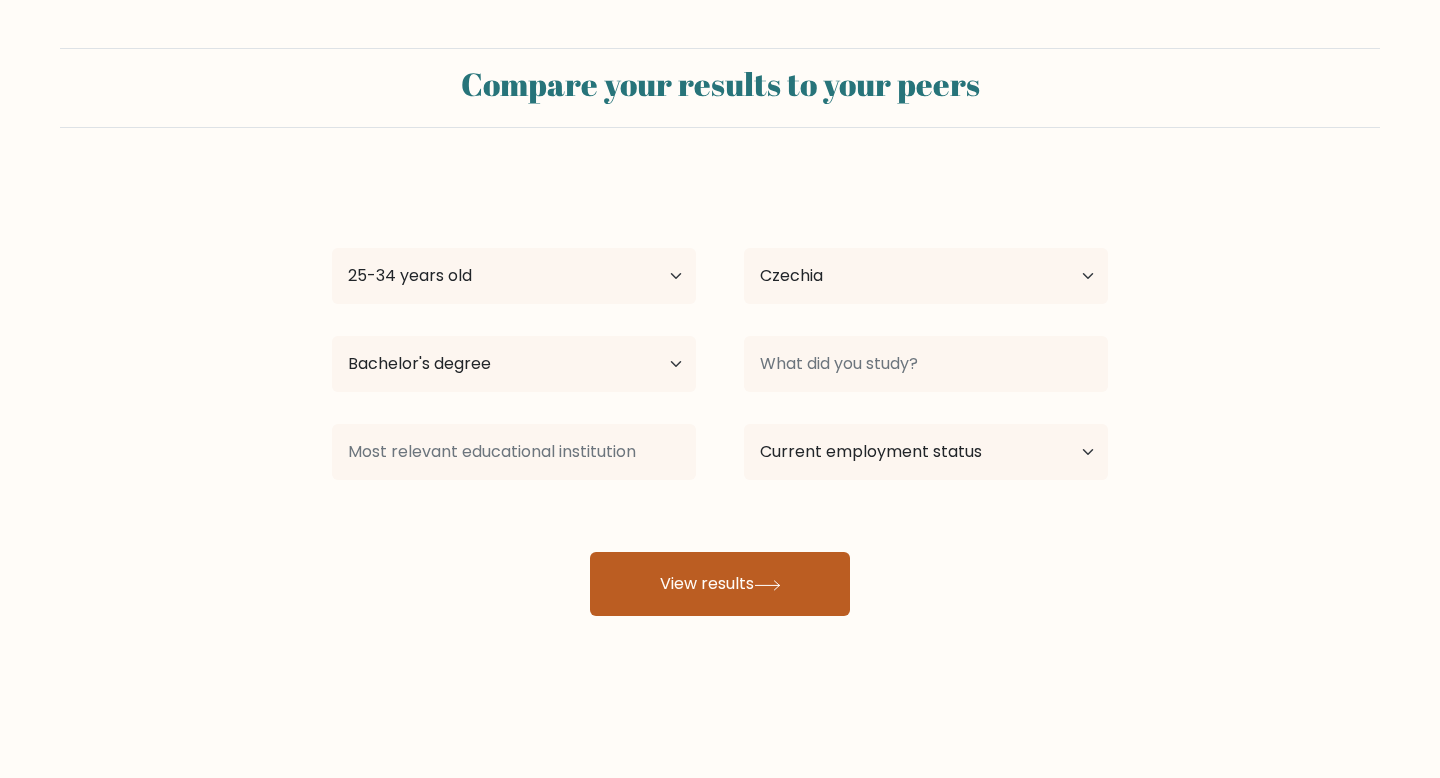 click on "View results" at bounding box center (720, 584) 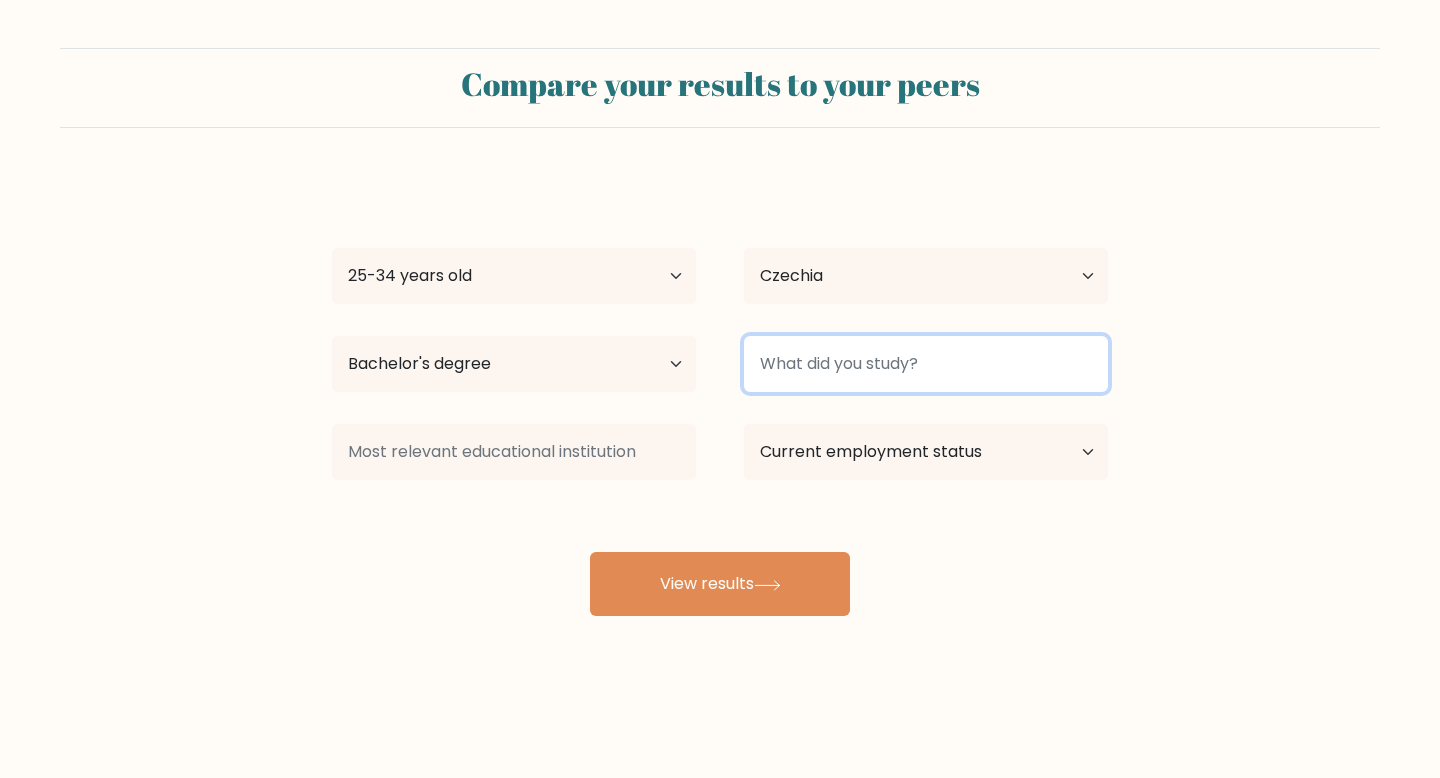 click at bounding box center (926, 364) 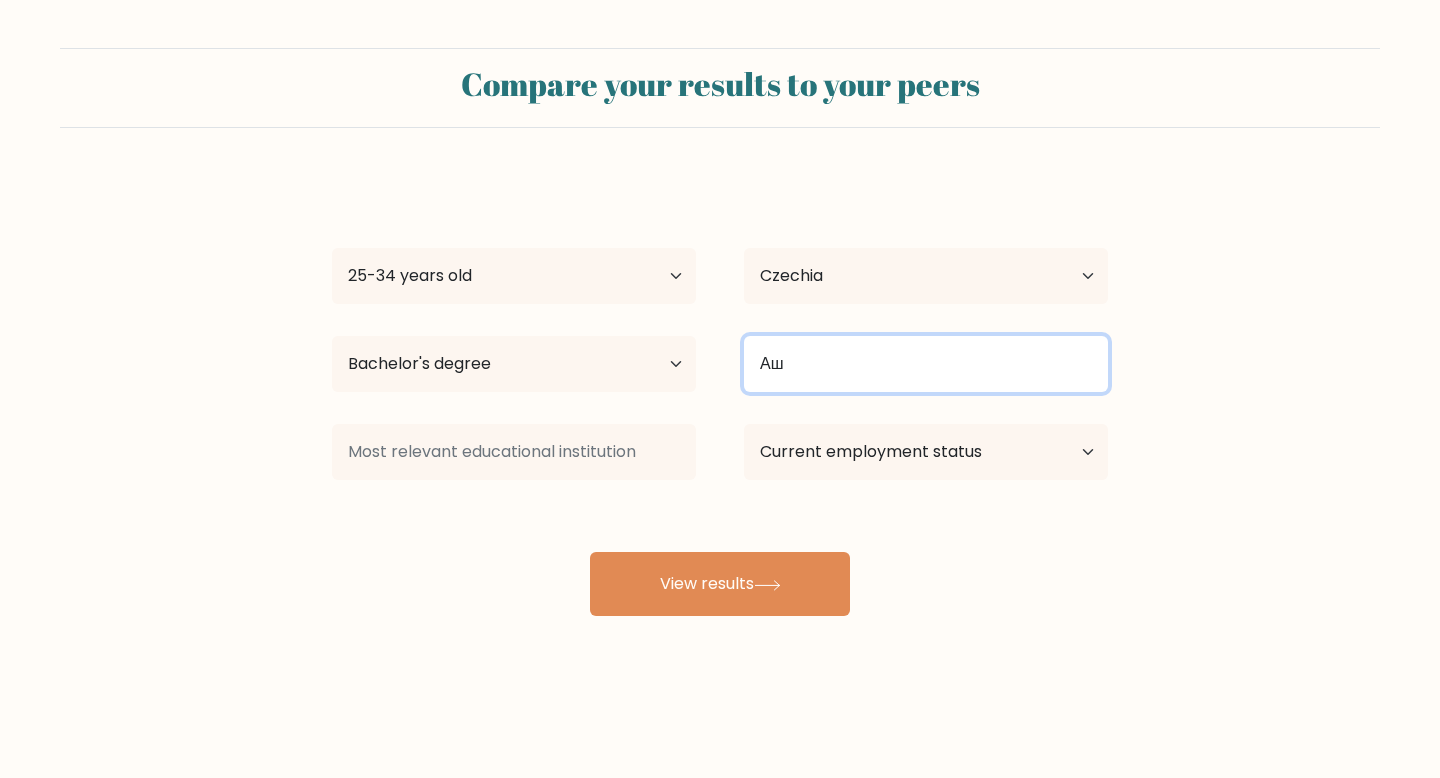 type on "А" 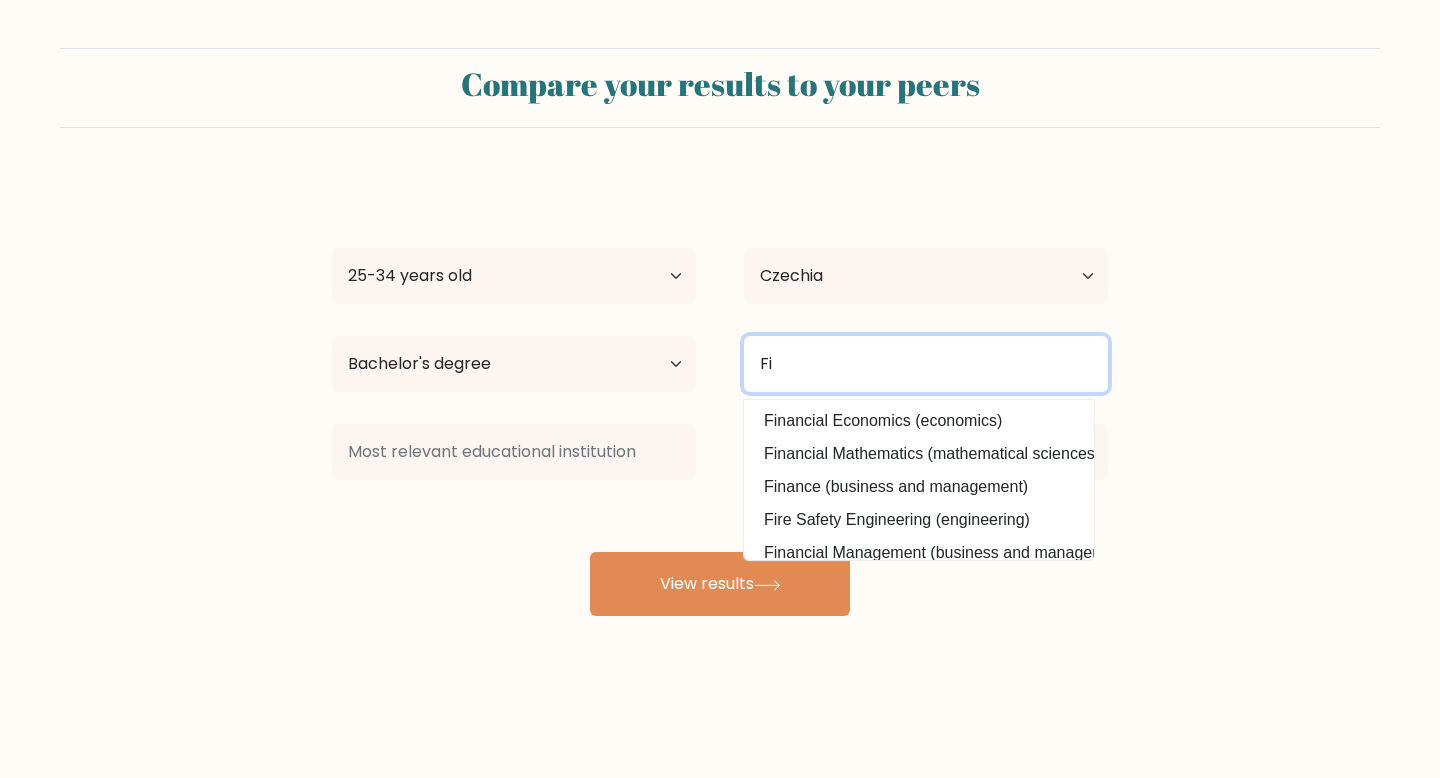 type on "F" 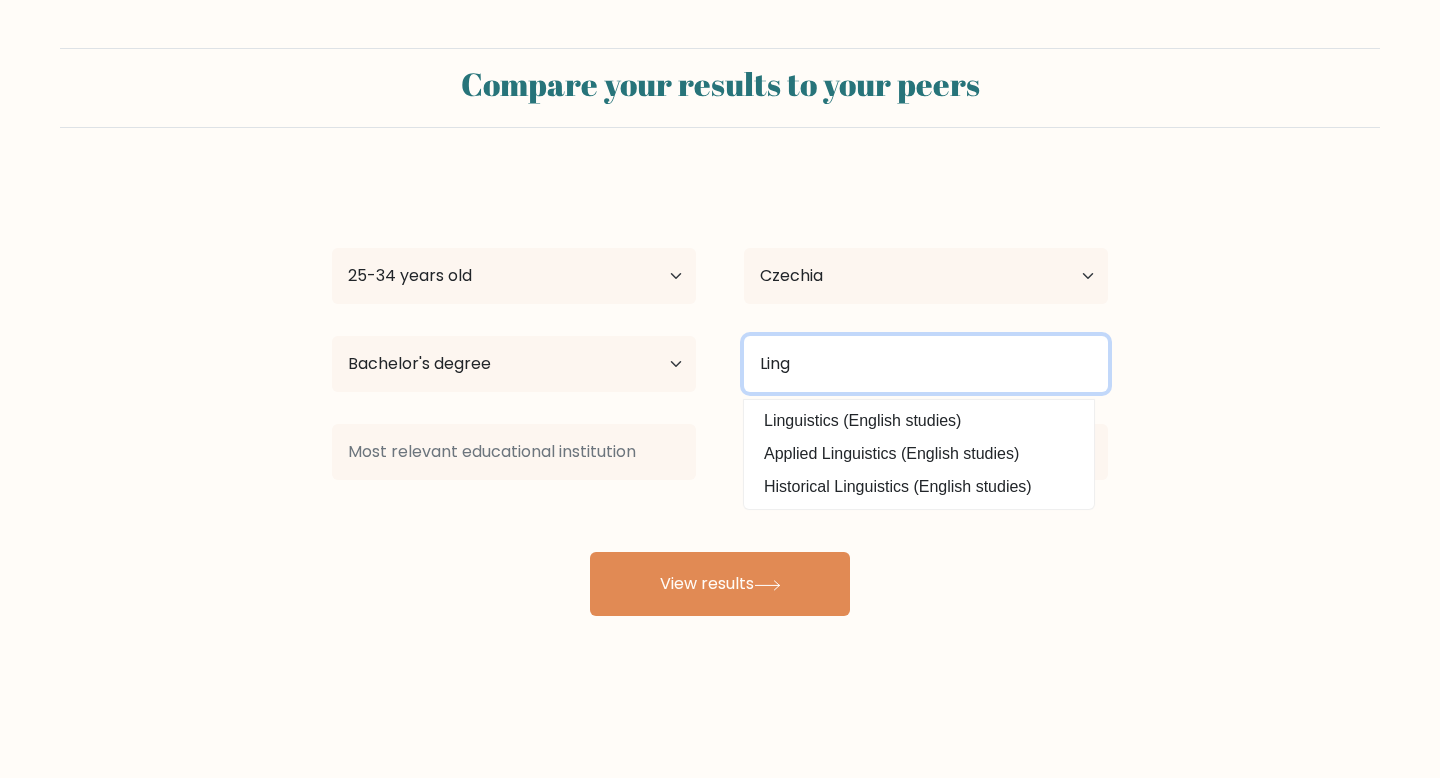 click on "Ling" at bounding box center (926, 364) 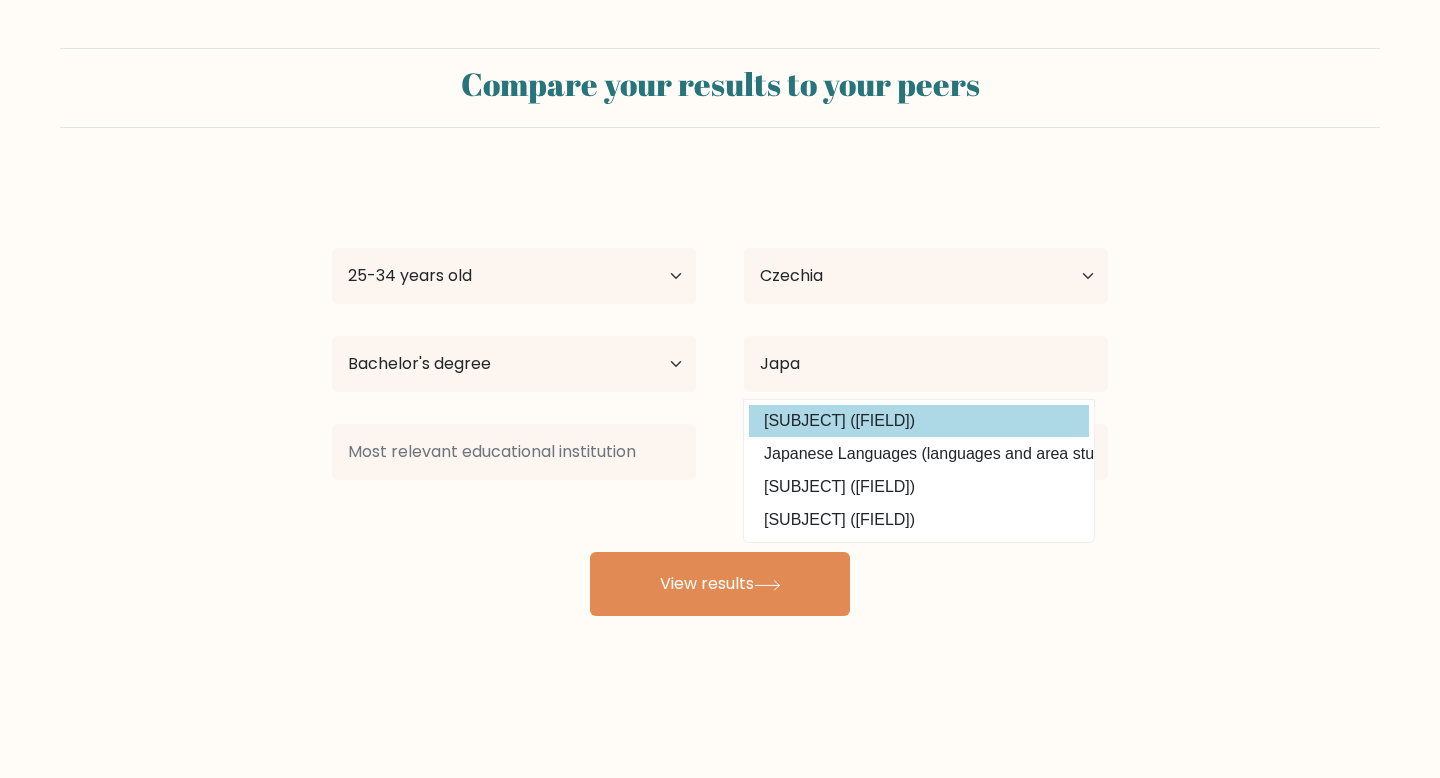 click on "Japanese Studies (languages and area studies)" at bounding box center [919, 421] 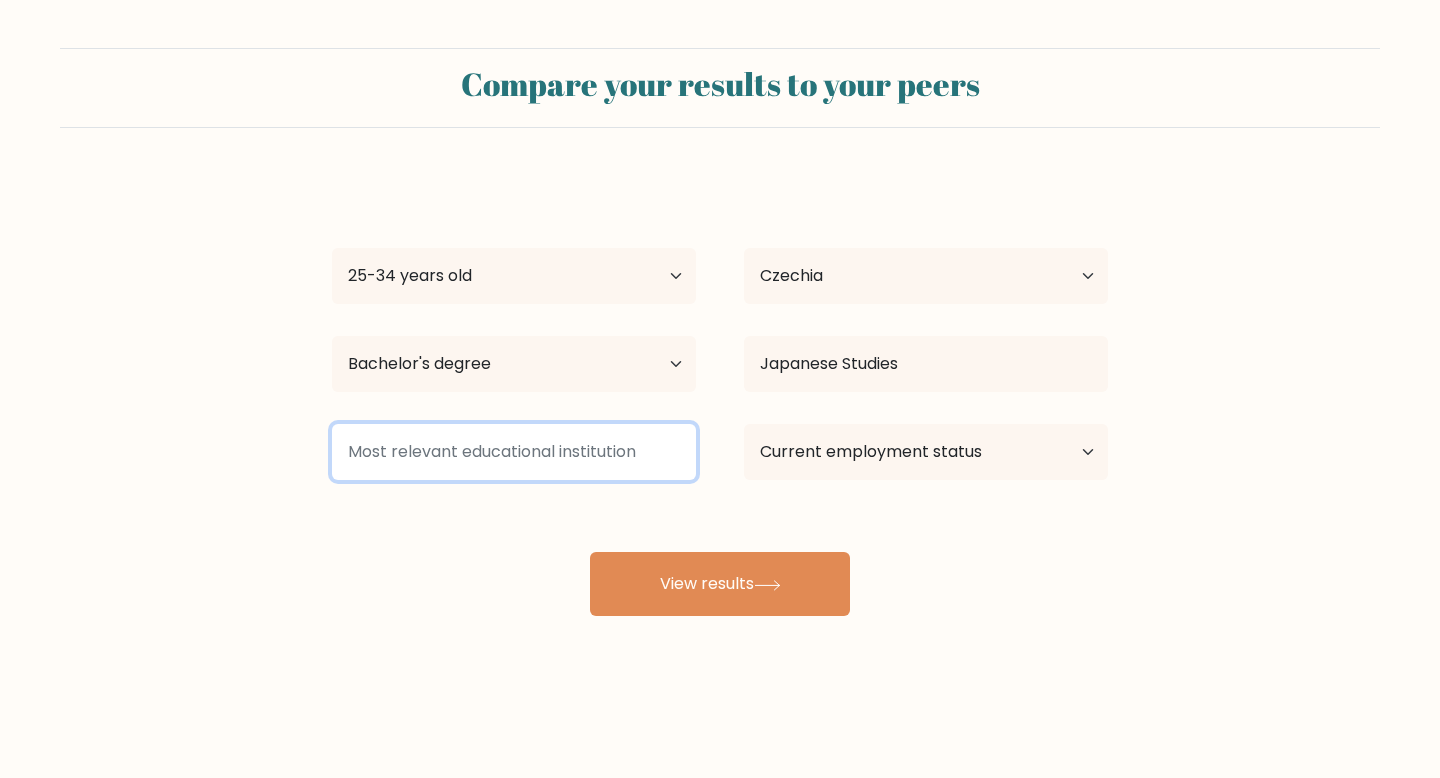 click at bounding box center [514, 452] 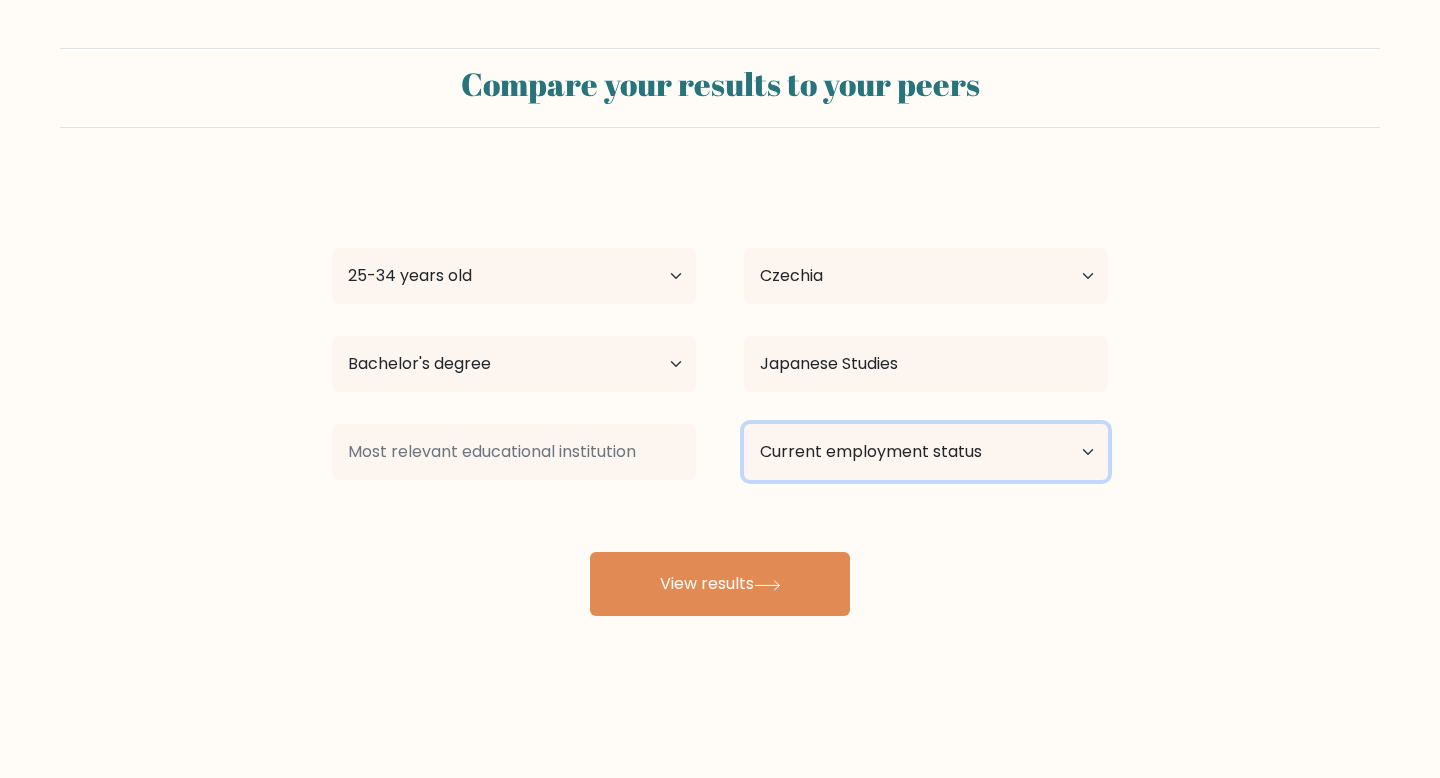 click on "Current employment status
Employed
Student
Retired
Other / prefer not to answer" at bounding box center [926, 452] 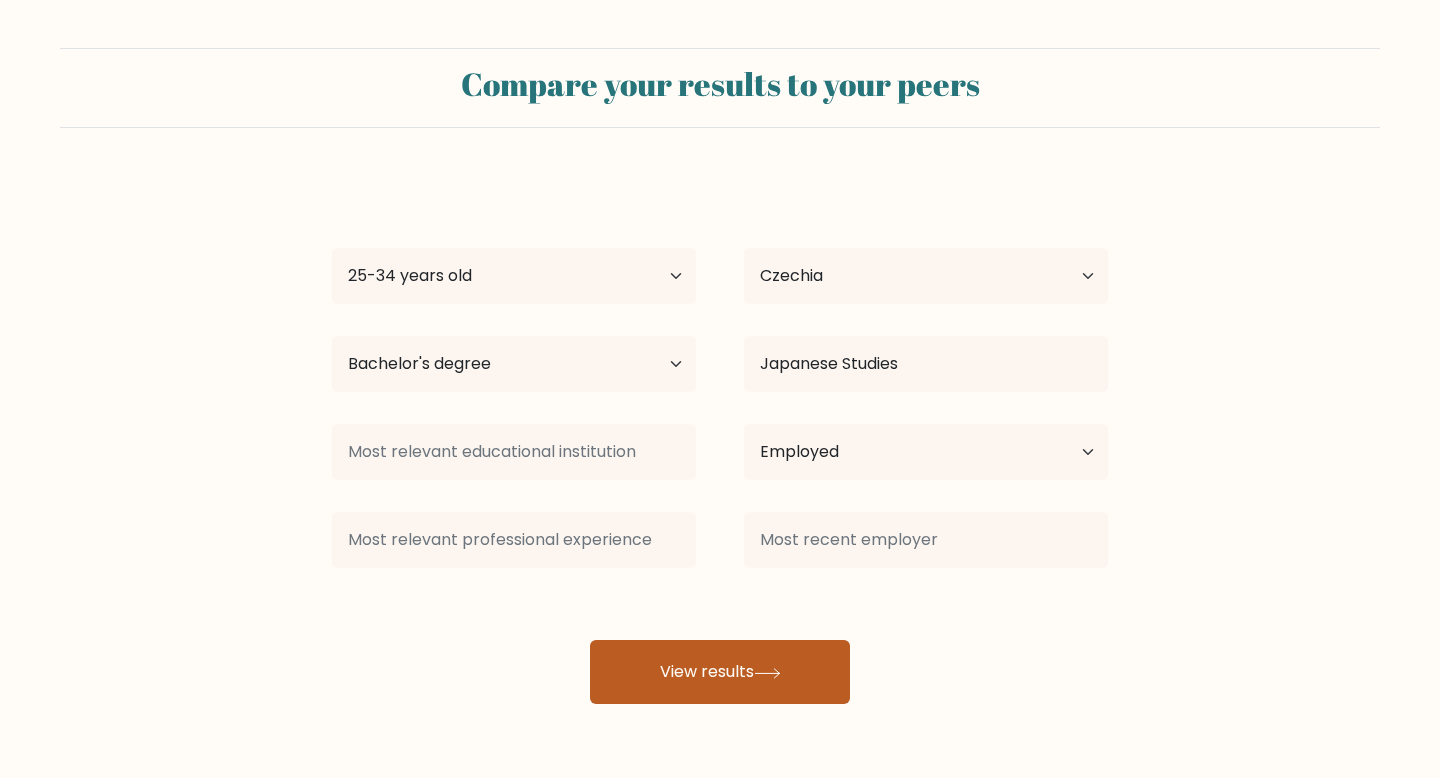 click on "View results" at bounding box center (720, 672) 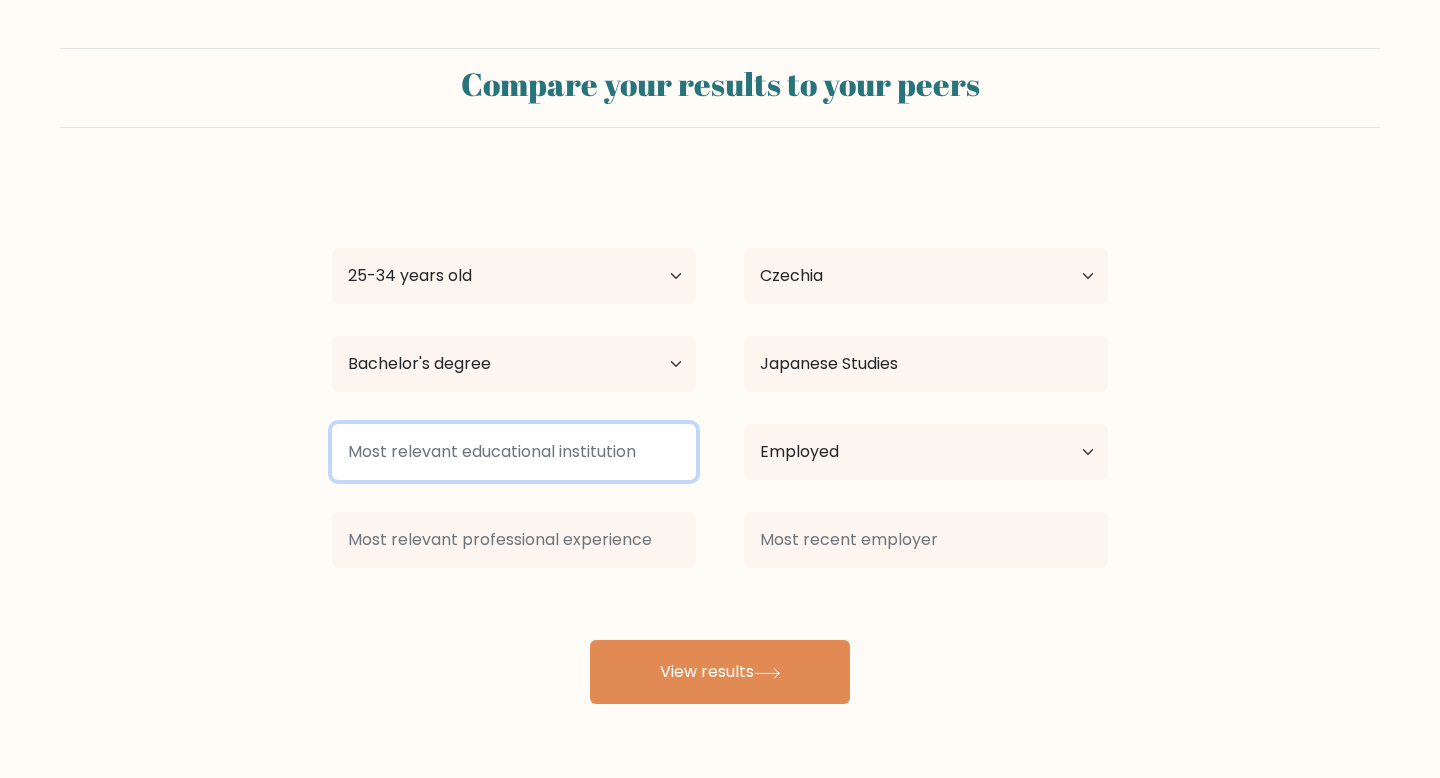 click at bounding box center [514, 452] 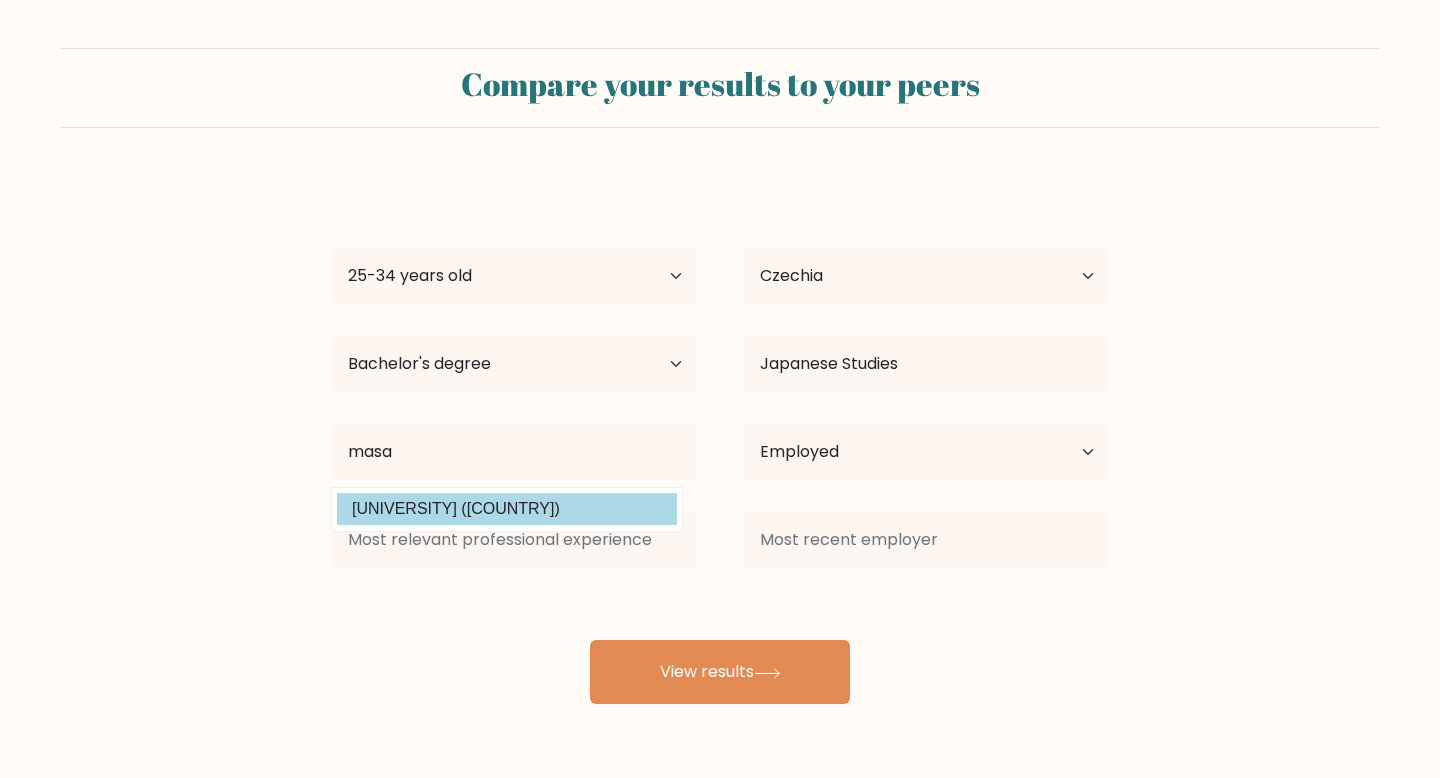click on "Masarykova univerzita (Czech Republic)" at bounding box center (507, 509) 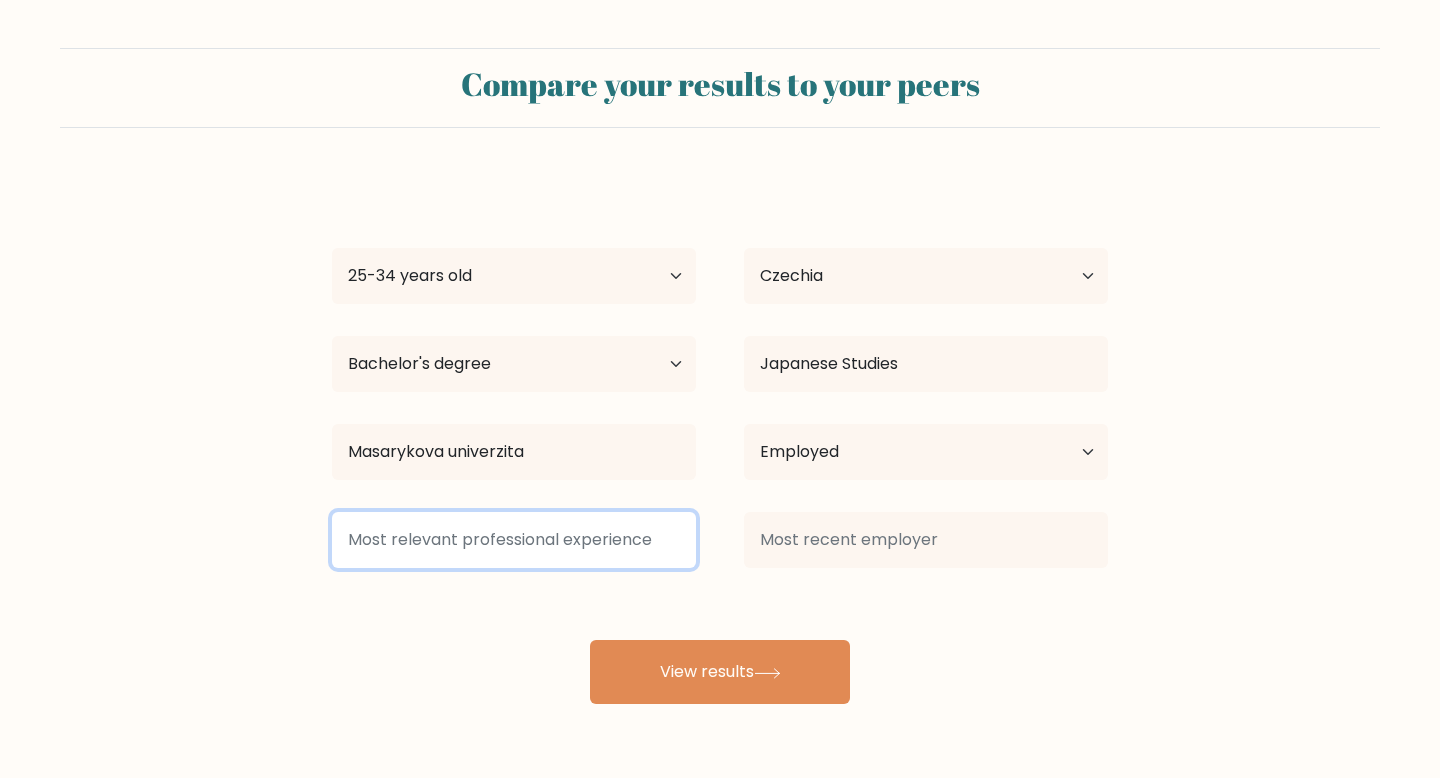 click at bounding box center (514, 540) 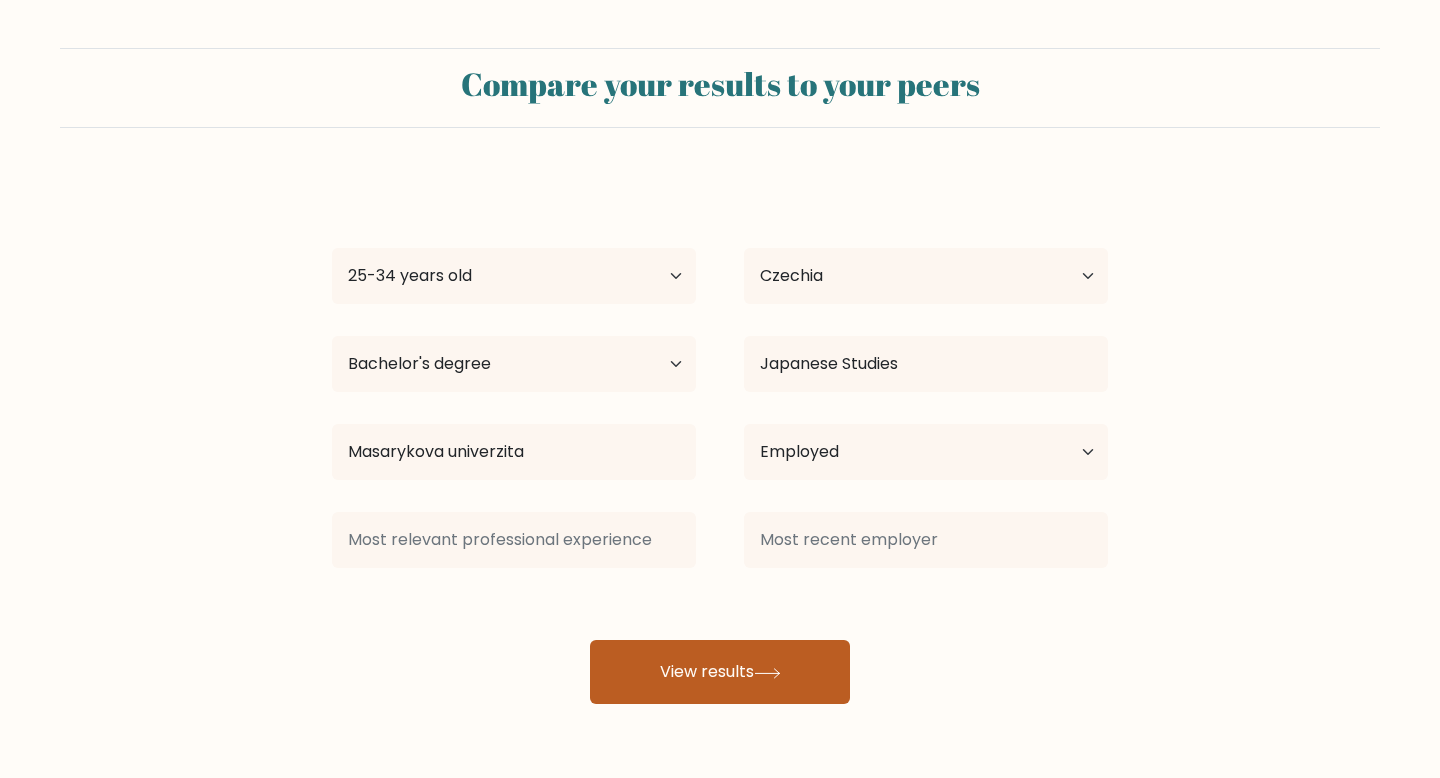 click on "View results" at bounding box center [720, 672] 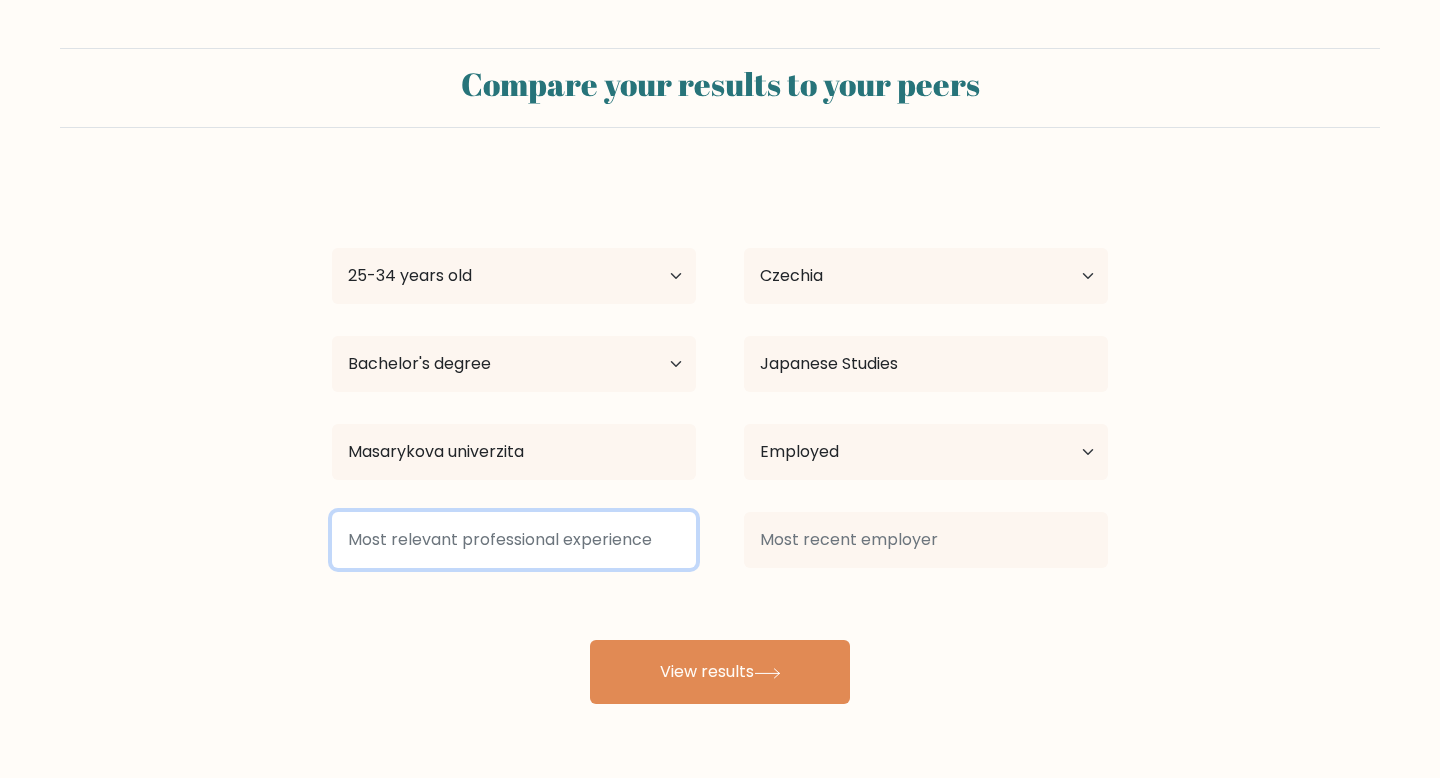click at bounding box center (514, 540) 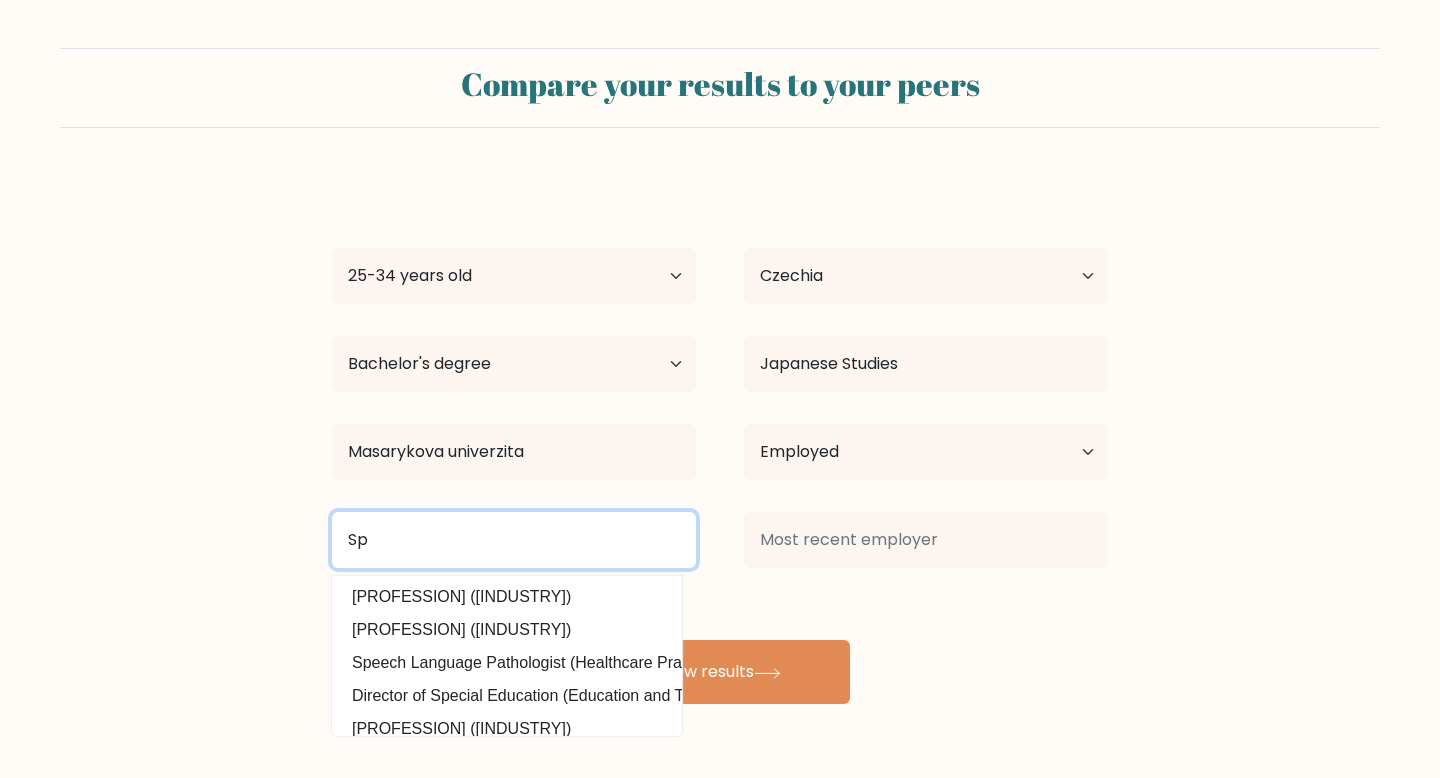 type on "S" 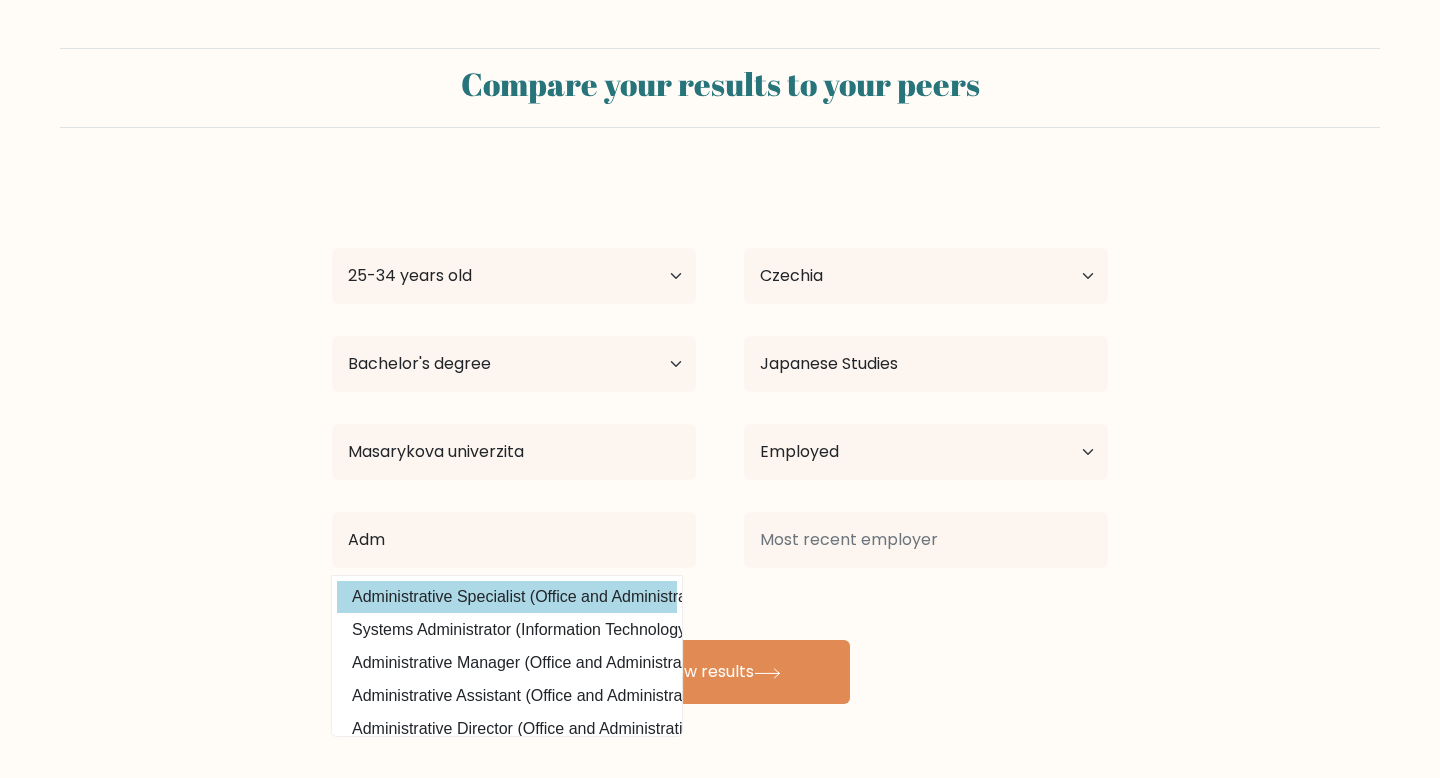 click on "Administrative Specialist (Office and Administrative Support)" at bounding box center [507, 597] 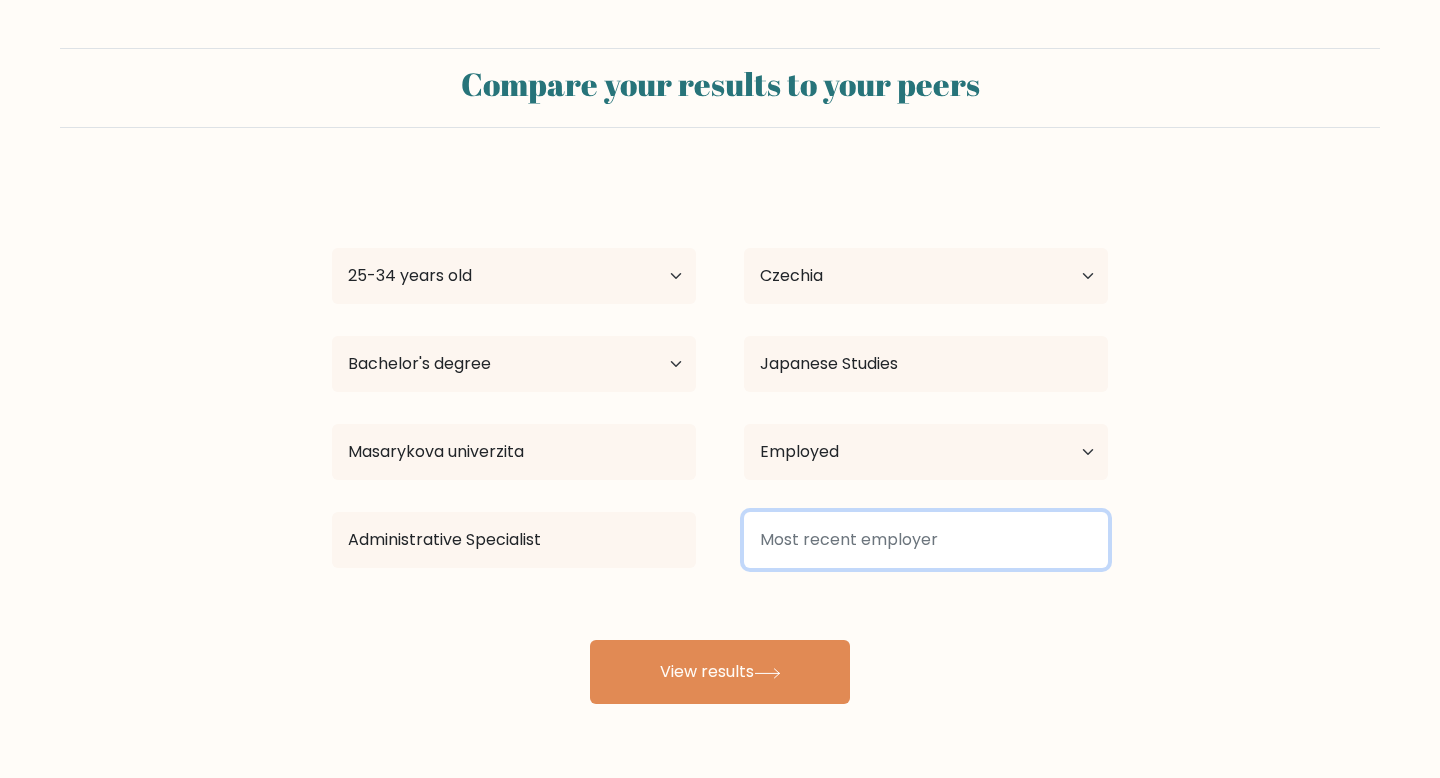 click at bounding box center [926, 540] 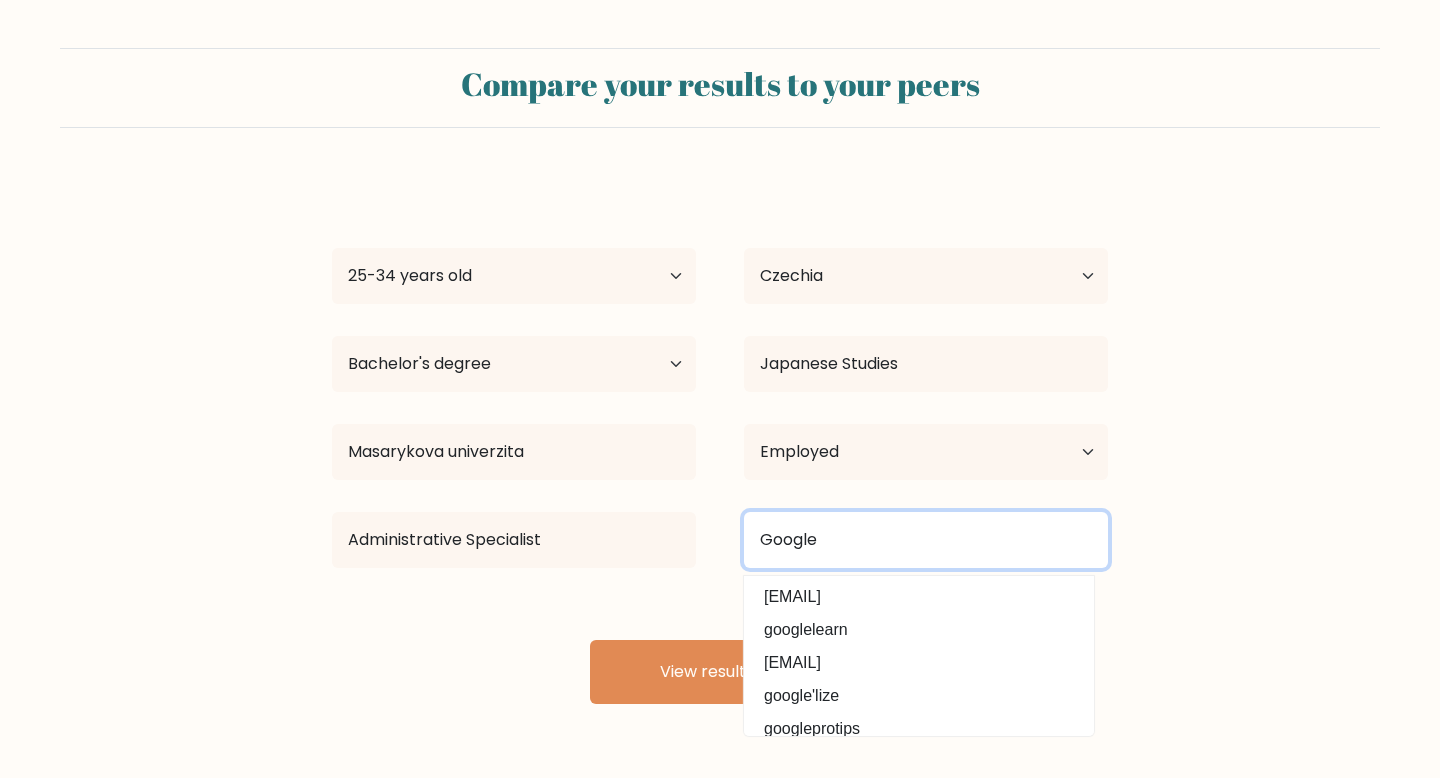 type on "Google" 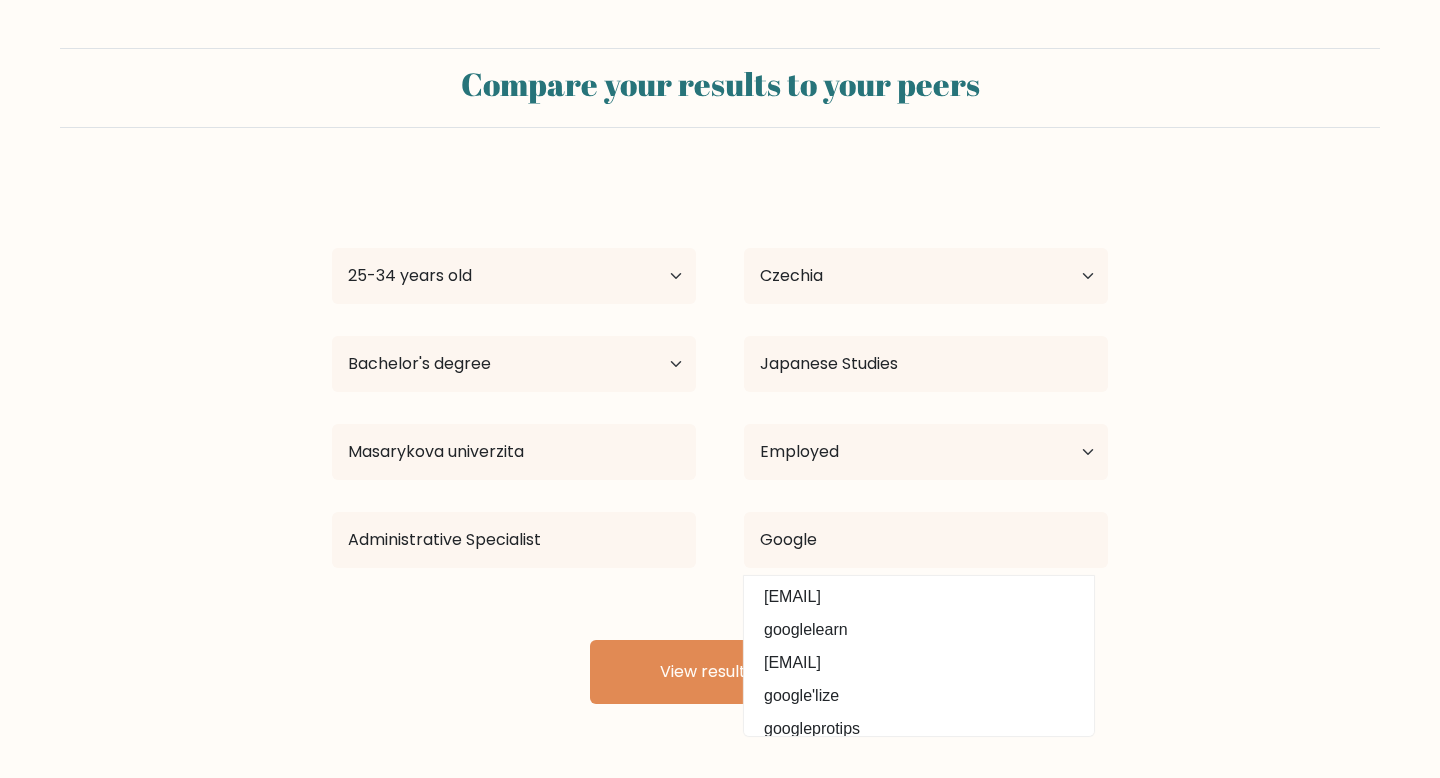 click on "Compare your results to your peers
Anastasiia
Smolina
Age
Under 18 years old
18-24 years old
25-34 years old
35-44 years old
45-54 years old
55-64 years old
65 years old and above
Country
Afghanistan
Albania
Algeria
American Samoa
Andorra
Angola
Anguilla
Antarctica
Antigua and Barbuda
Argentina
Armenia
Aruba
Australia" at bounding box center [720, 376] 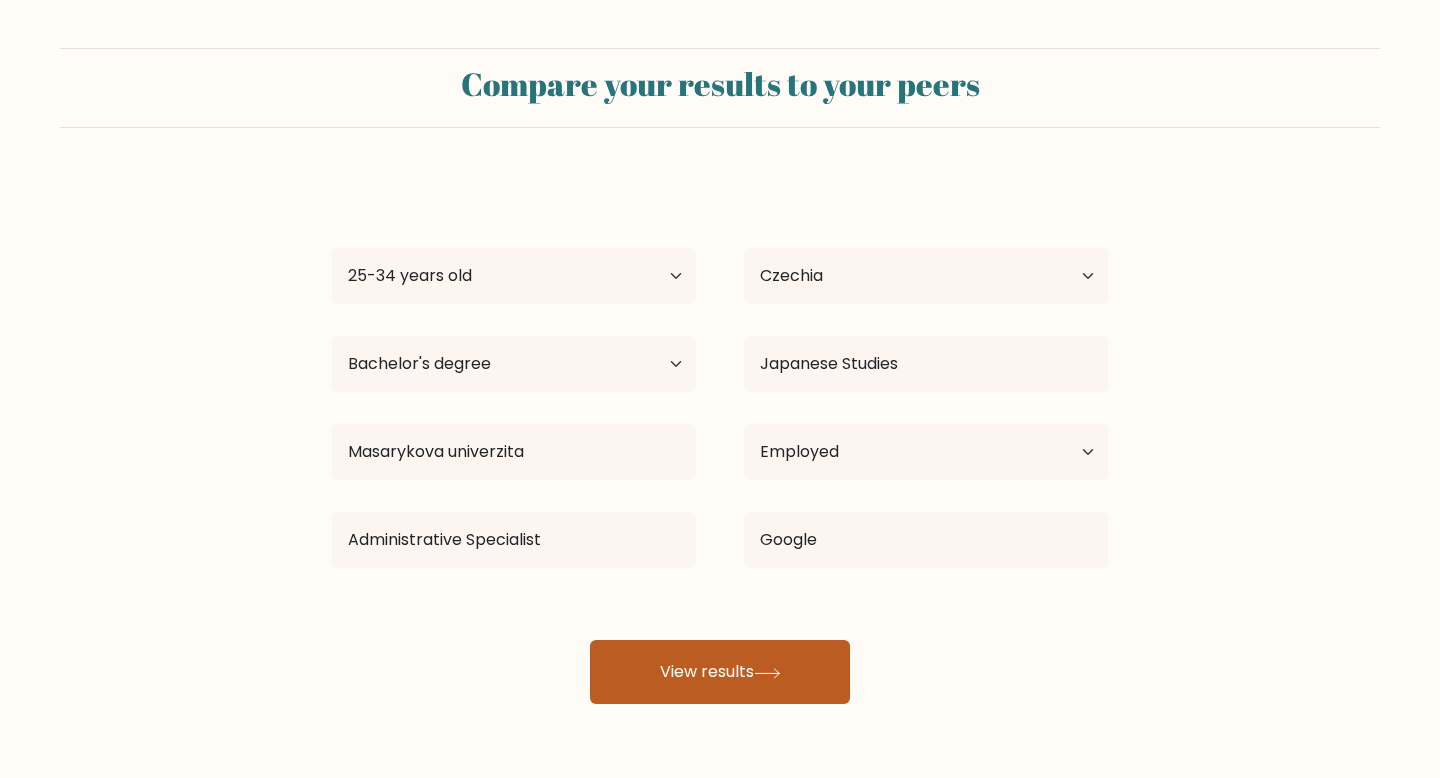 click 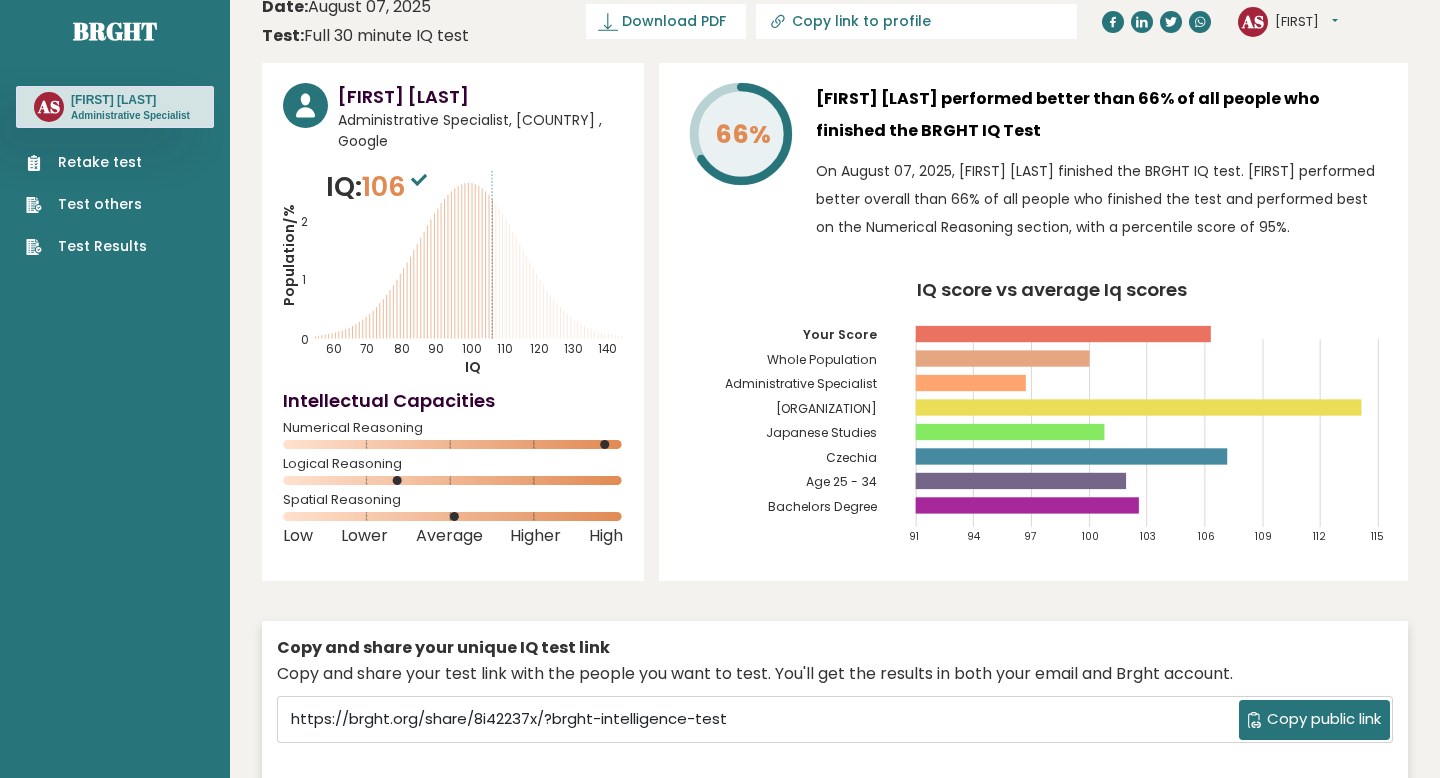 scroll, scrollTop: 0, scrollLeft: 0, axis: both 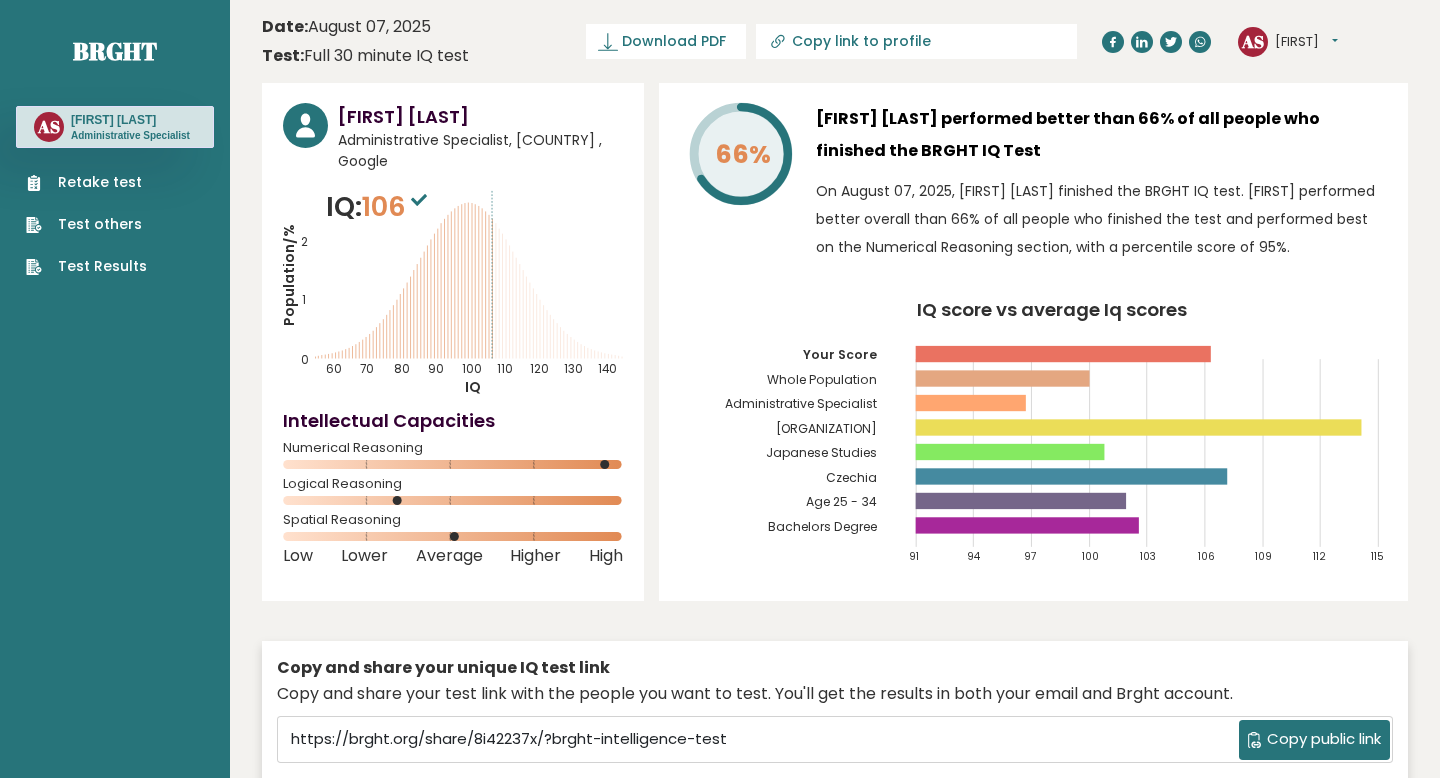 click on "Download PDF" at bounding box center (674, 41) 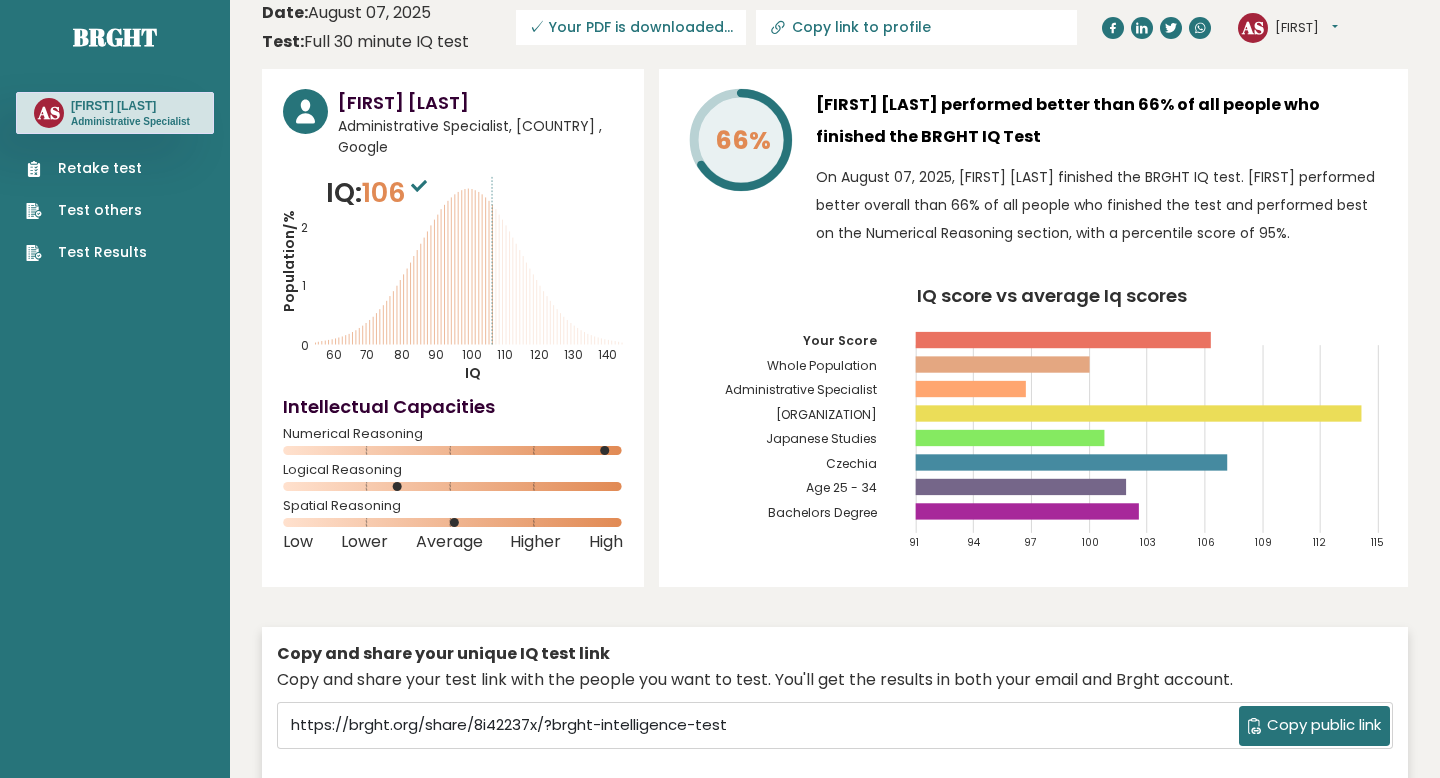 scroll, scrollTop: 0, scrollLeft: 0, axis: both 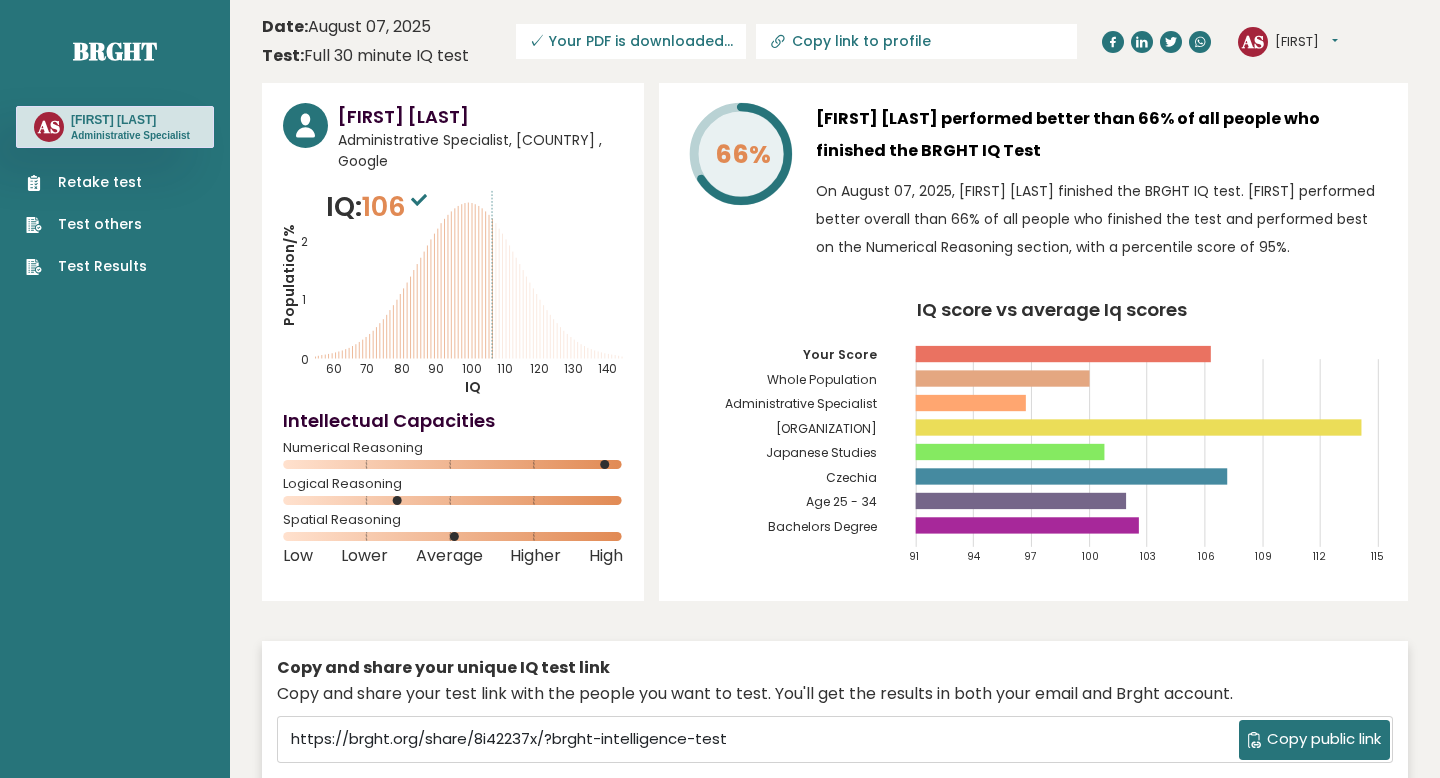 click 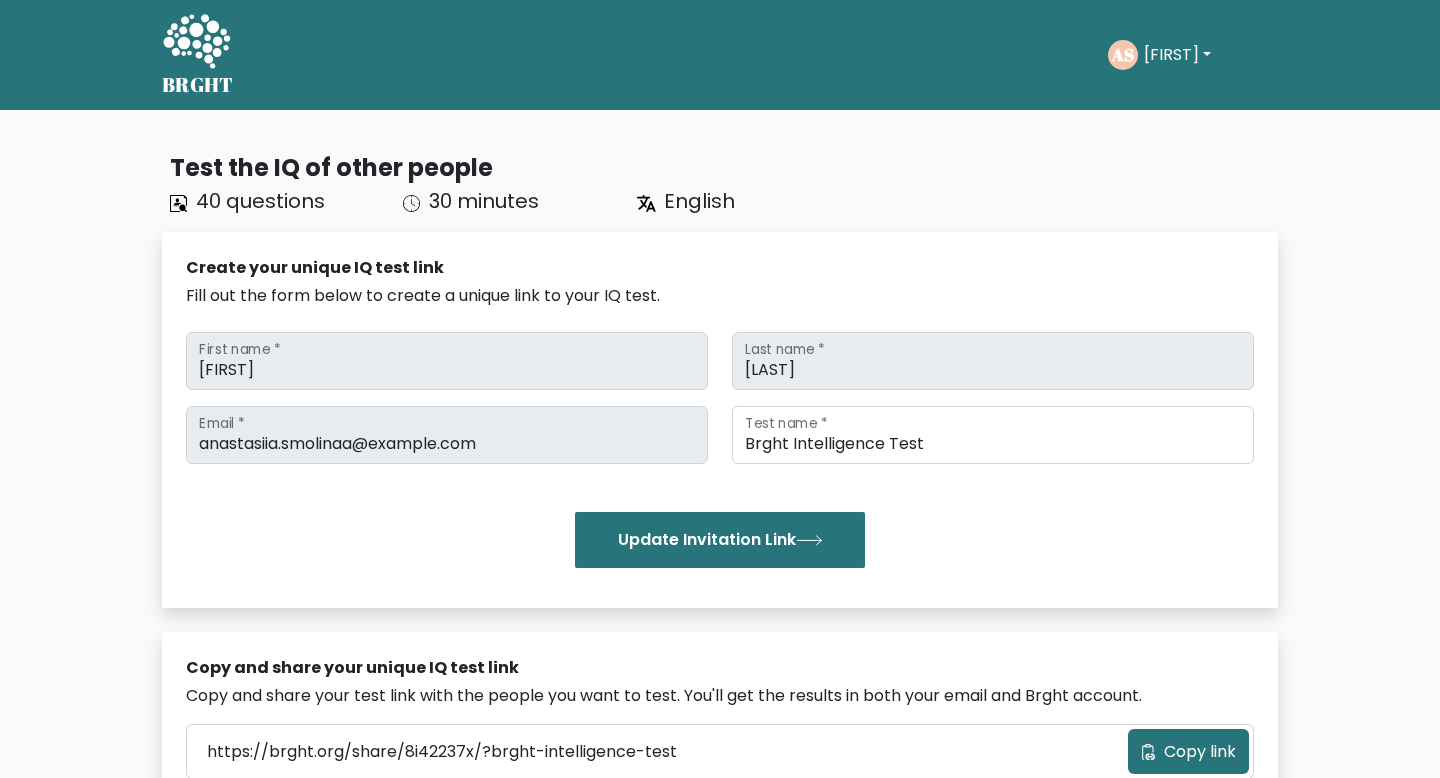 scroll, scrollTop: 0, scrollLeft: 0, axis: both 